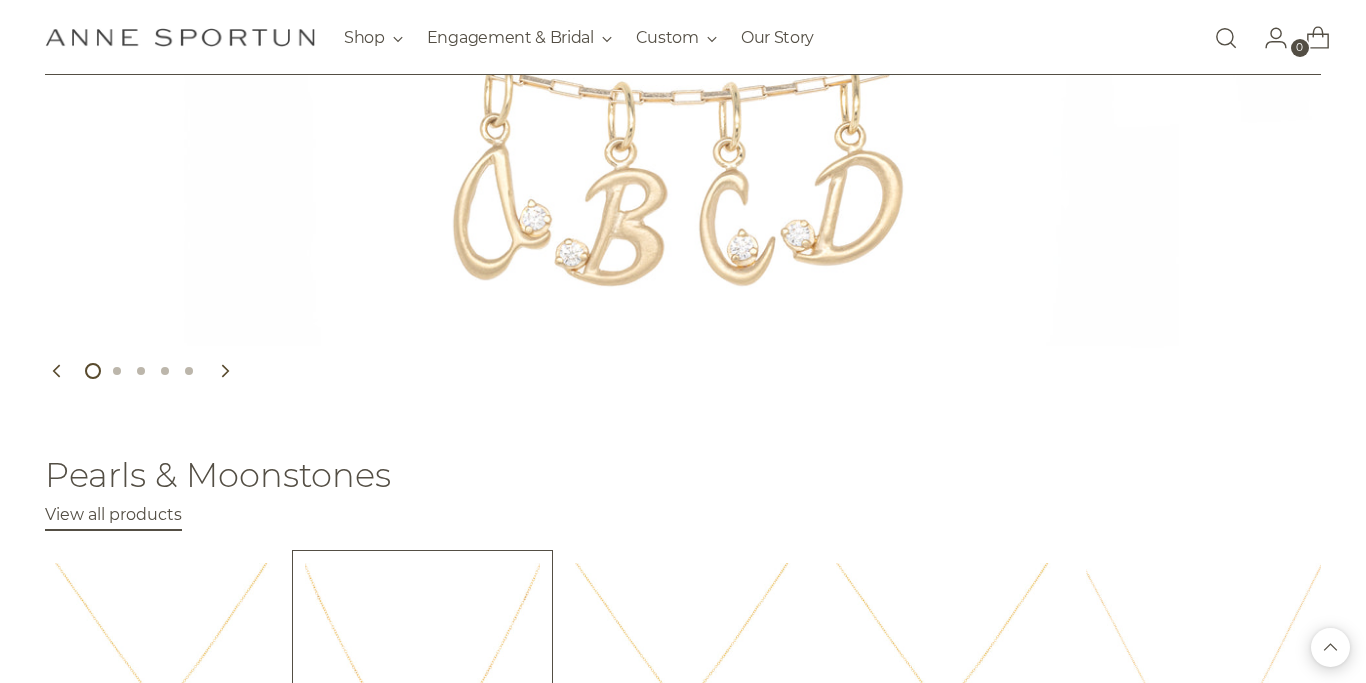 scroll, scrollTop: 0, scrollLeft: 0, axis: both 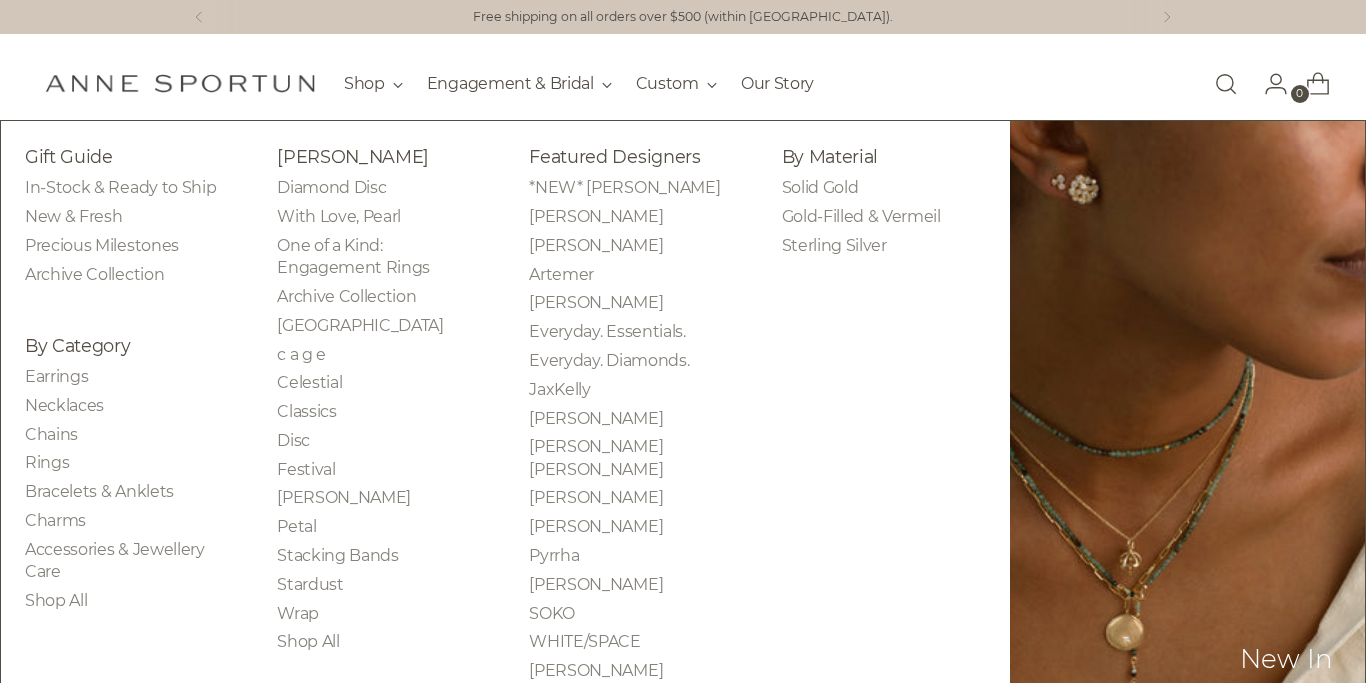 click on "Disc" at bounding box center [379, 441] 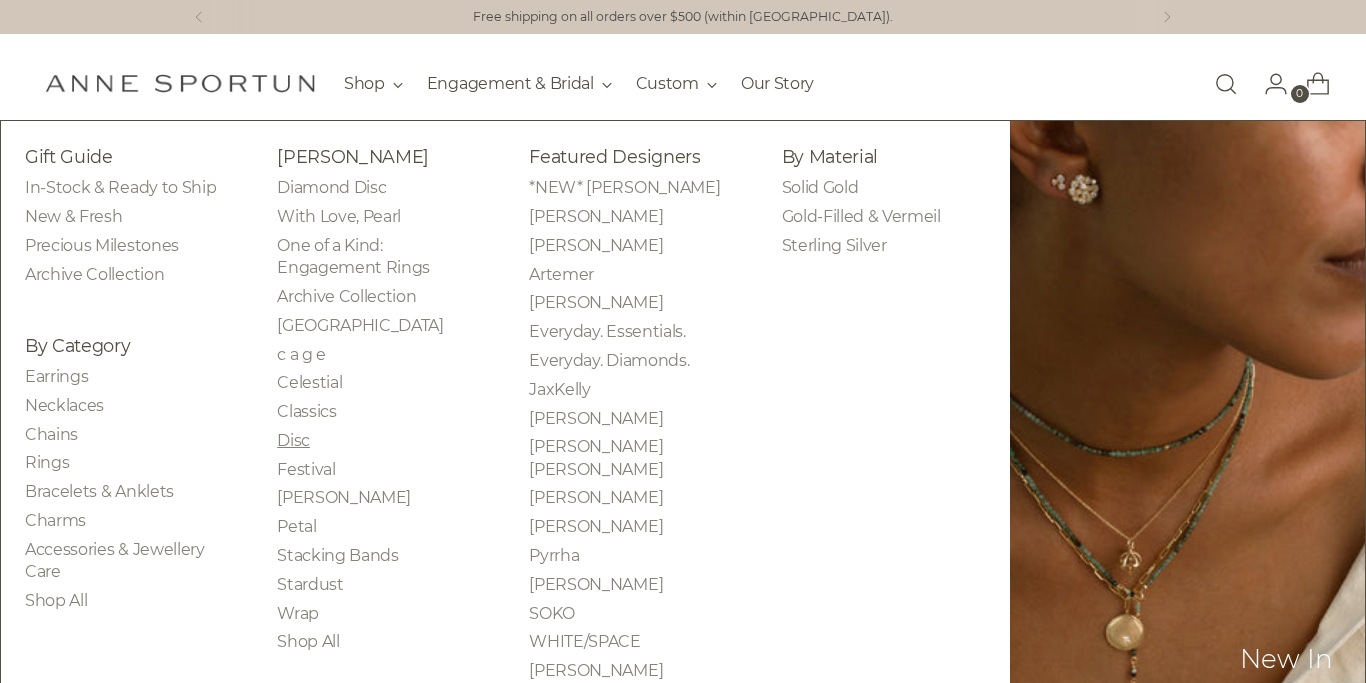 click on "Disc" at bounding box center [293, 440] 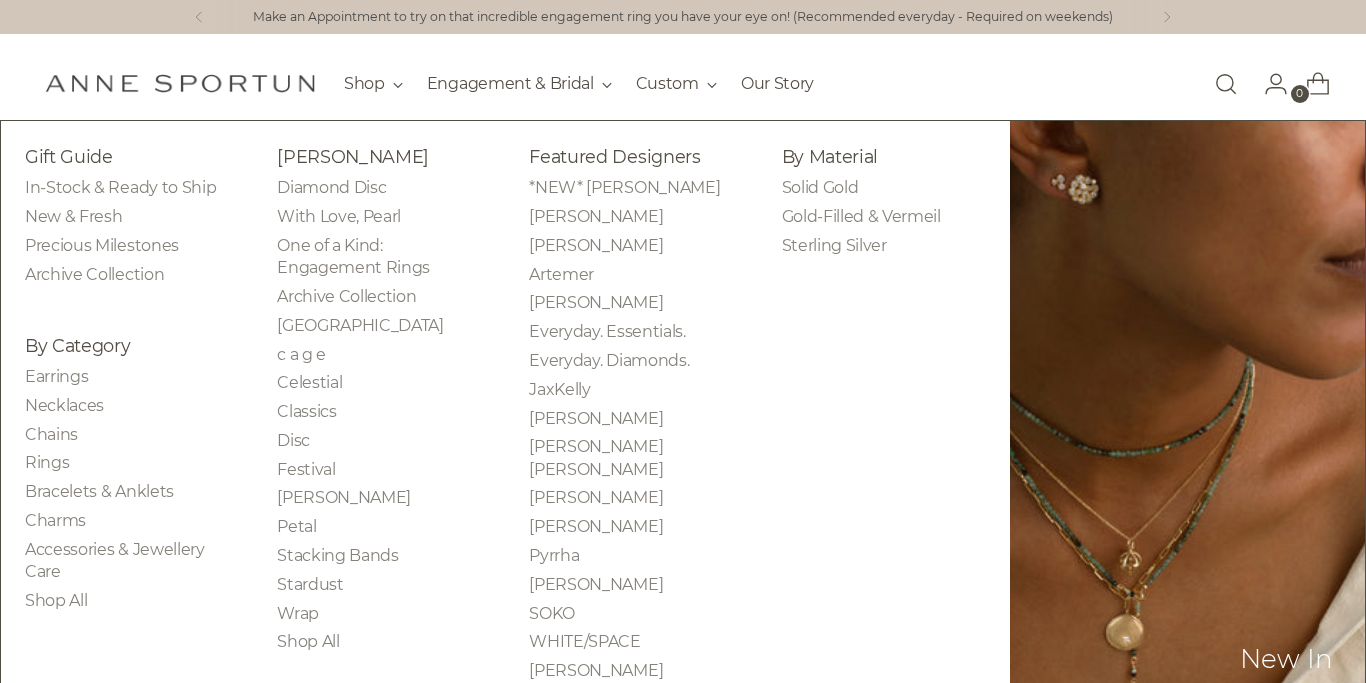 click on "Anne Sportun
Diamond Disc
With Love, Pearl
One of a Kind: Engagement Rings
Archive Collection
Boulder
c a g e
Celestial
Classics
Disc
Festival
Luna
Petal
Stacking Bands" at bounding box center (379, 399) 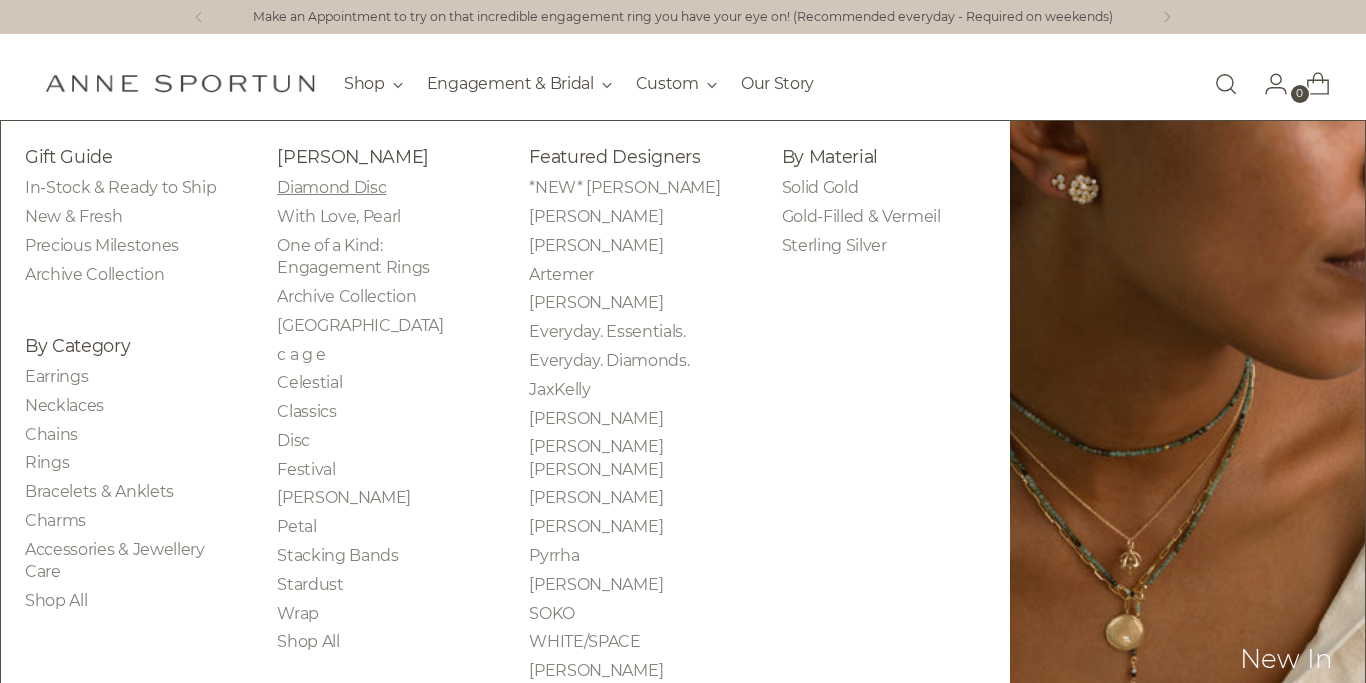 click on "Diamond Disc" at bounding box center [331, 187] 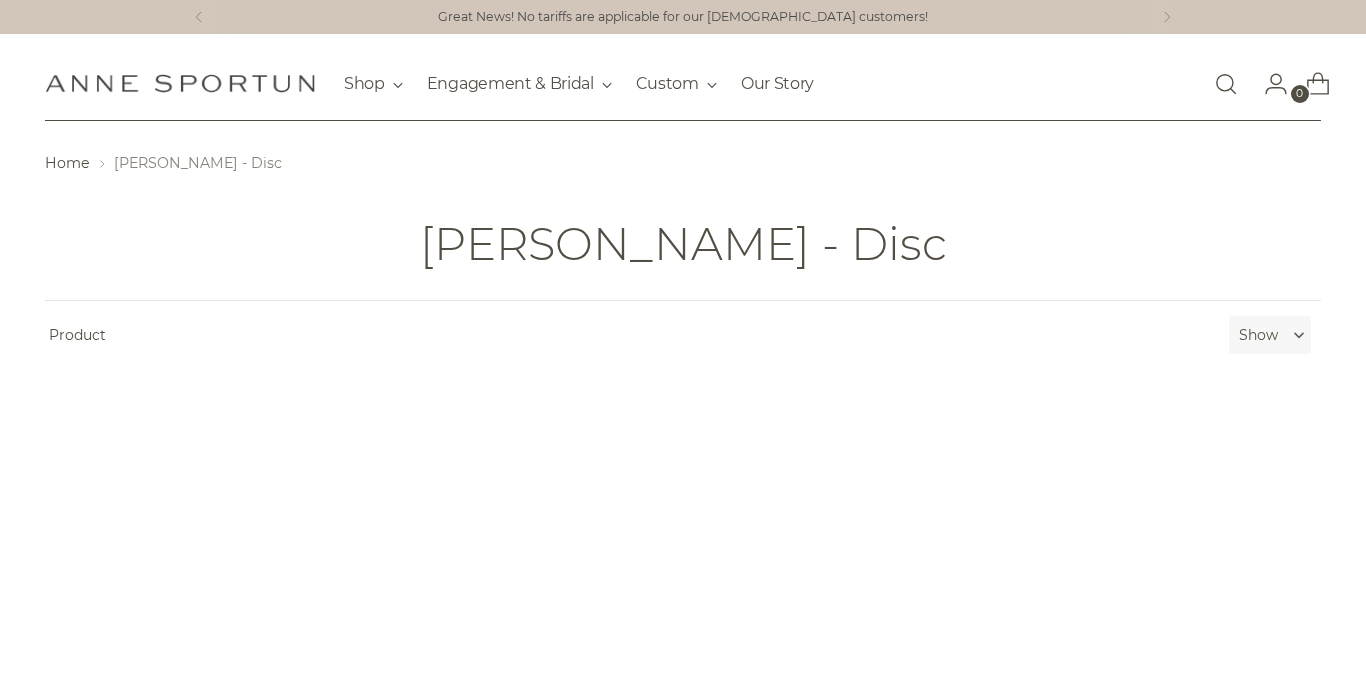 scroll, scrollTop: 0, scrollLeft: 0, axis: both 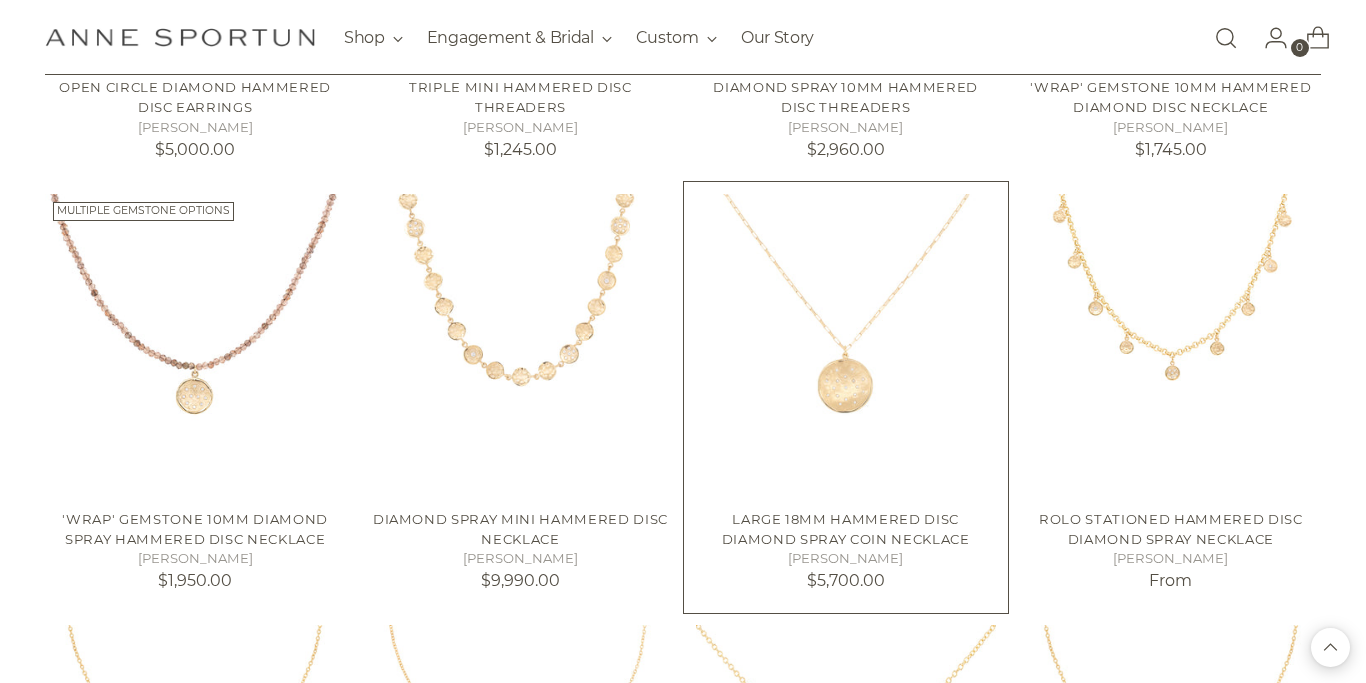 click at bounding box center (0, 0) 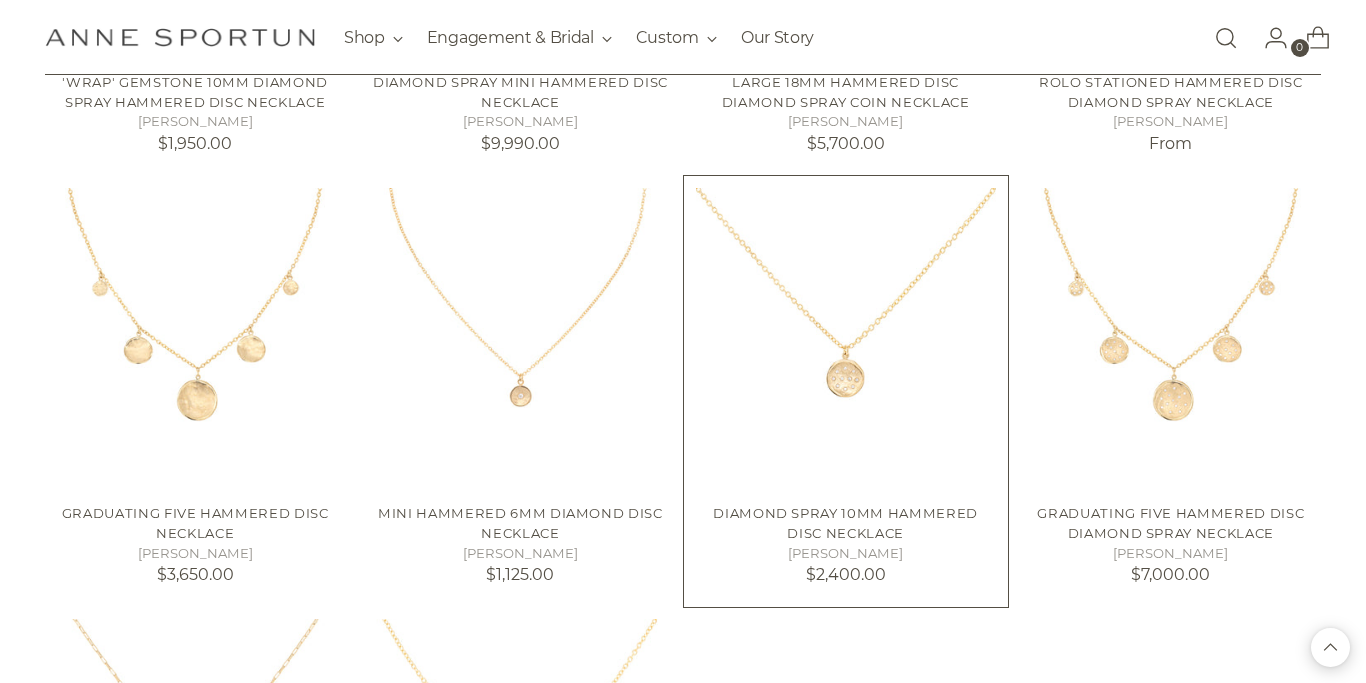 scroll, scrollTop: 3330, scrollLeft: 0, axis: vertical 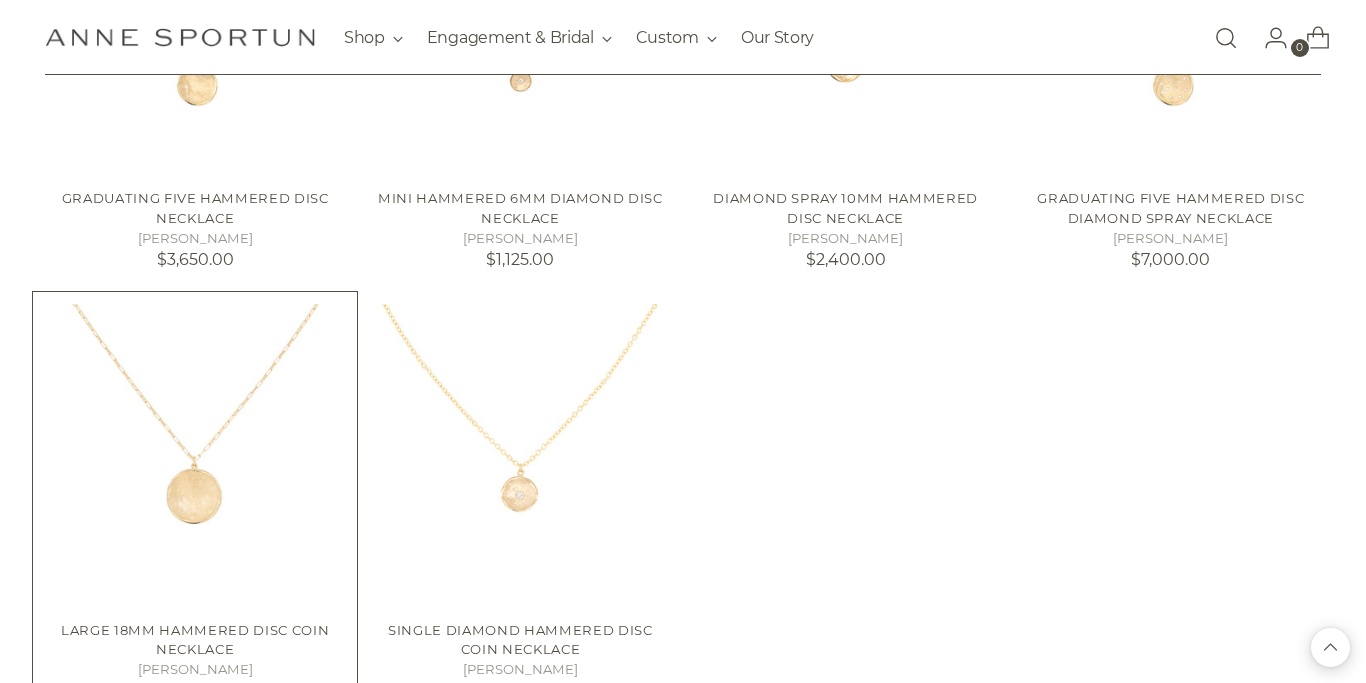 click at bounding box center (0, 0) 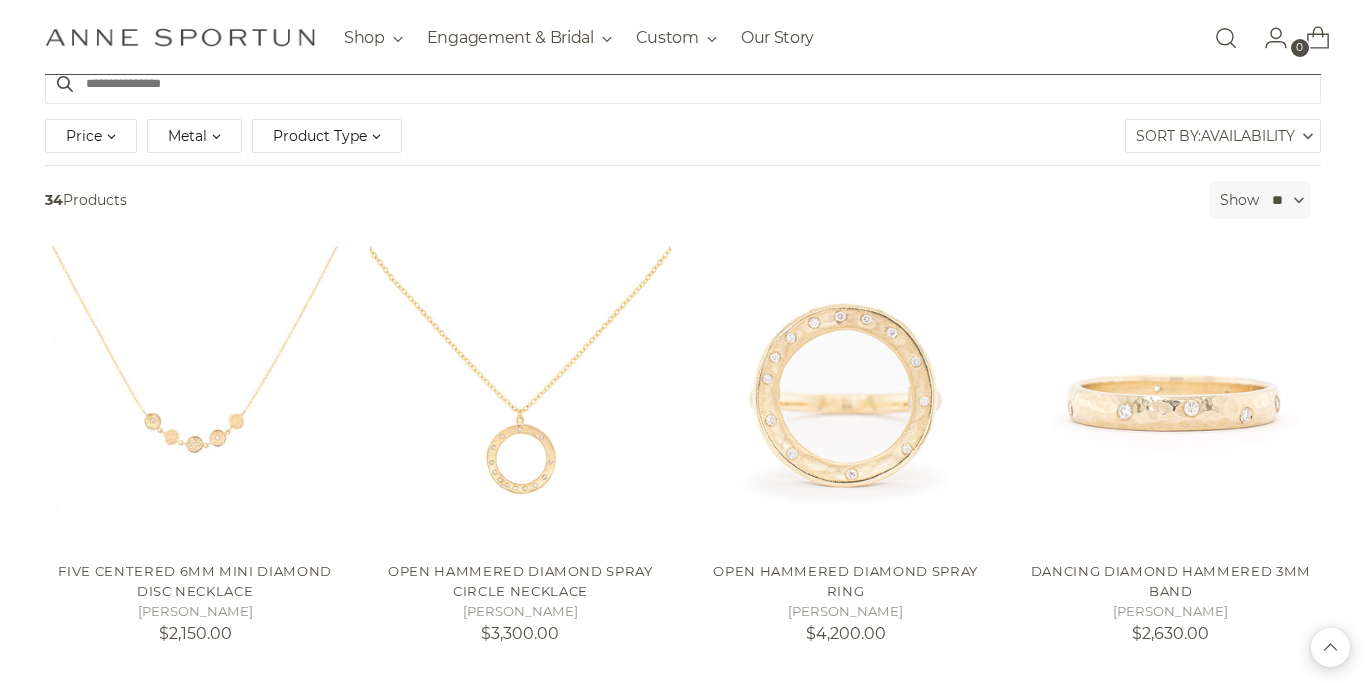 scroll, scrollTop: 0, scrollLeft: 0, axis: both 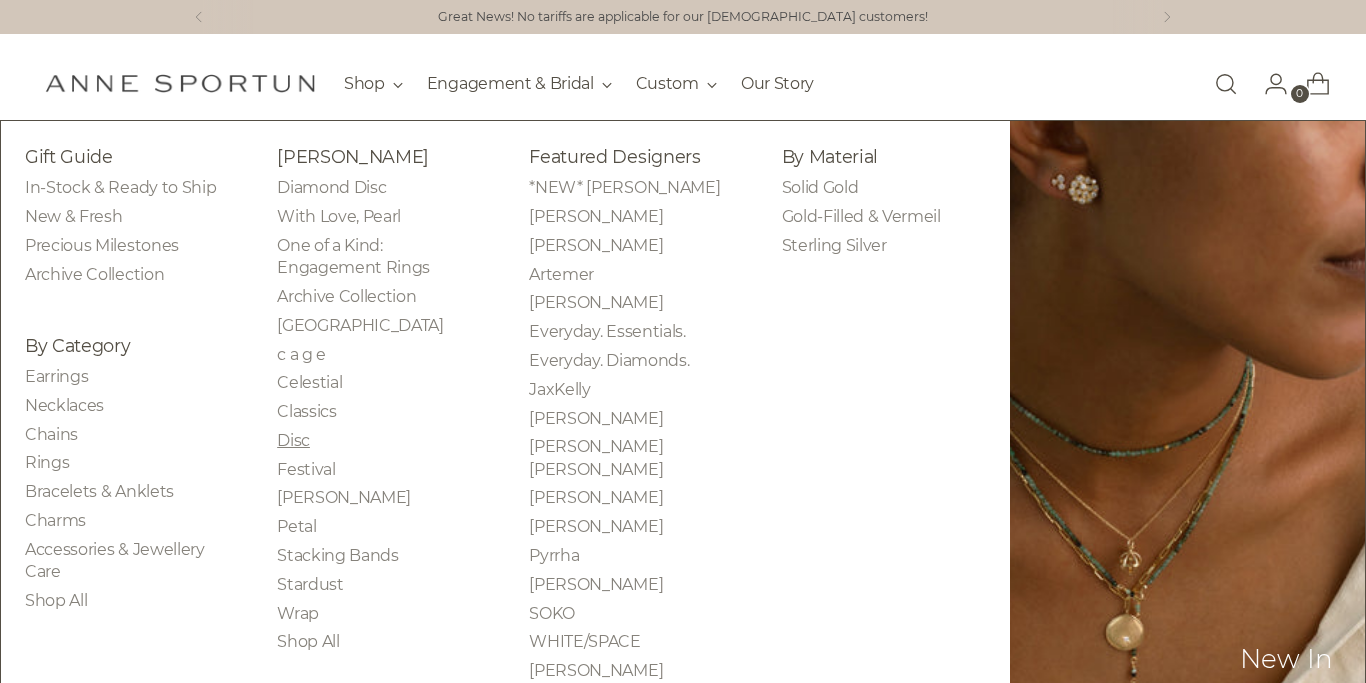 click on "Disc" at bounding box center (293, 440) 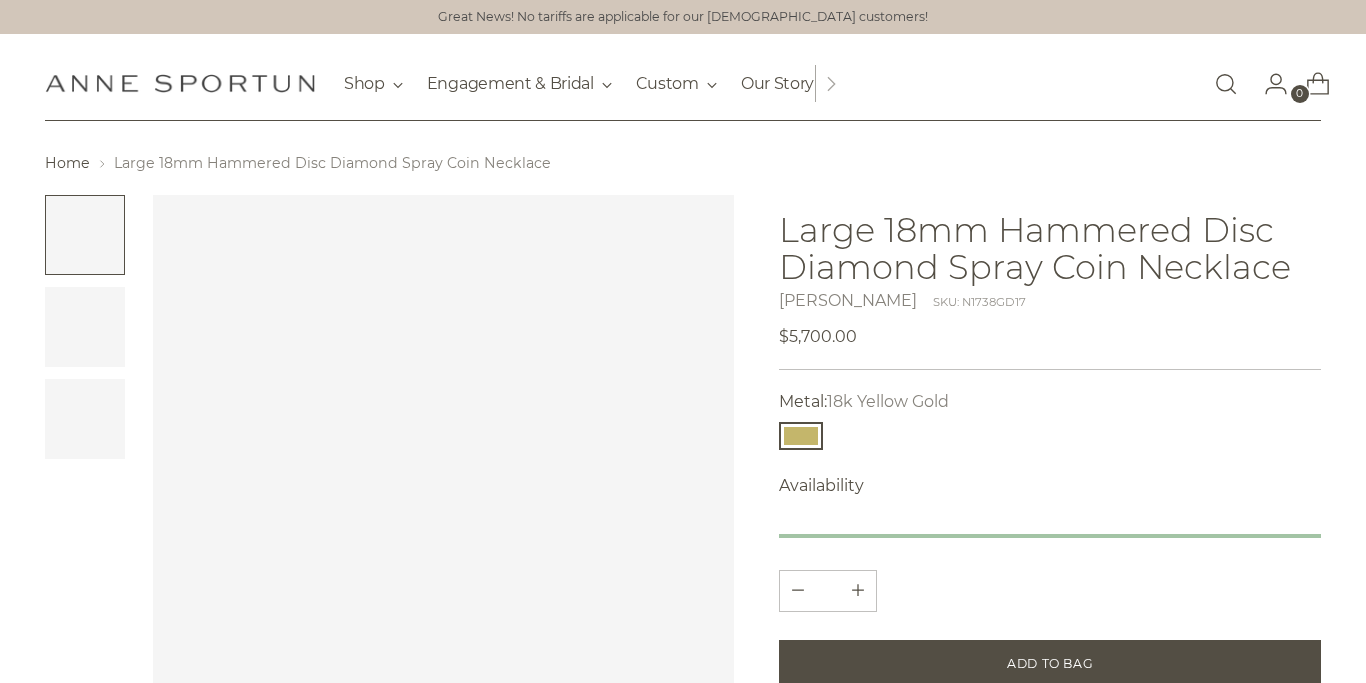 scroll, scrollTop: 0, scrollLeft: 0, axis: both 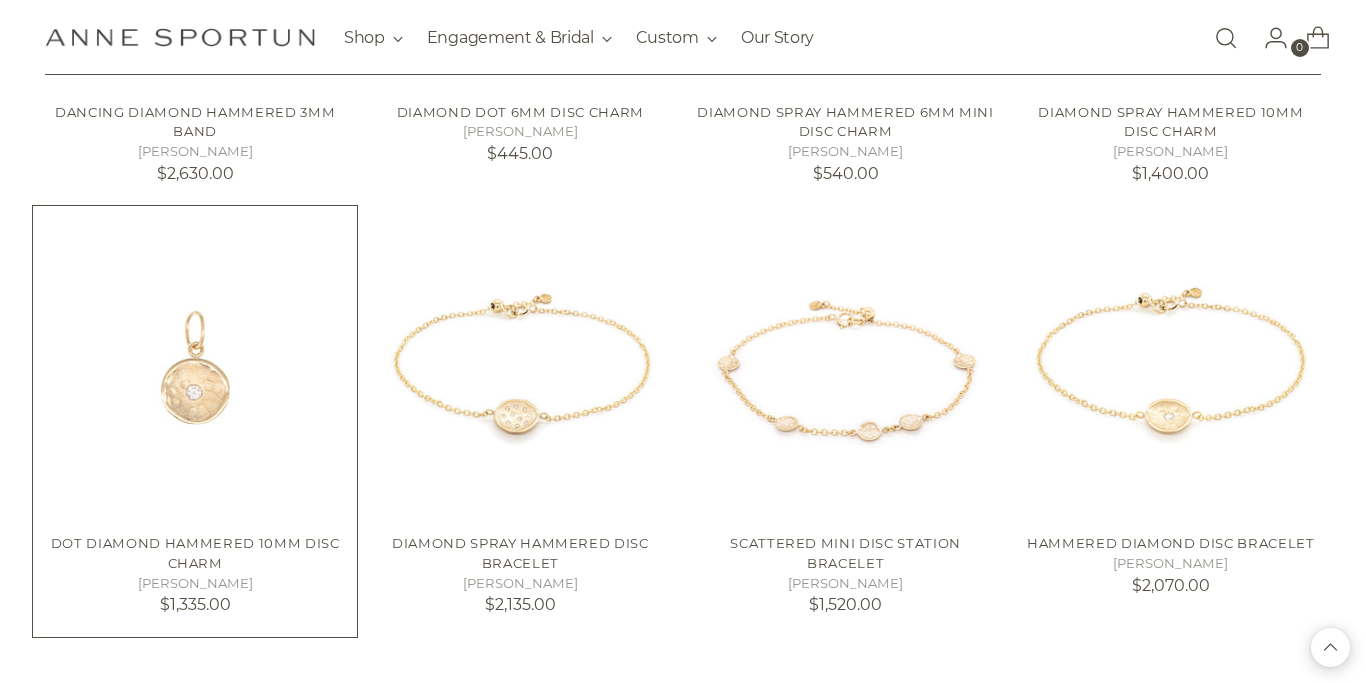 click at bounding box center (0, 0) 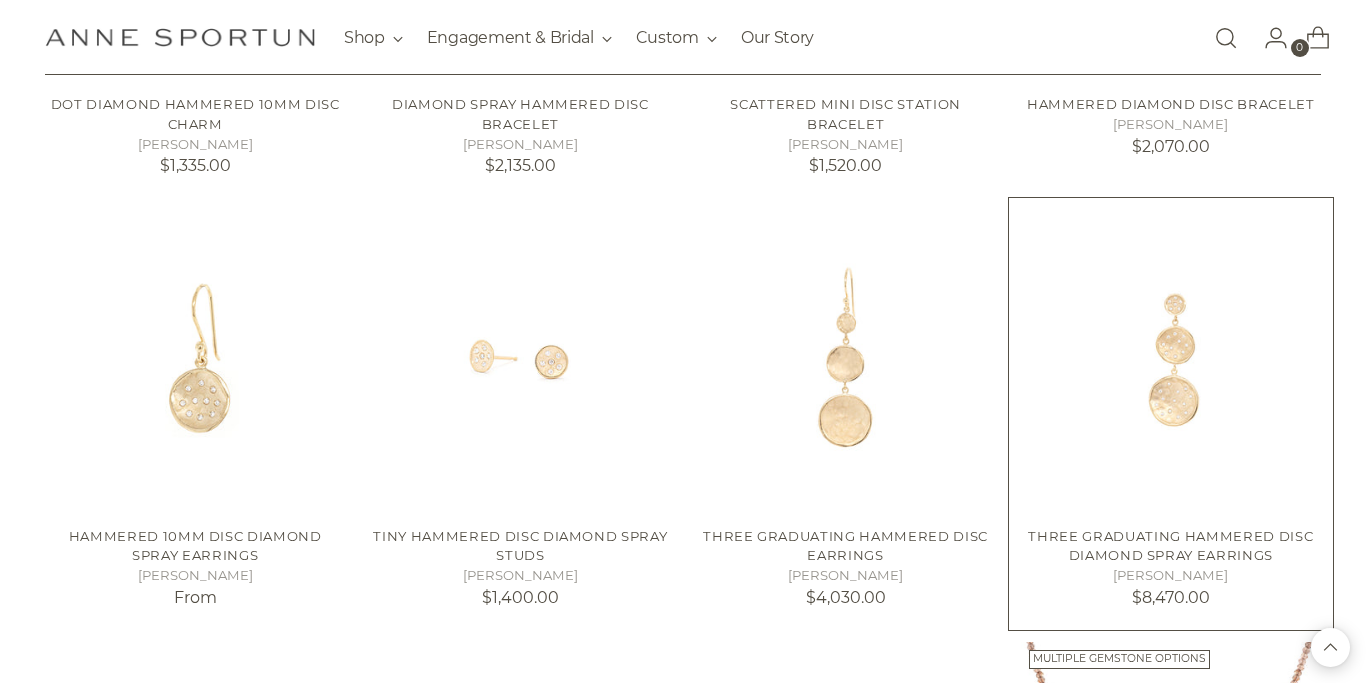 scroll, scrollTop: 1584, scrollLeft: 0, axis: vertical 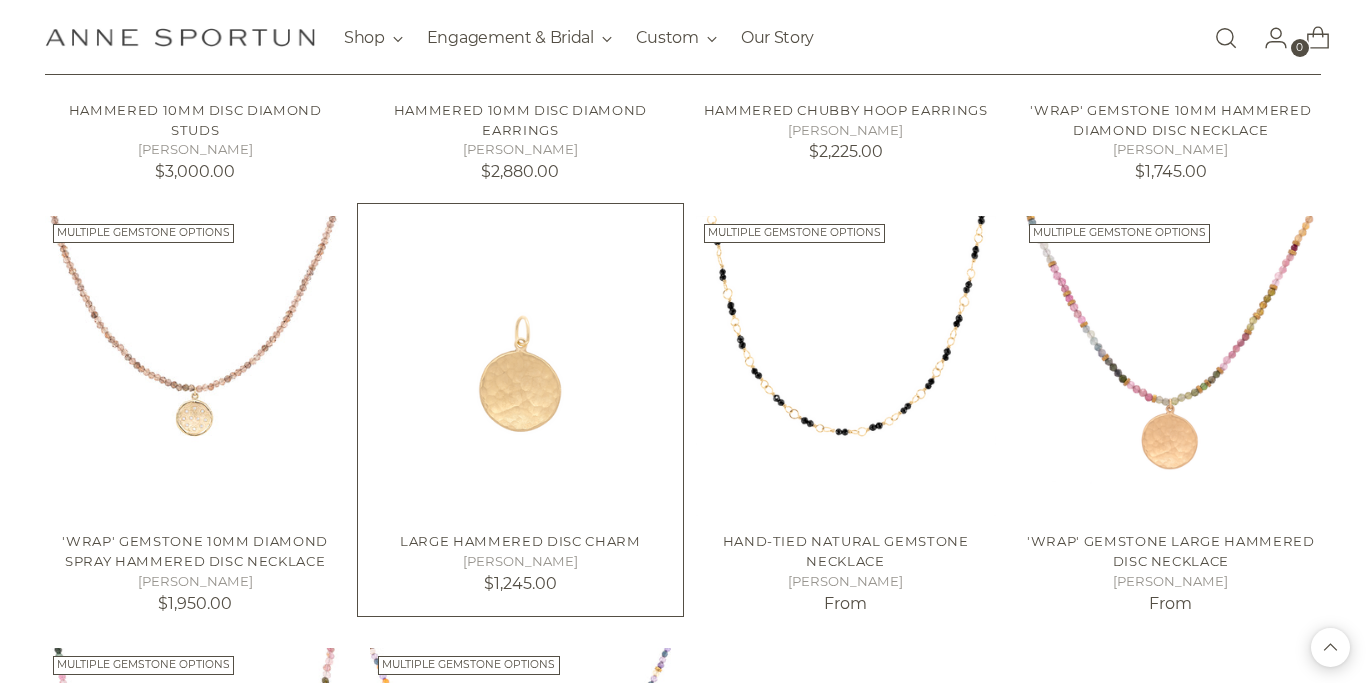 click at bounding box center [0, 0] 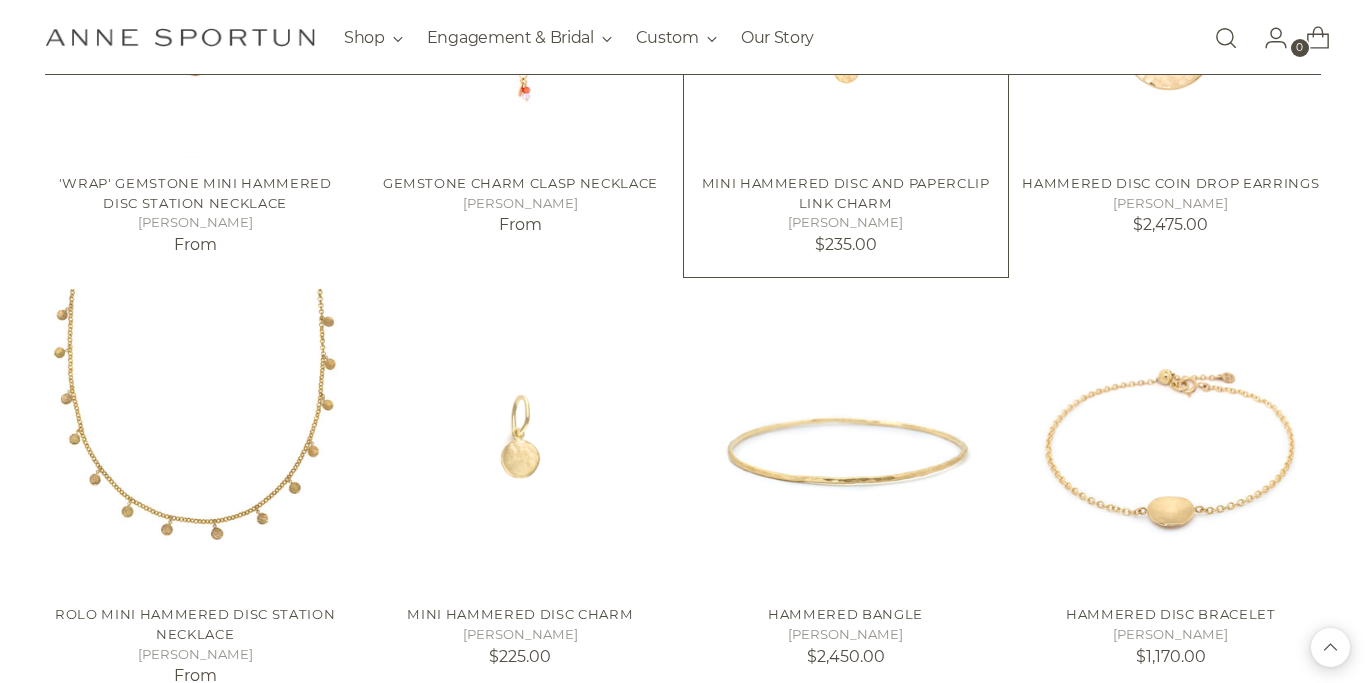 scroll, scrollTop: 3234, scrollLeft: 0, axis: vertical 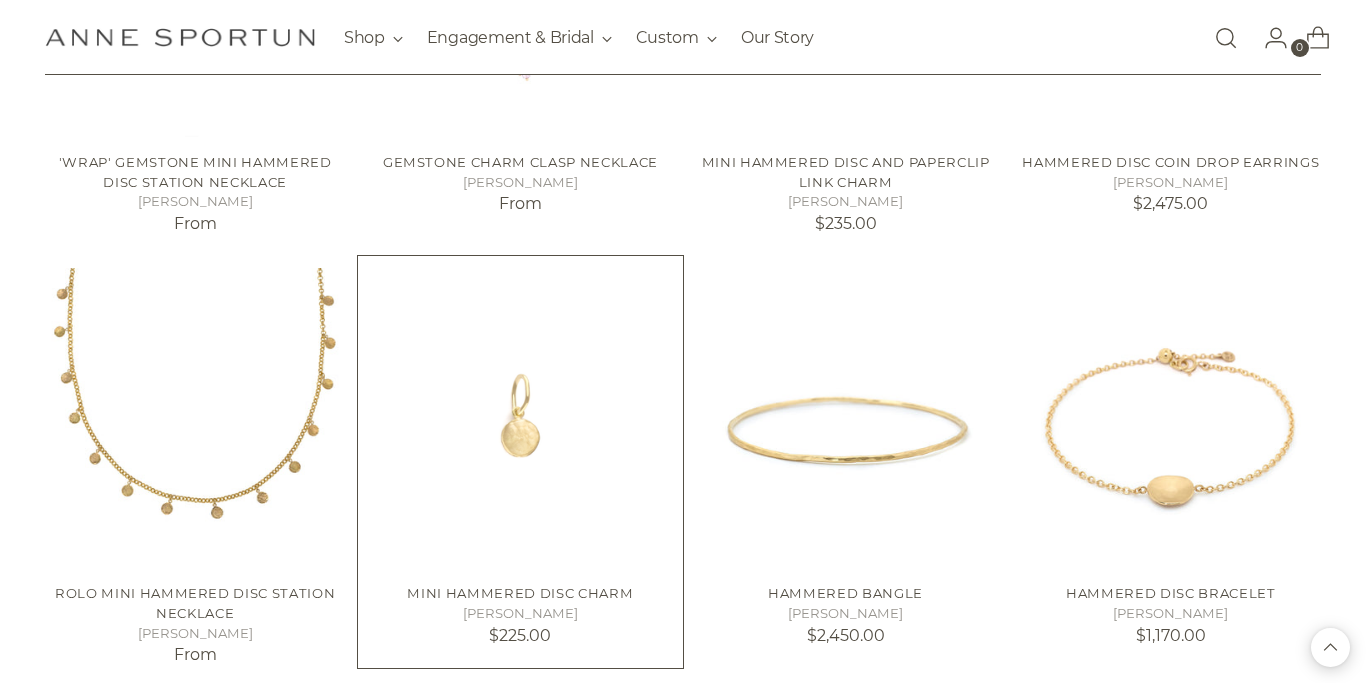 click at bounding box center [0, 0] 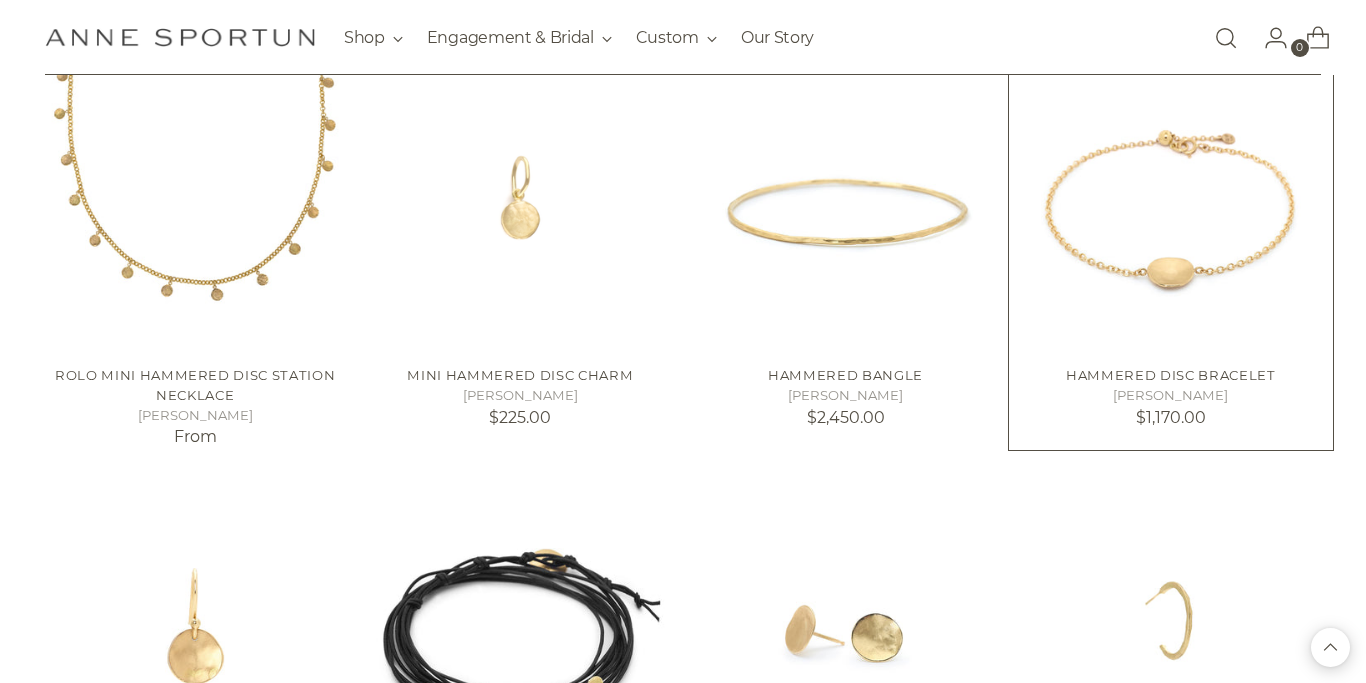 scroll, scrollTop: 3456, scrollLeft: 0, axis: vertical 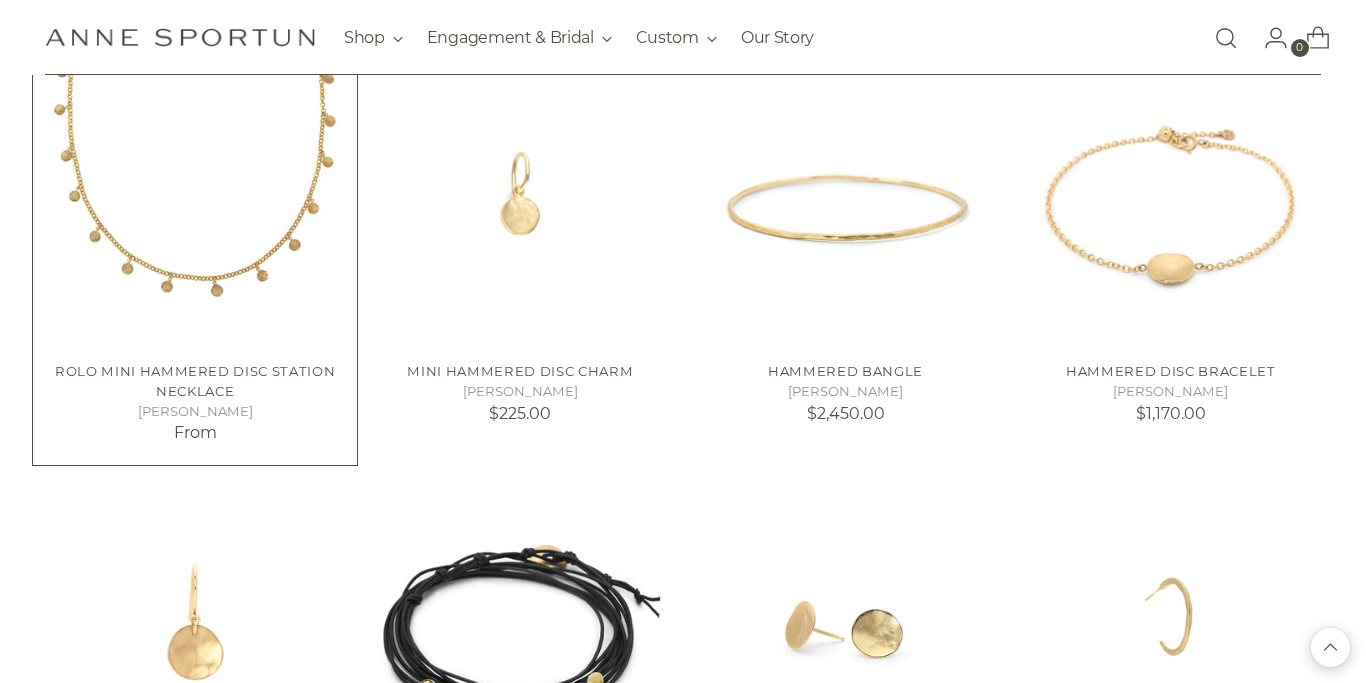 click at bounding box center (0, 0) 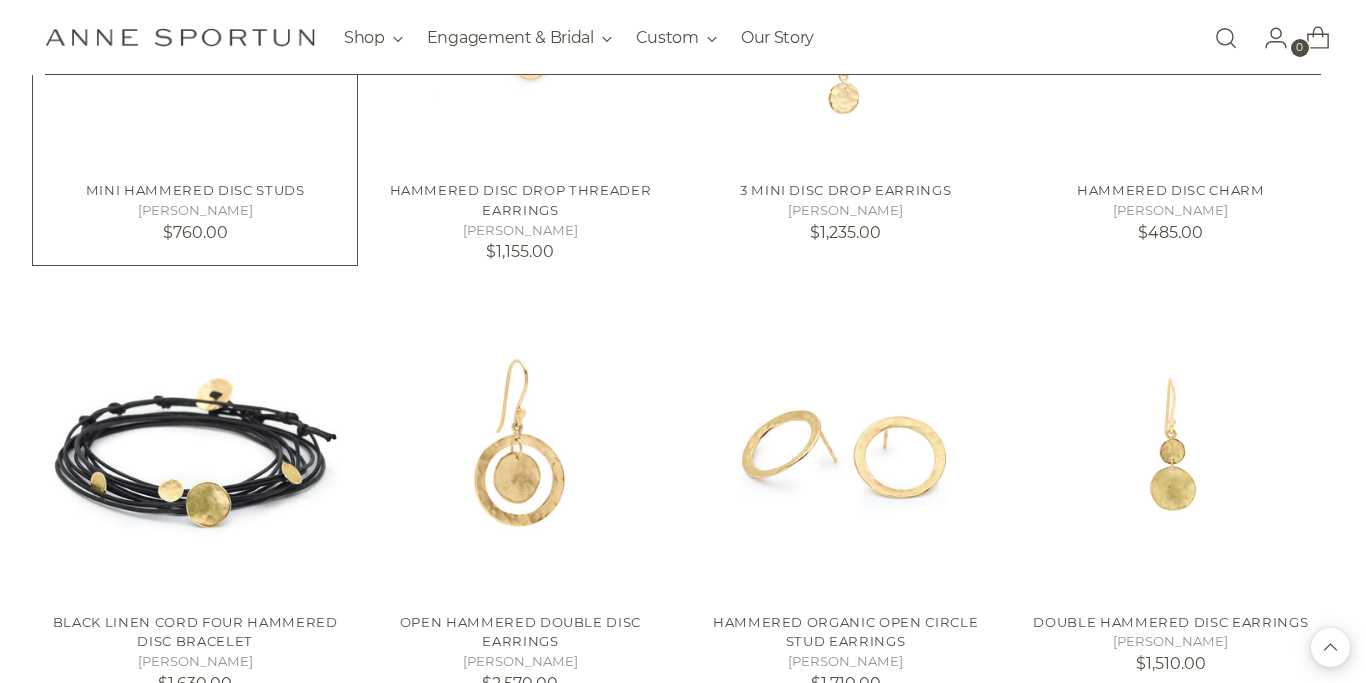 scroll, scrollTop: 4622, scrollLeft: 0, axis: vertical 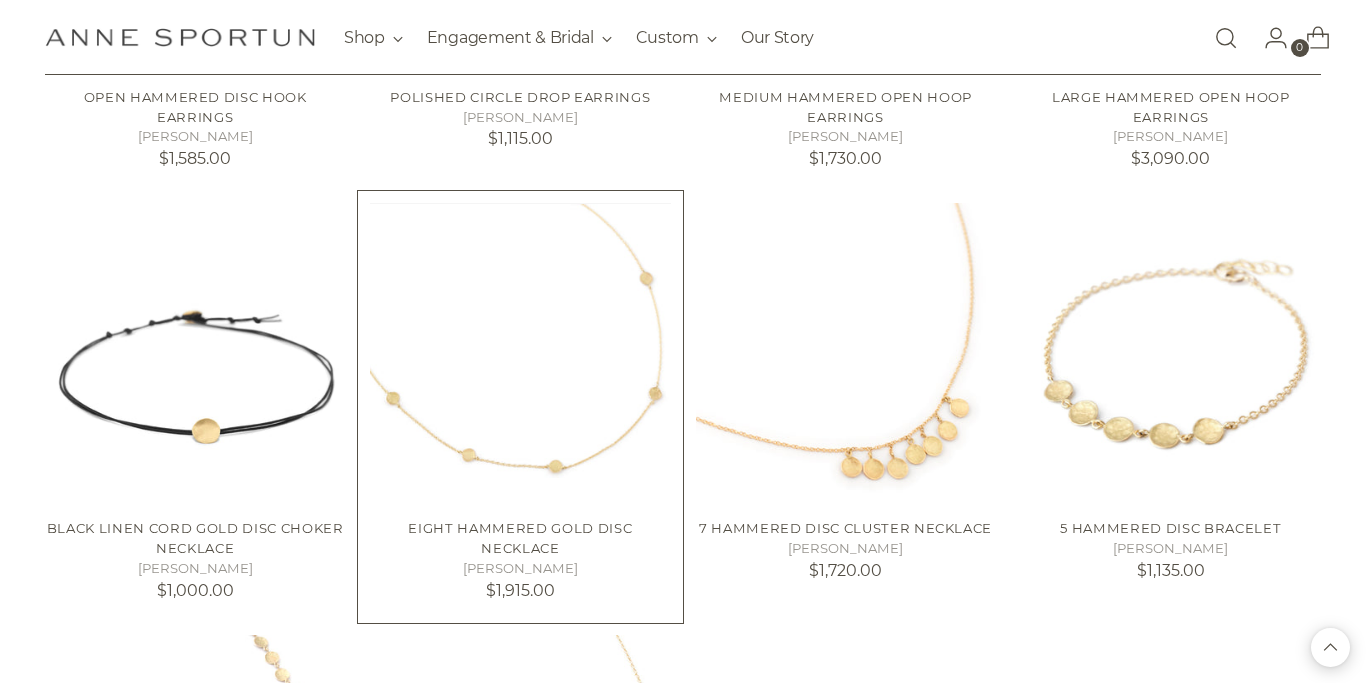 click at bounding box center [0, 0] 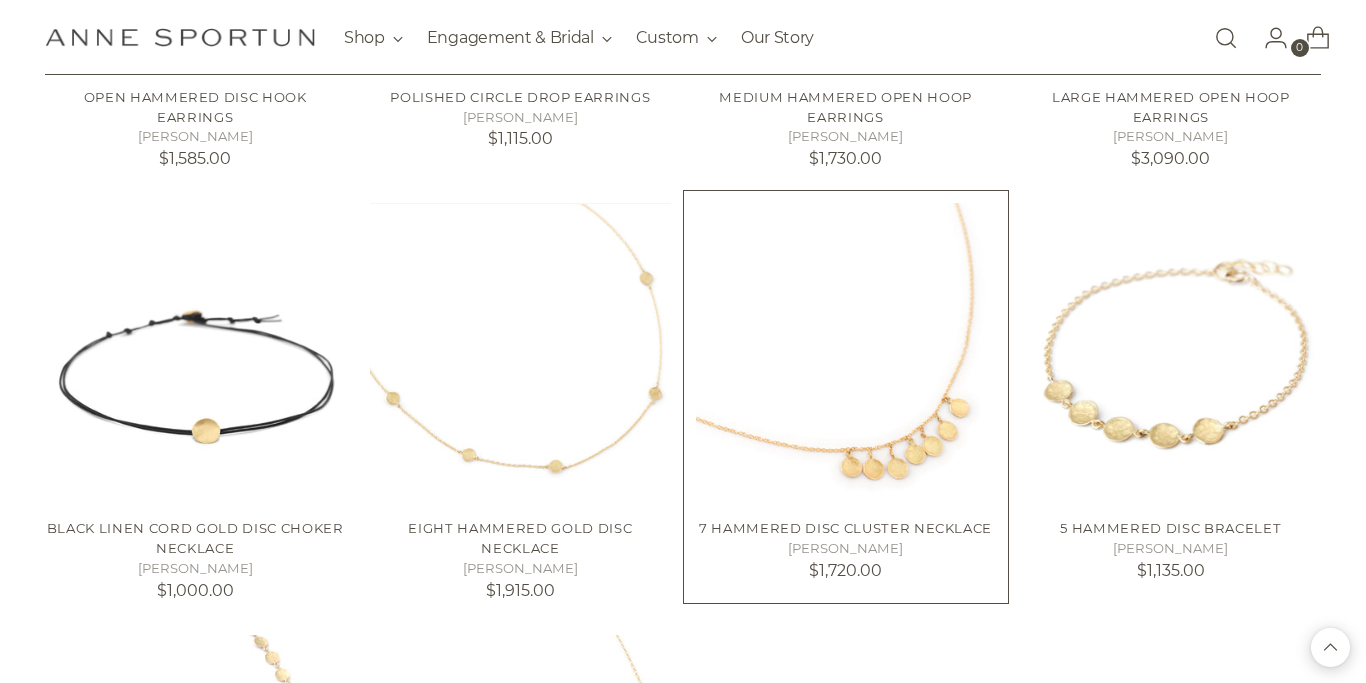 click at bounding box center [0, 0] 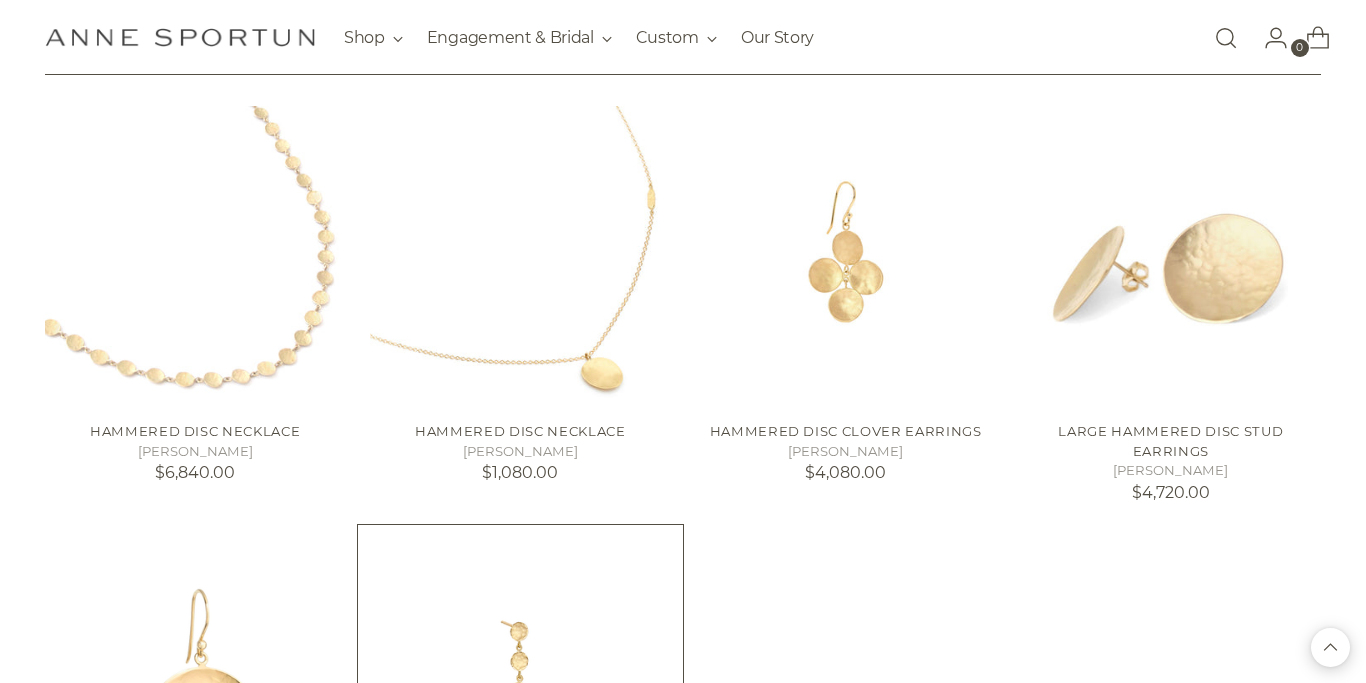 scroll, scrollTop: 5972, scrollLeft: 0, axis: vertical 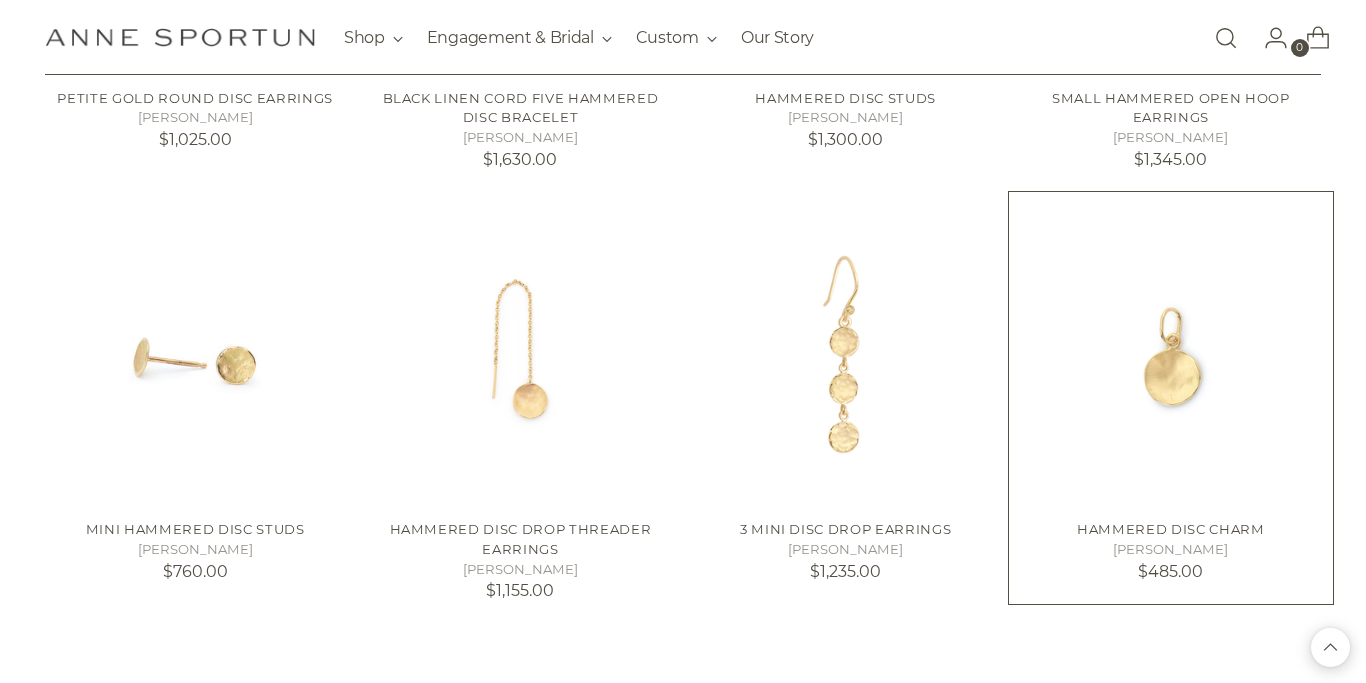 click at bounding box center [0, 0] 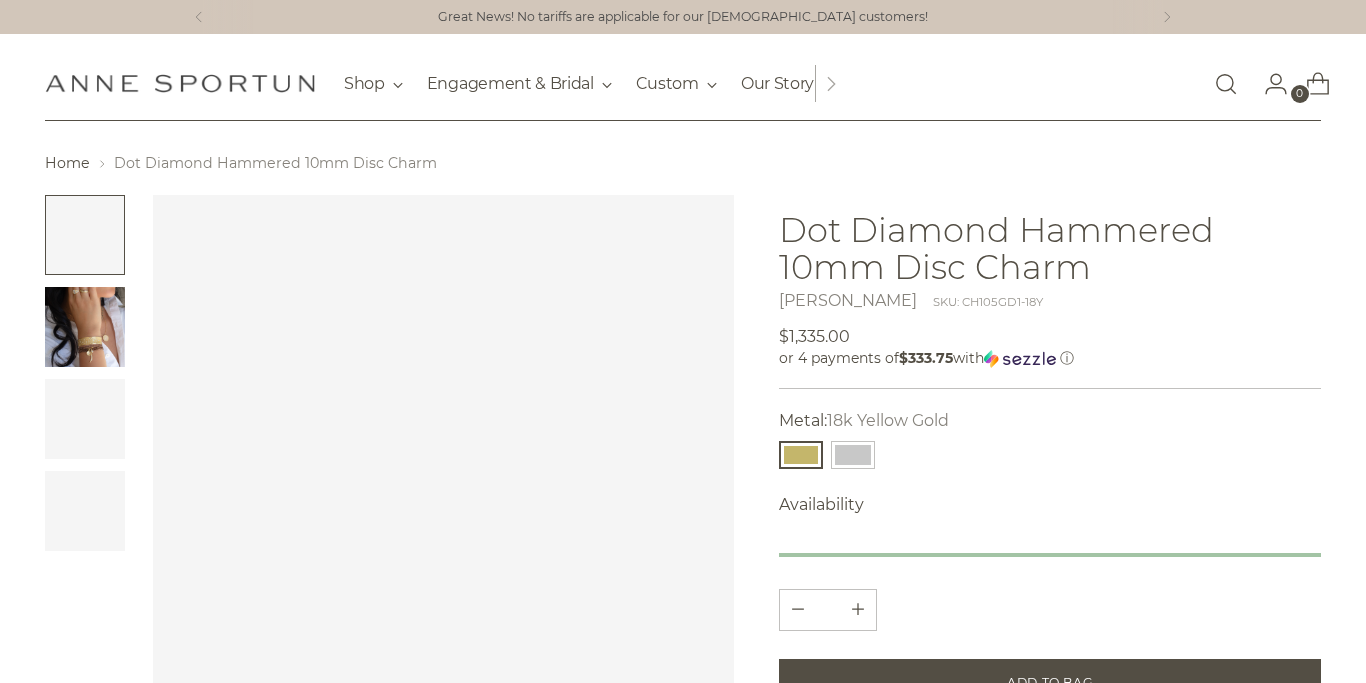 scroll, scrollTop: 0, scrollLeft: 0, axis: both 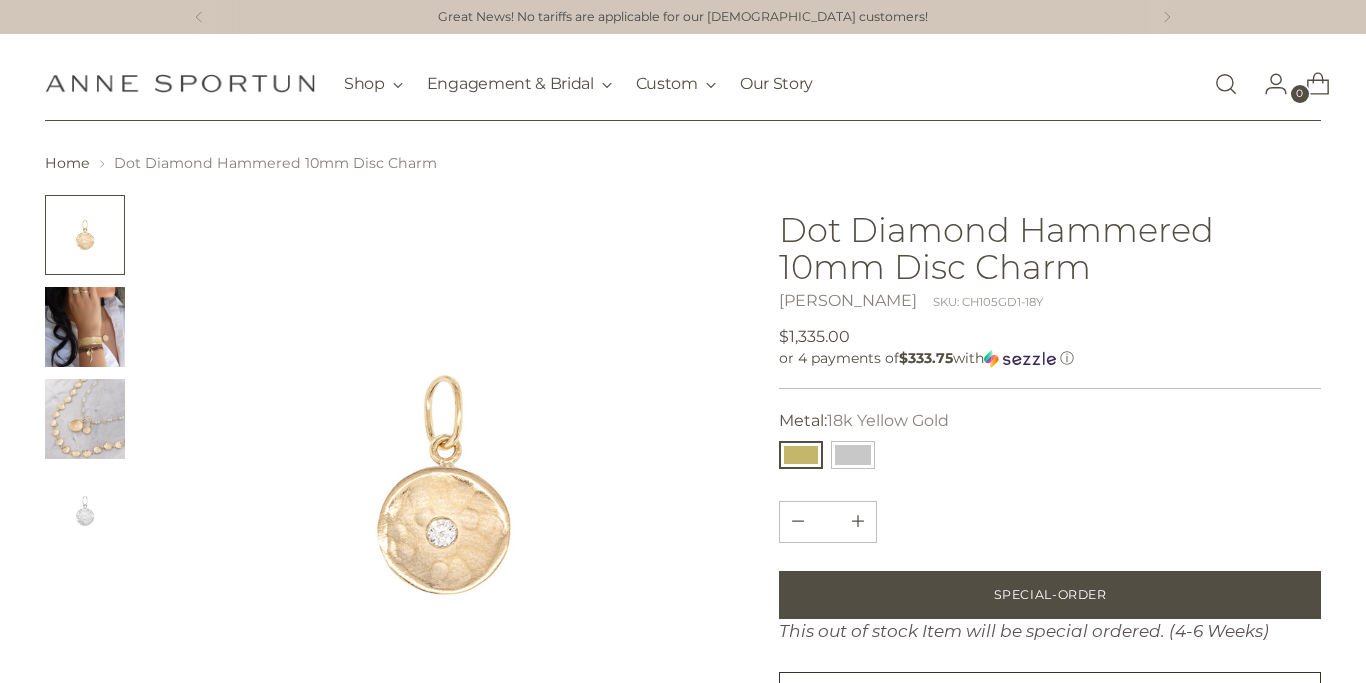 click at bounding box center [85, 327] 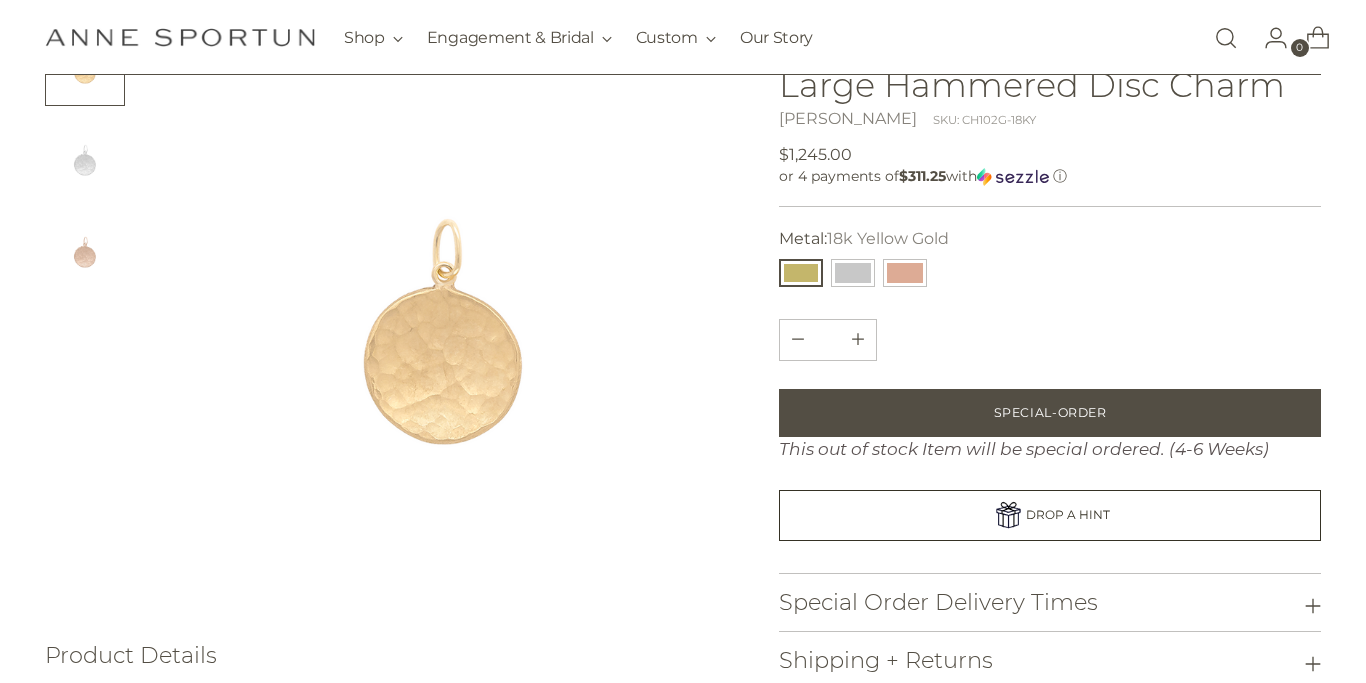 scroll, scrollTop: 0, scrollLeft: 0, axis: both 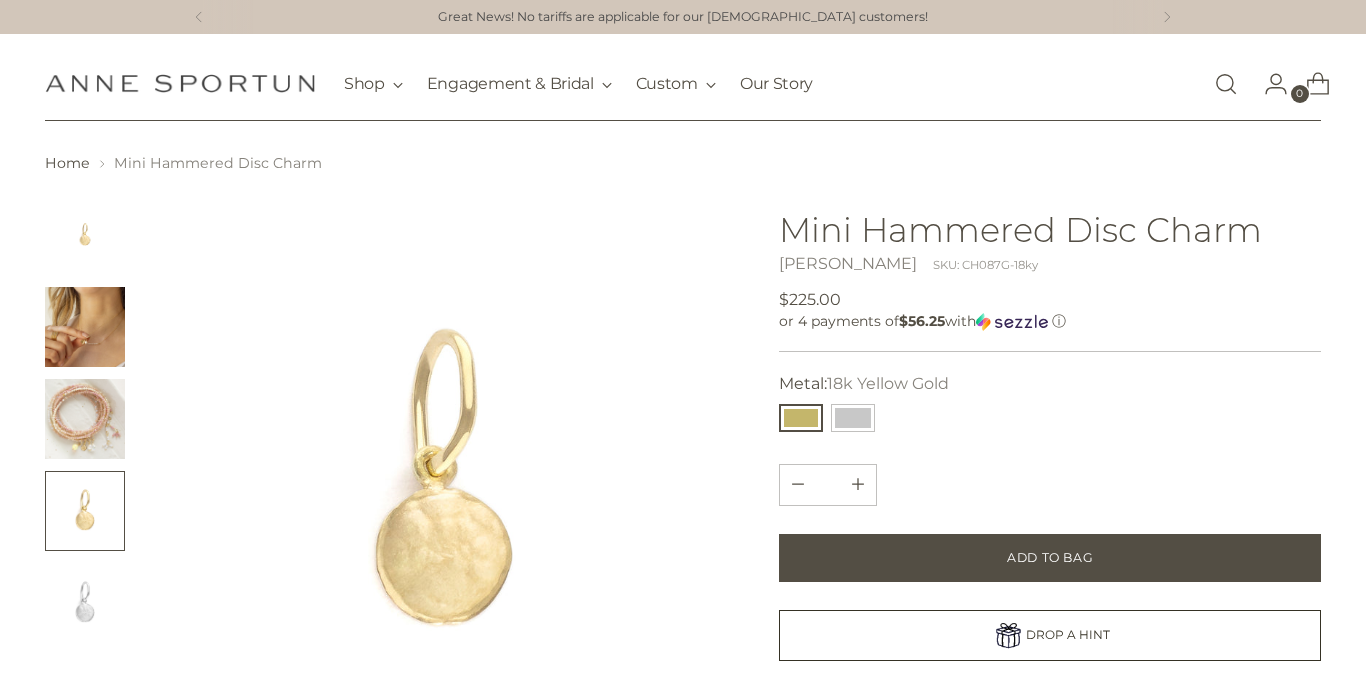 click at bounding box center (85, 327) 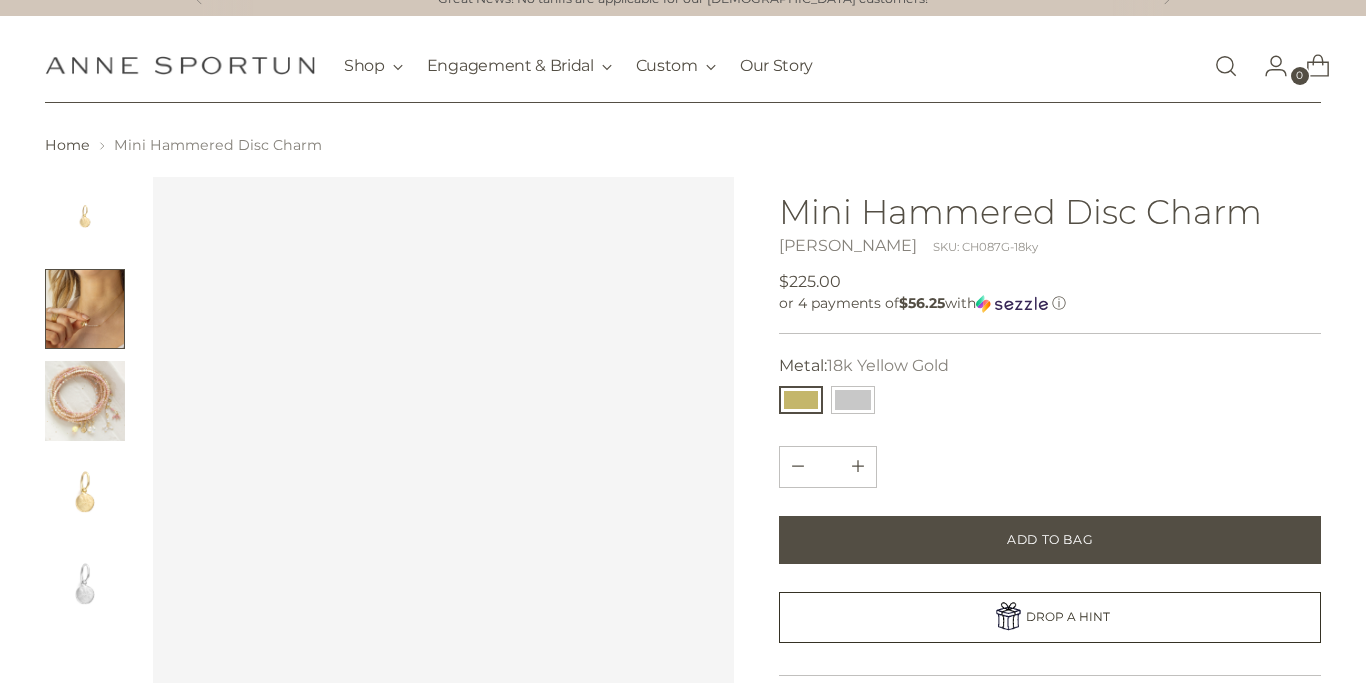 scroll, scrollTop: 19, scrollLeft: 0, axis: vertical 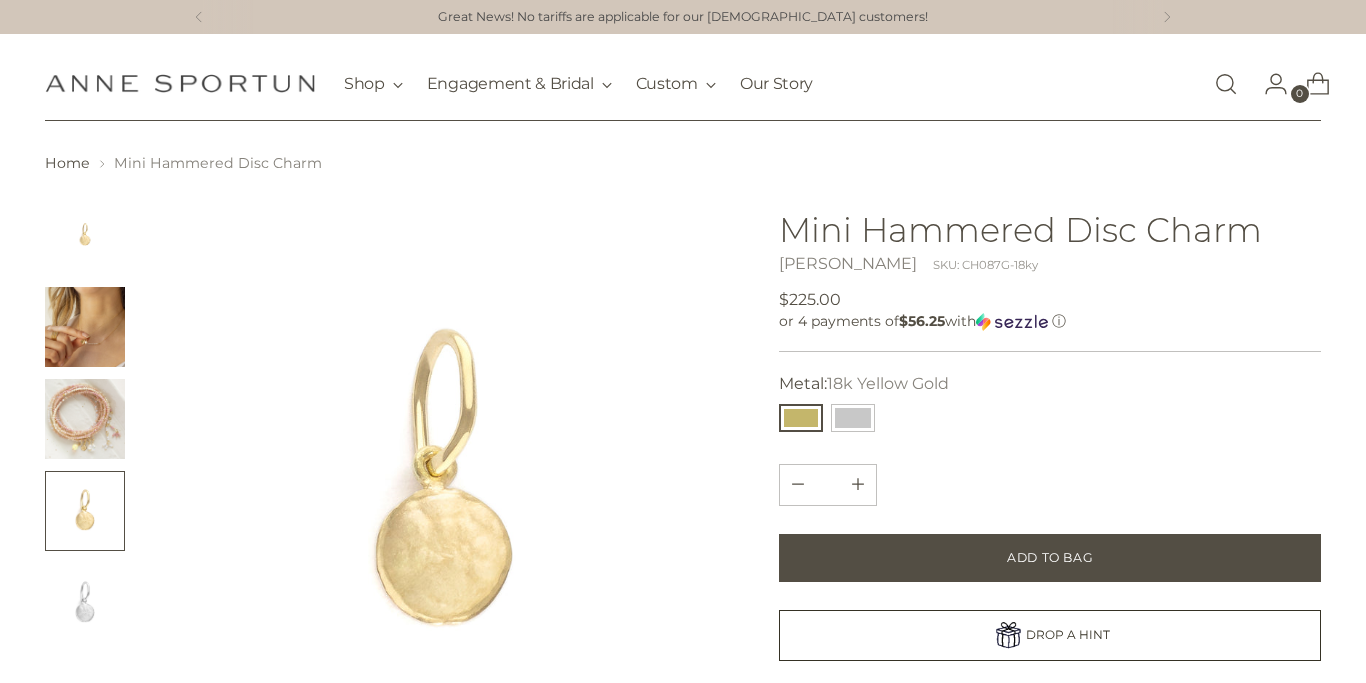 click at bounding box center [85, 327] 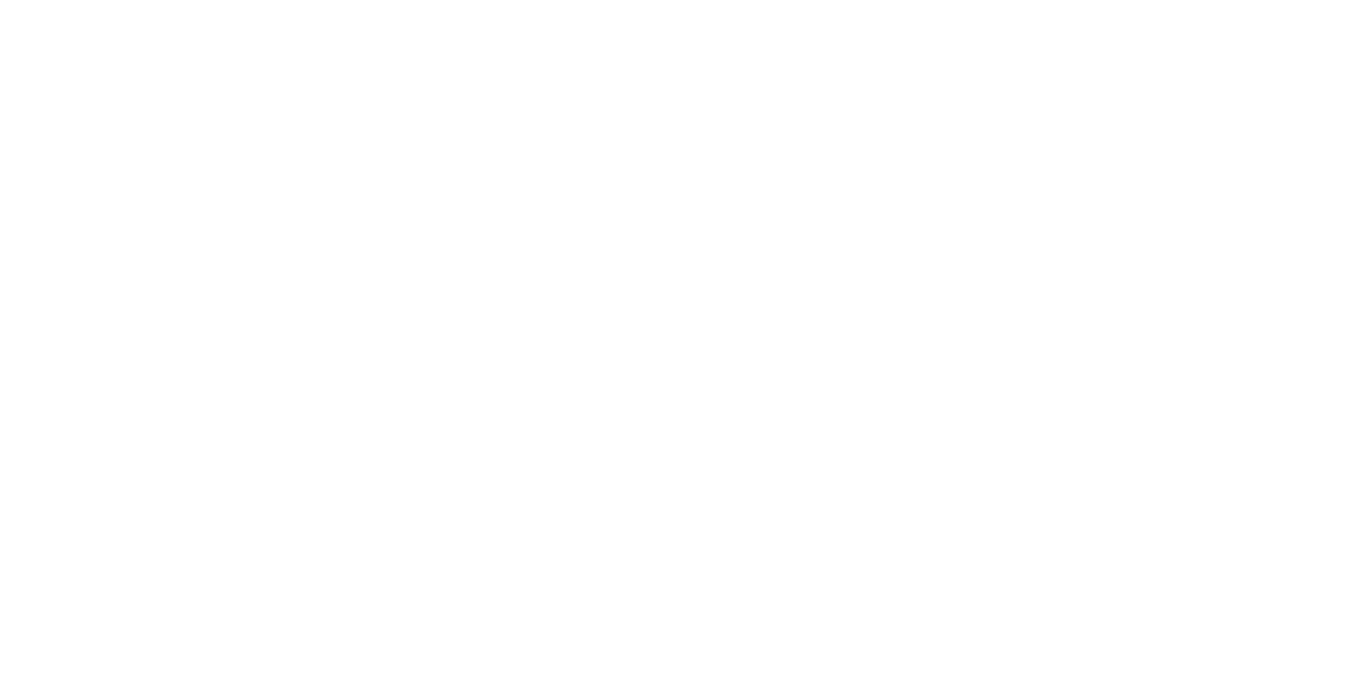 scroll, scrollTop: 0, scrollLeft: 0, axis: both 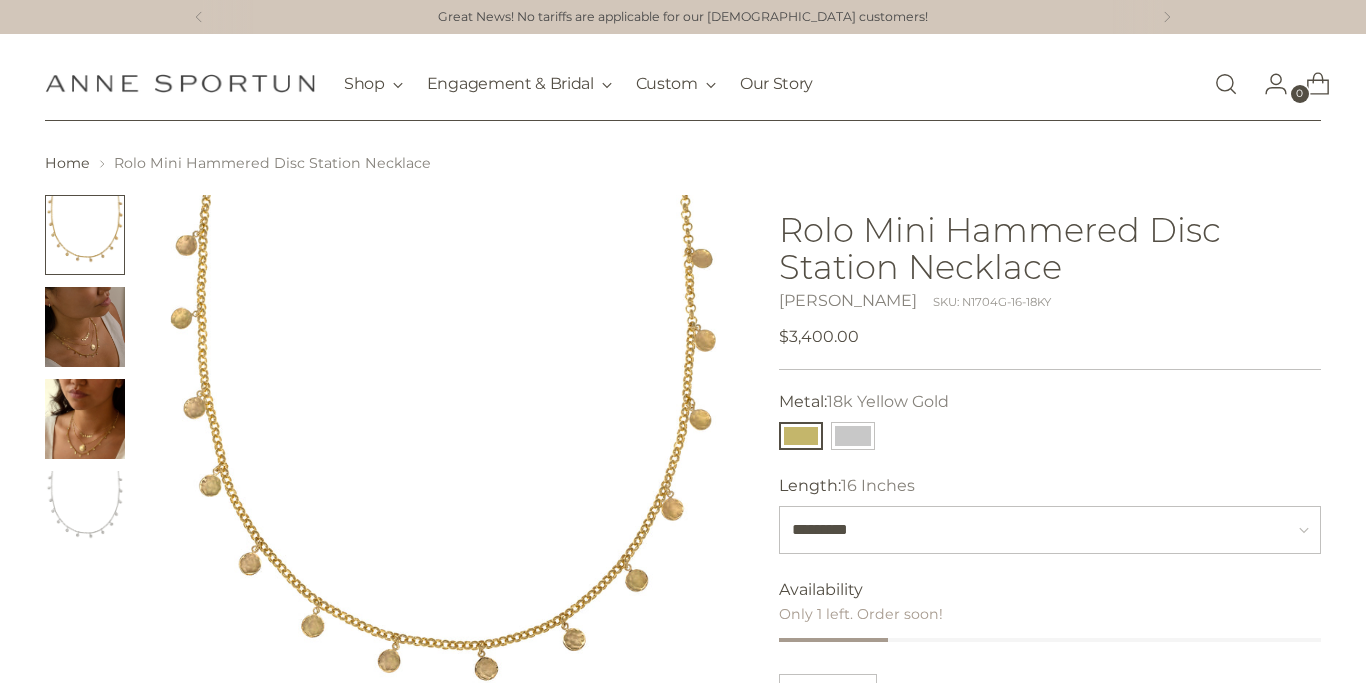 click at bounding box center [85, 327] 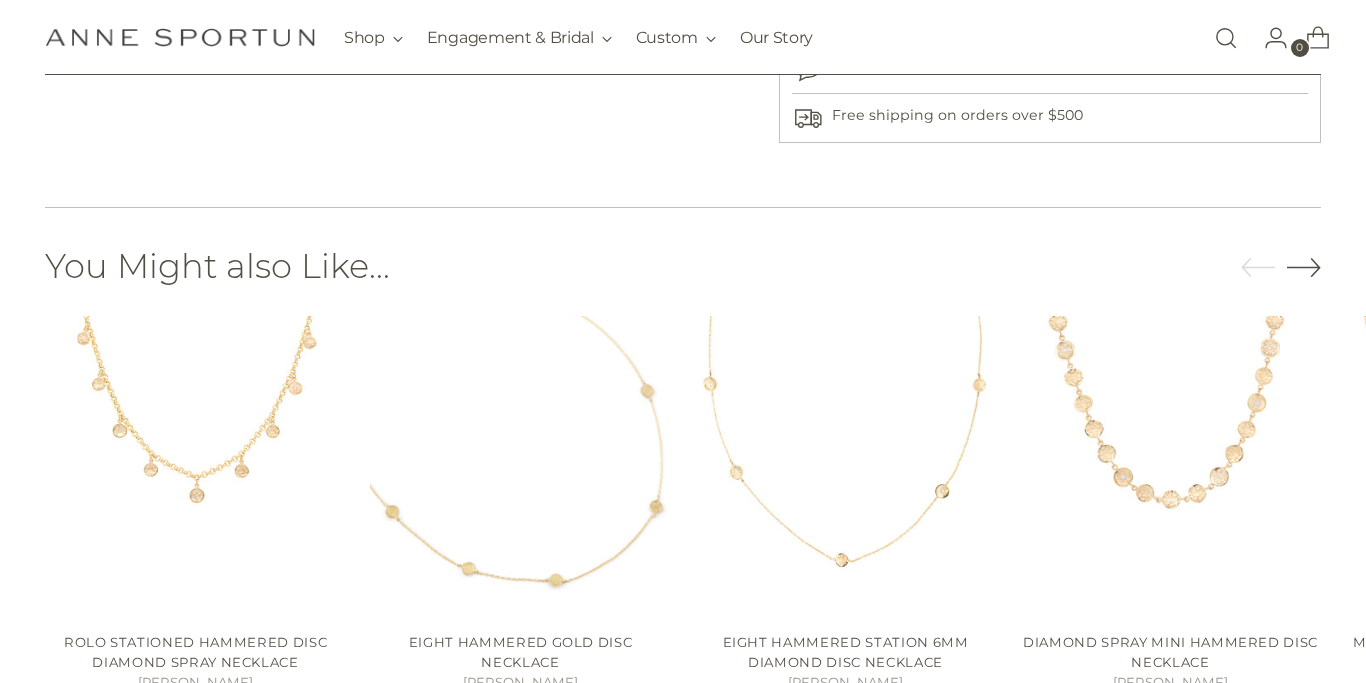 scroll, scrollTop: 1088, scrollLeft: 0, axis: vertical 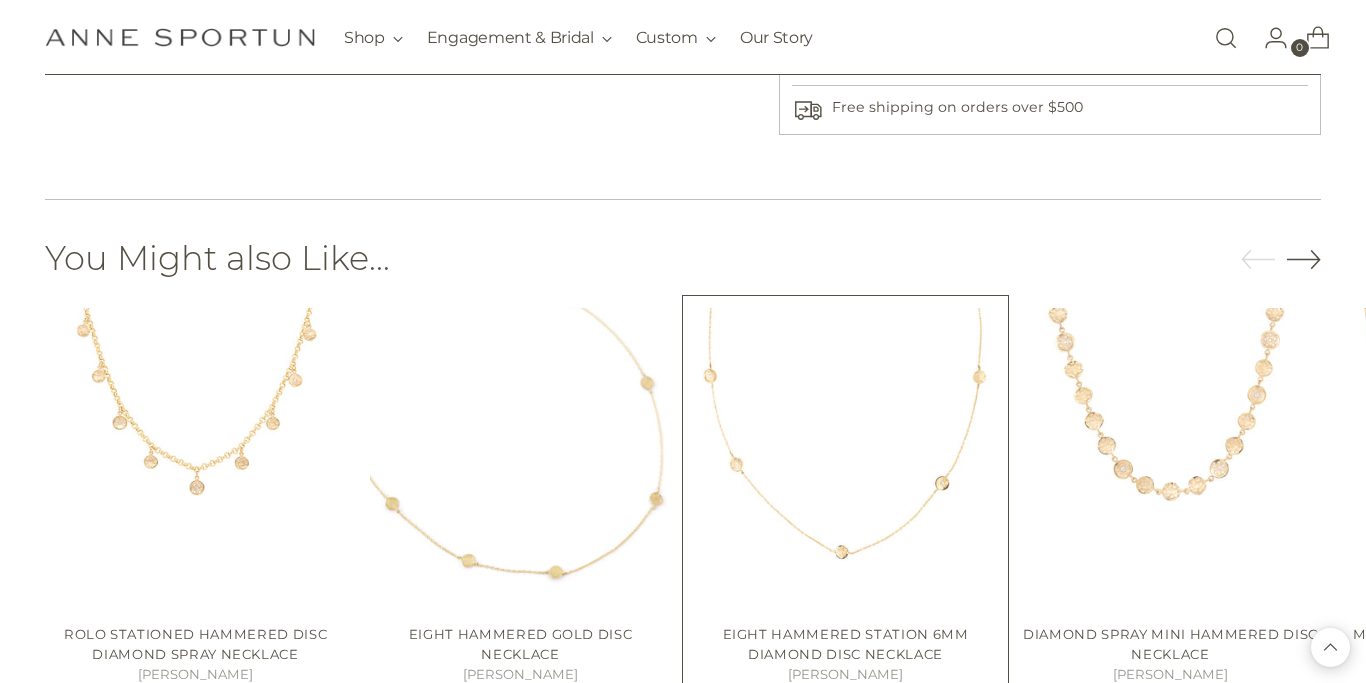 click at bounding box center [0, 0] 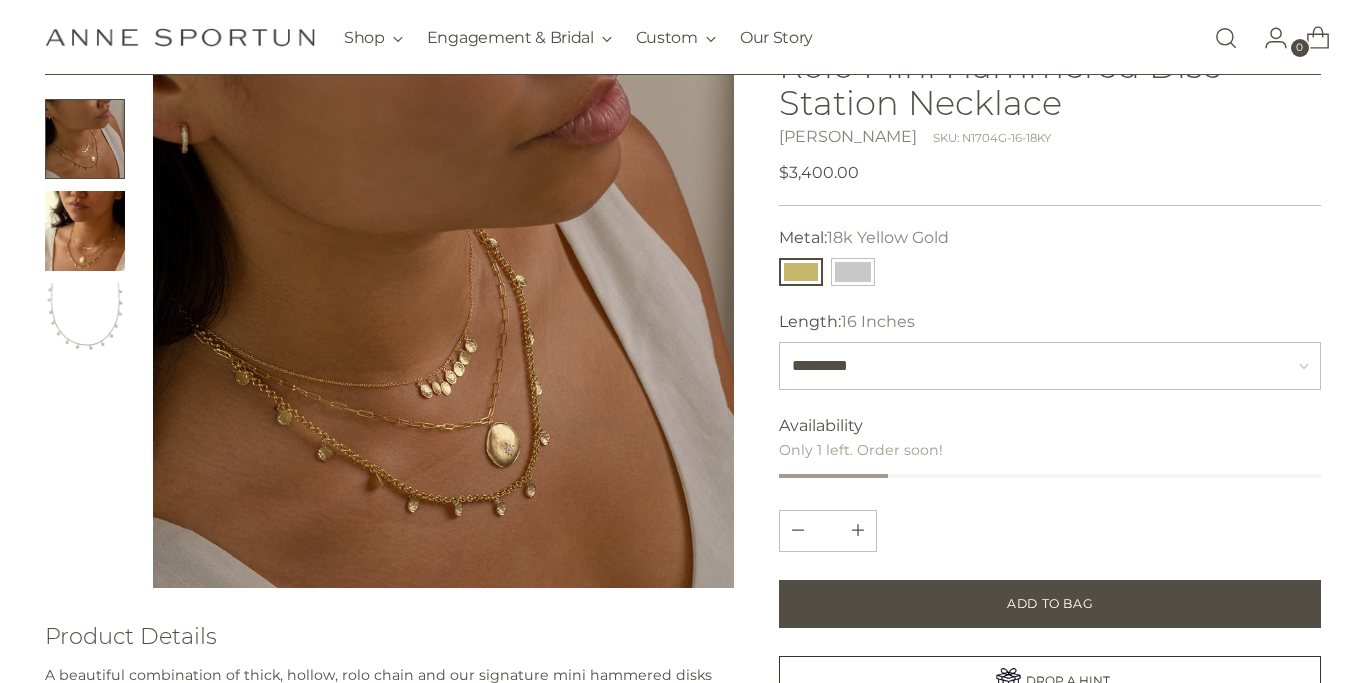 scroll, scrollTop: 211, scrollLeft: 0, axis: vertical 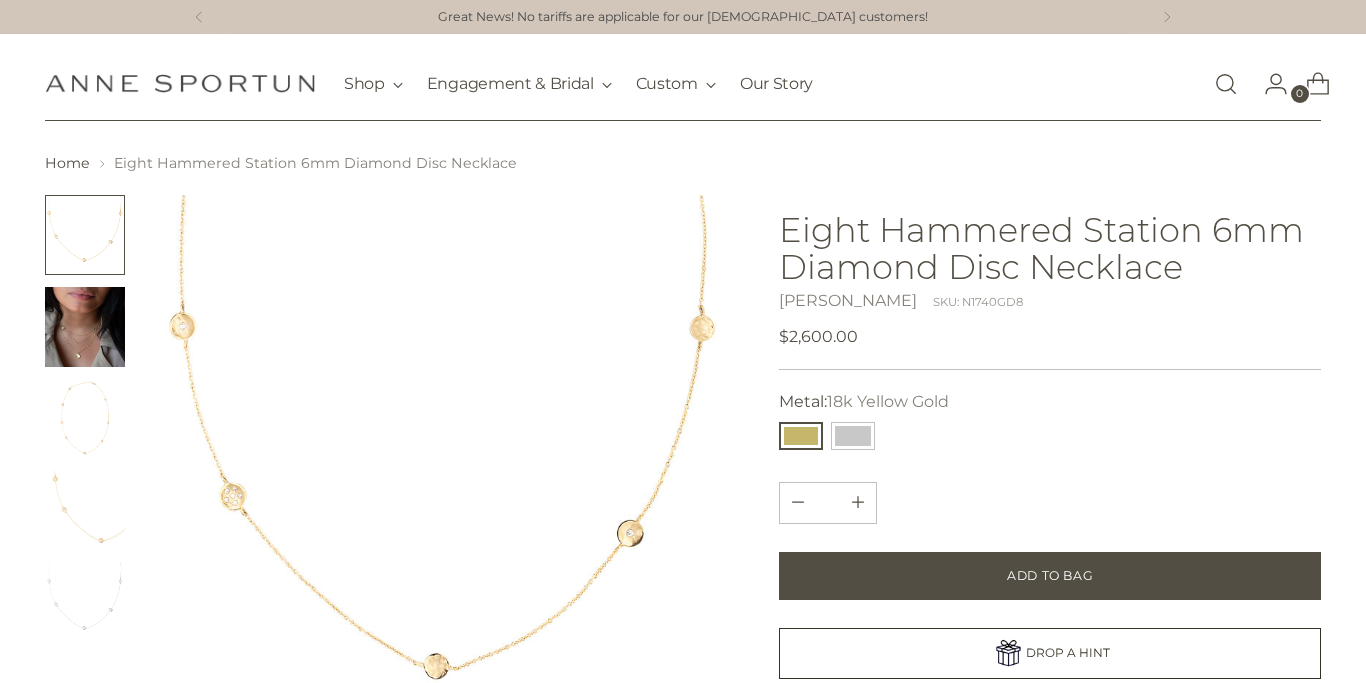 click at bounding box center [85, 327] 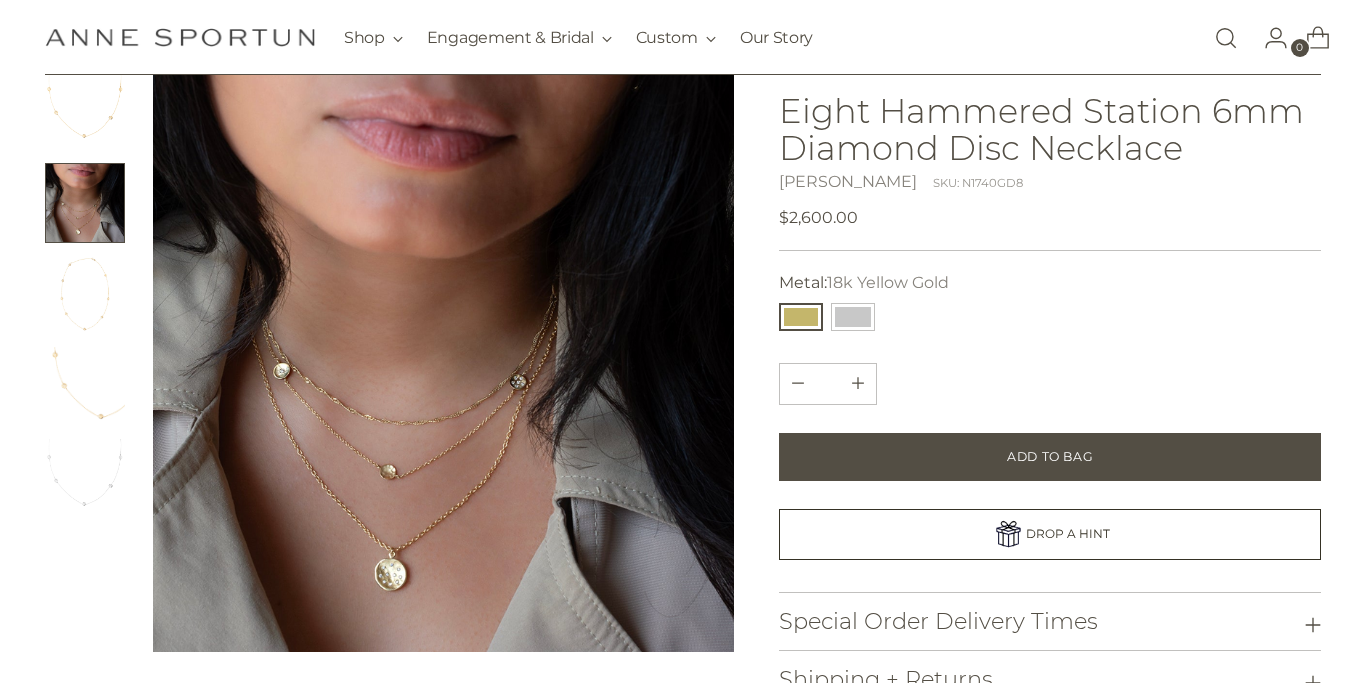 scroll, scrollTop: 133, scrollLeft: 0, axis: vertical 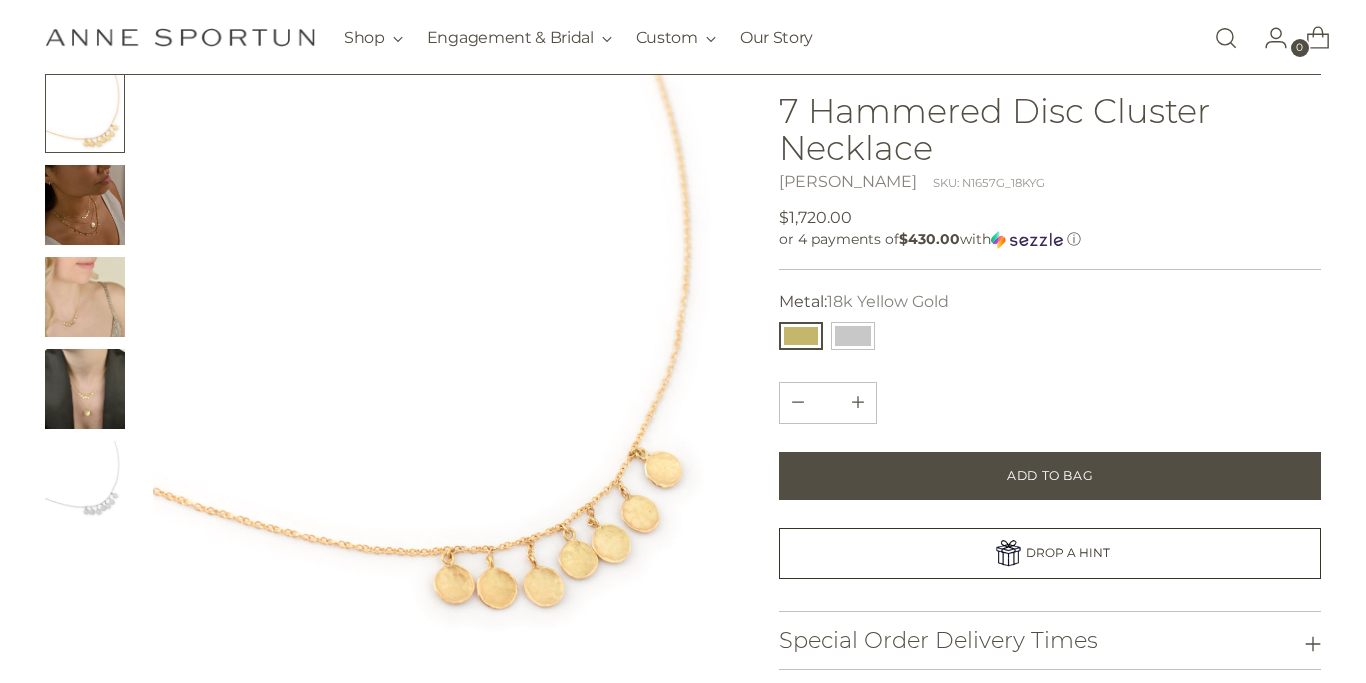 click at bounding box center (85, 205) 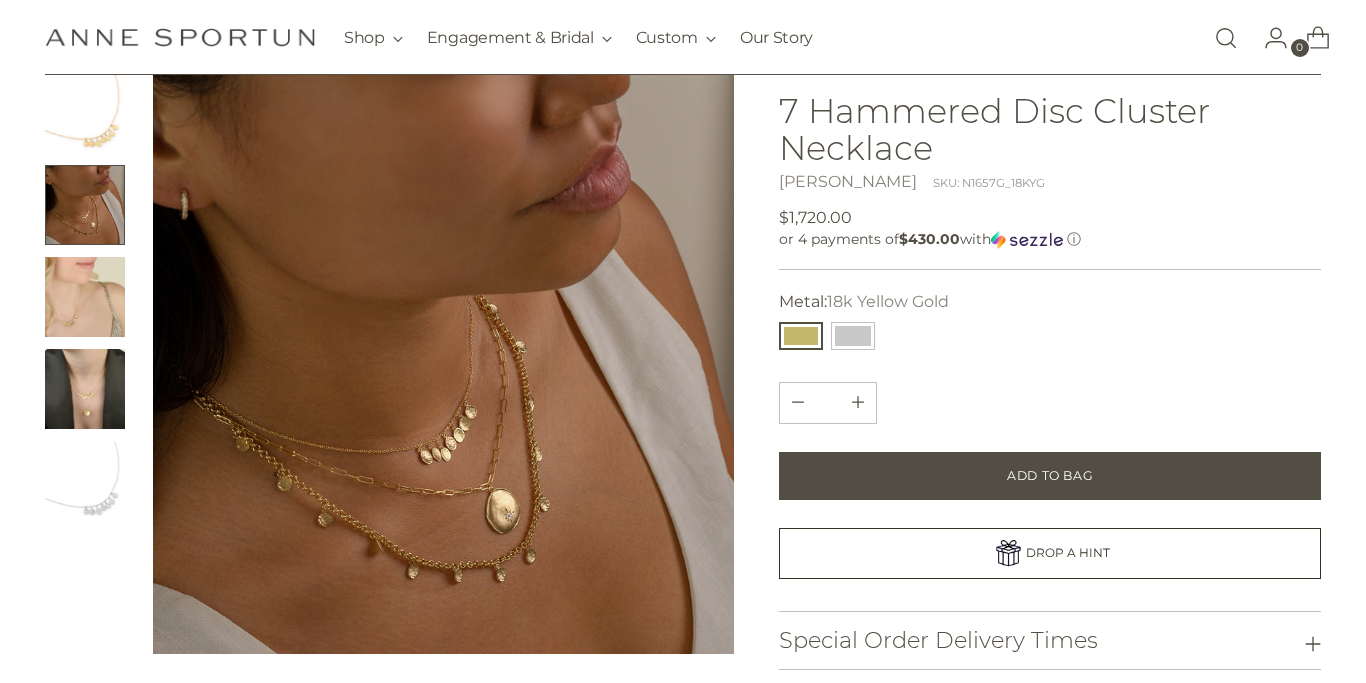 click at bounding box center [85, 389] 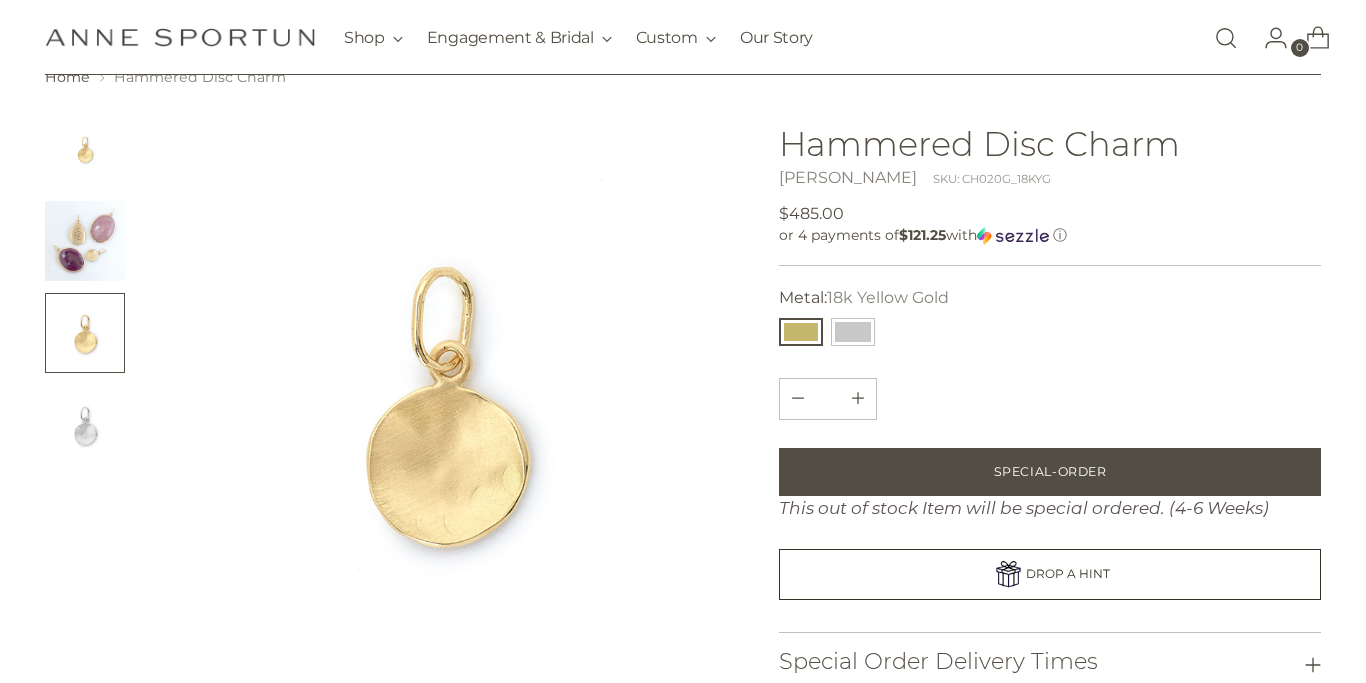 scroll, scrollTop: 106, scrollLeft: 0, axis: vertical 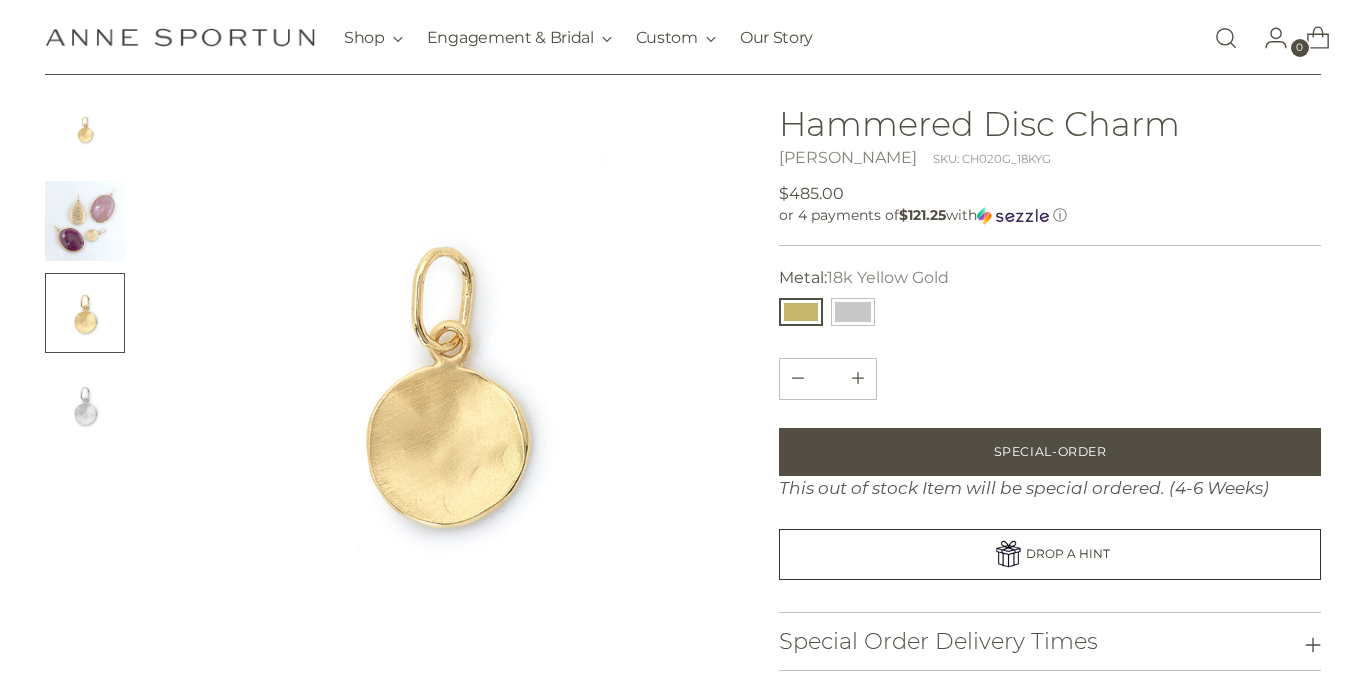click at bounding box center [85, 221] 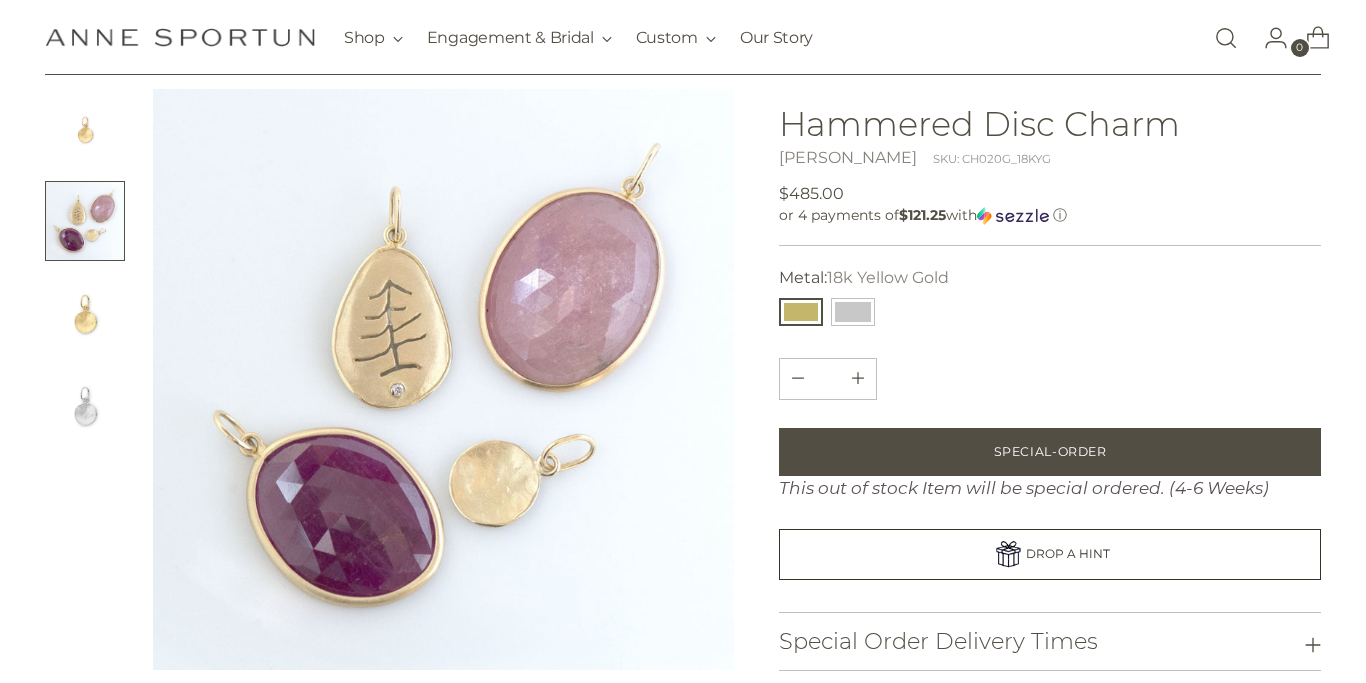 click at bounding box center (85, 129) 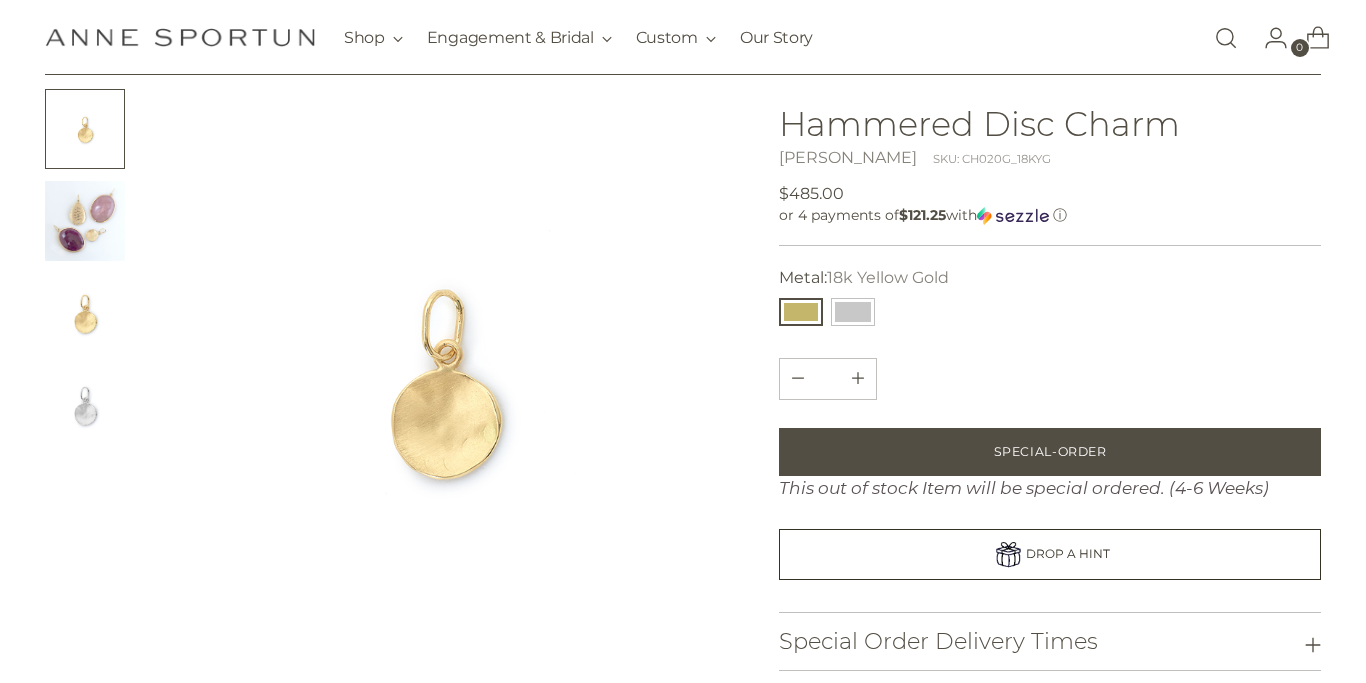 click at bounding box center (85, 405) 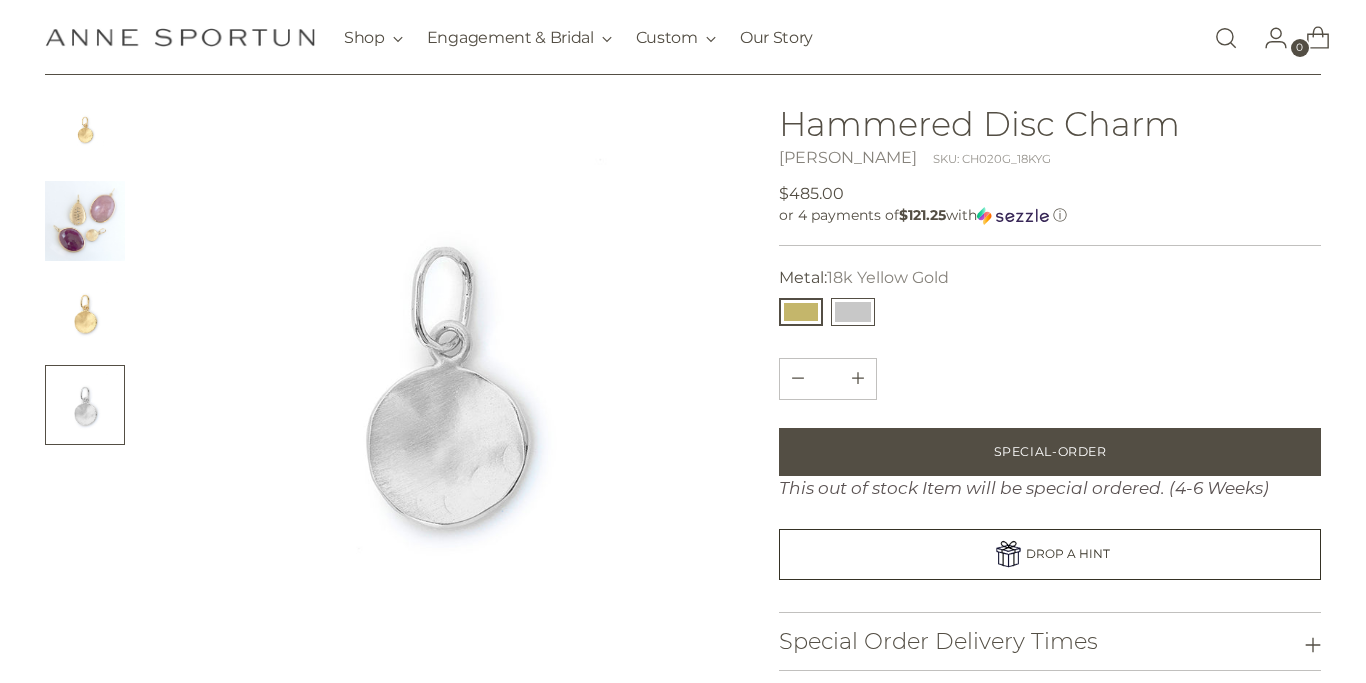click at bounding box center (853, 312) 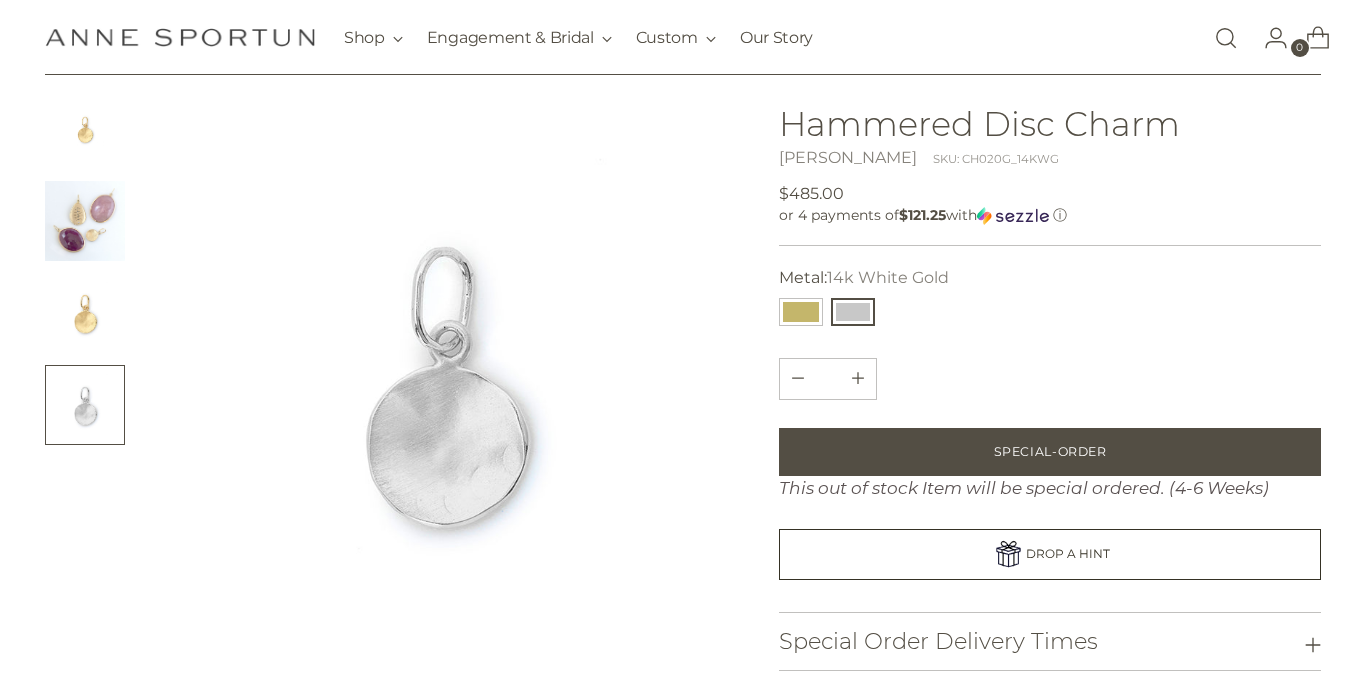 click at bounding box center [85, 129] 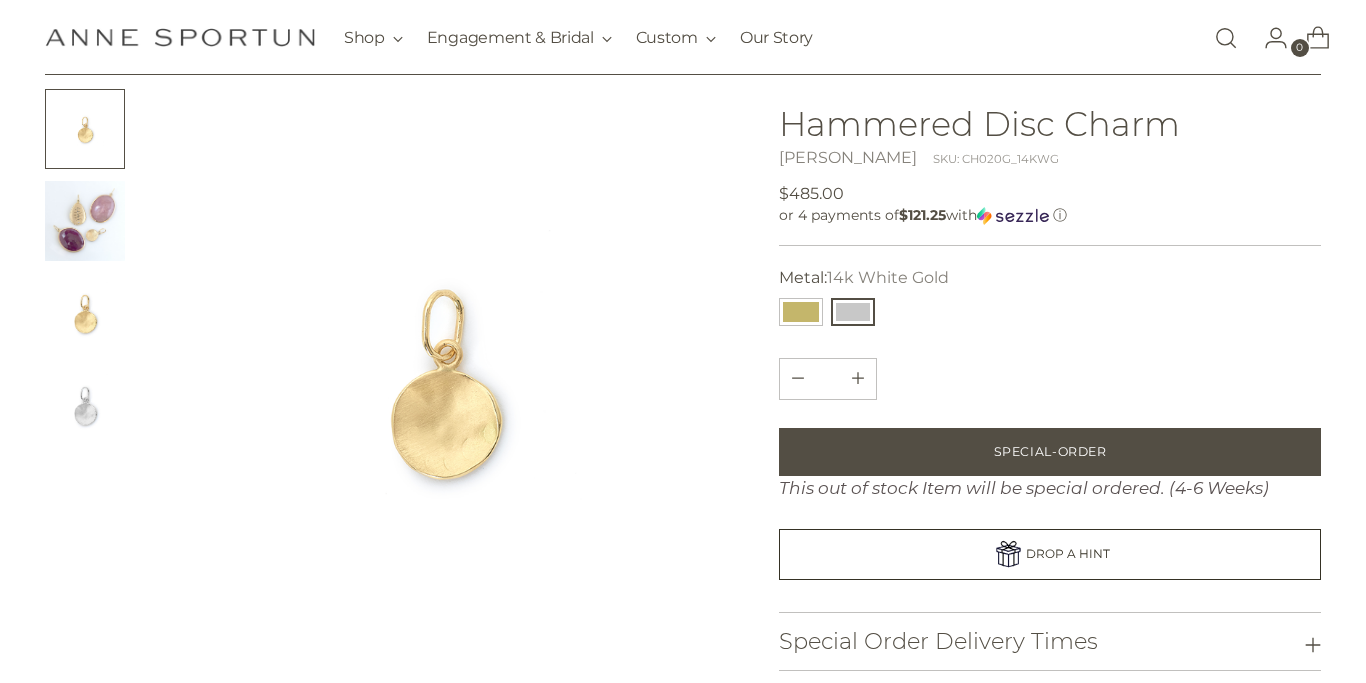 click at bounding box center (85, 221) 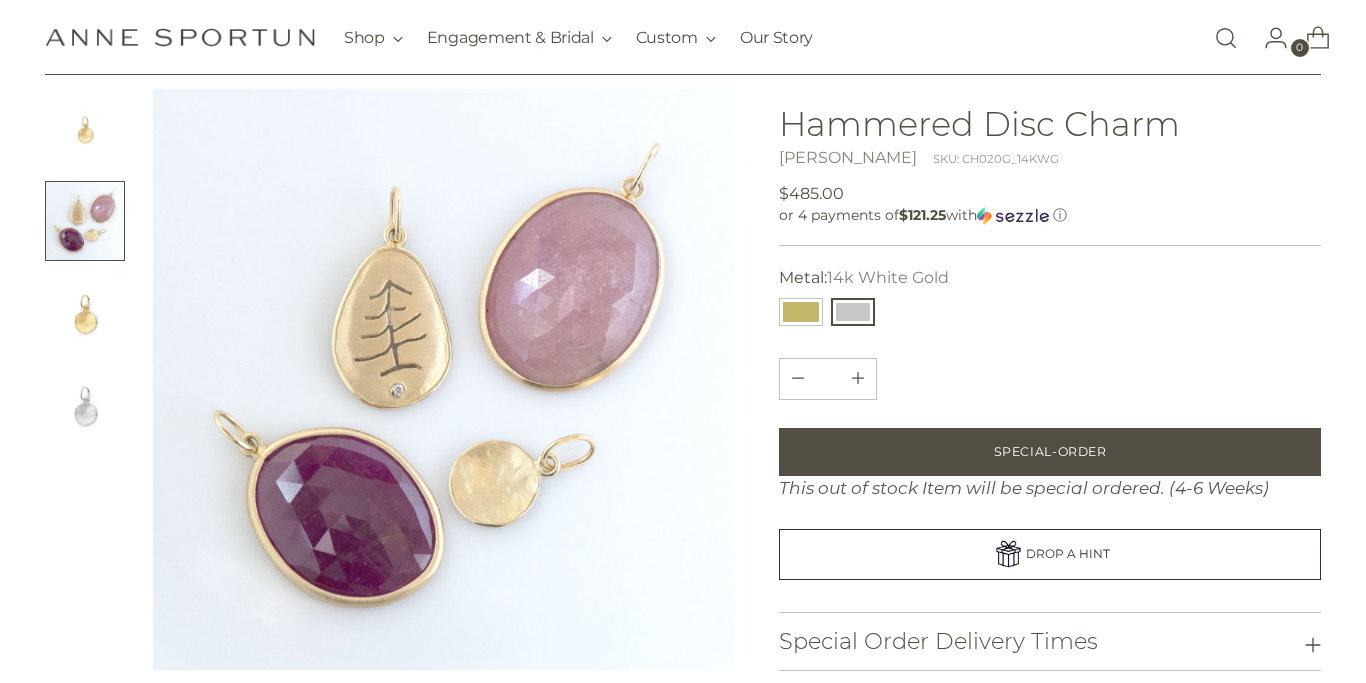 click at bounding box center (443, 379) 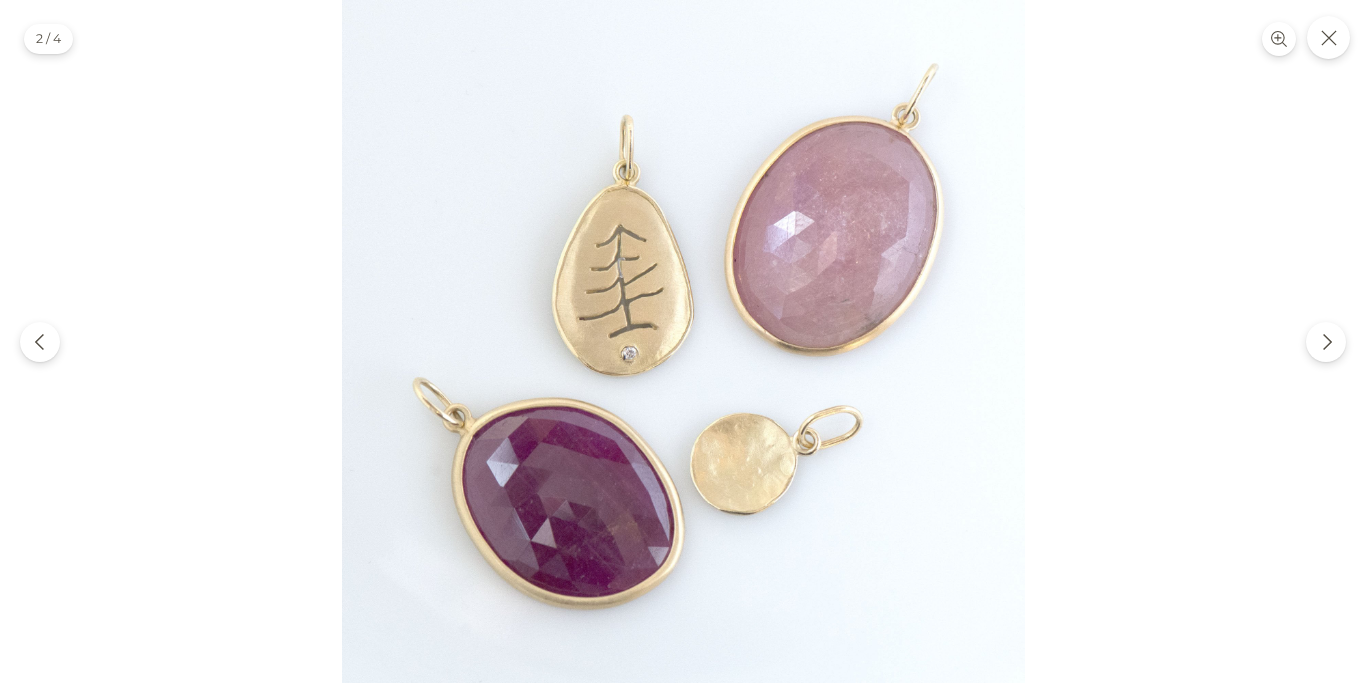 click at bounding box center [683, 341] 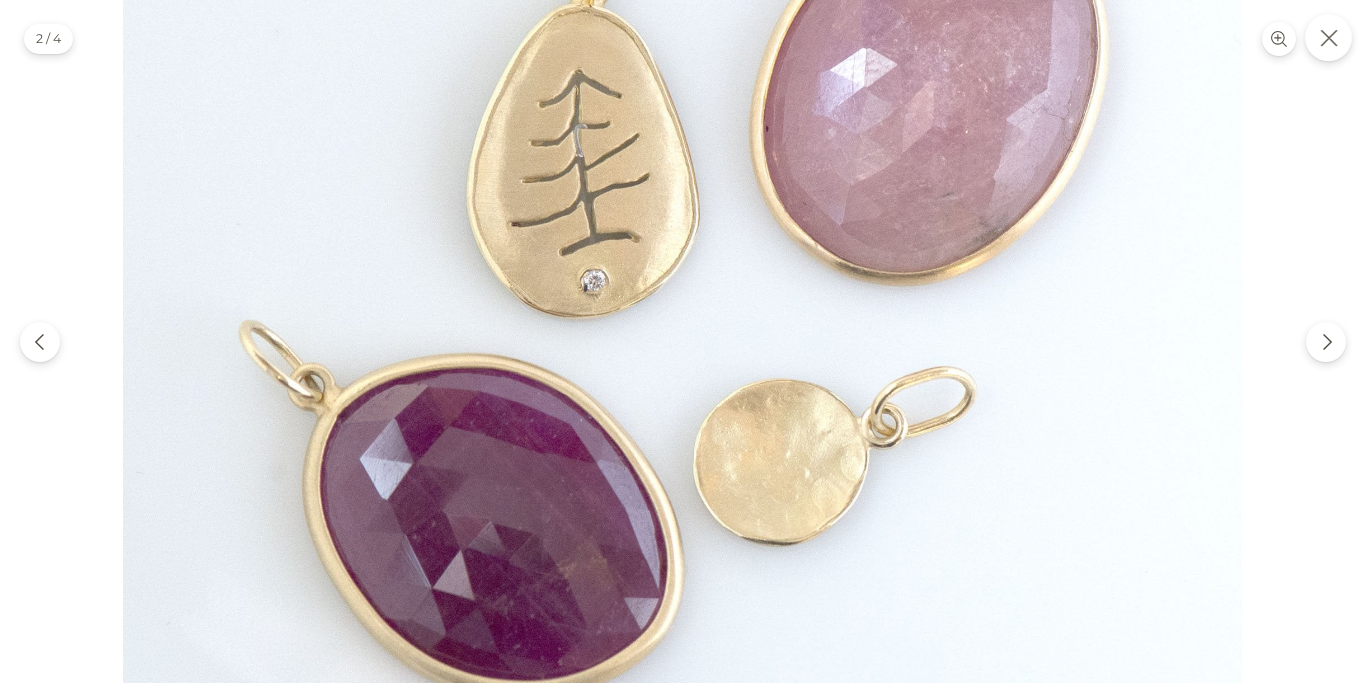 click 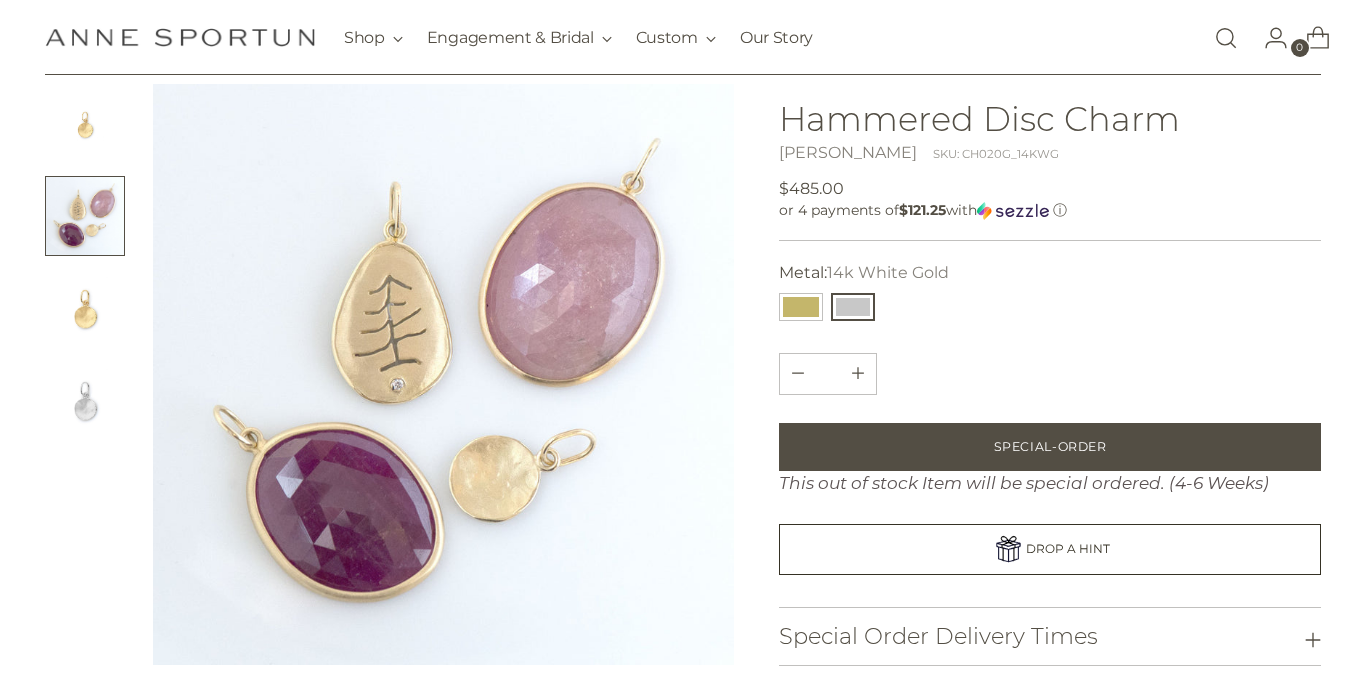 scroll, scrollTop: 107, scrollLeft: 0, axis: vertical 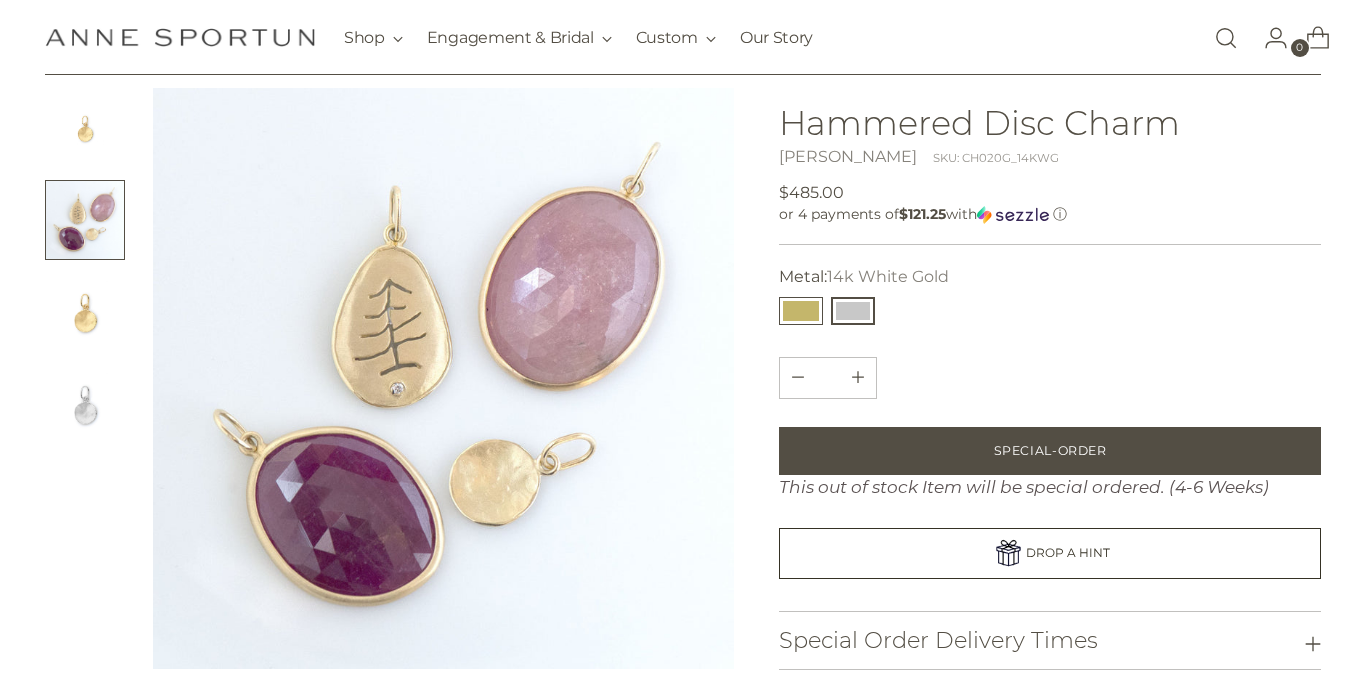 click at bounding box center (801, 311) 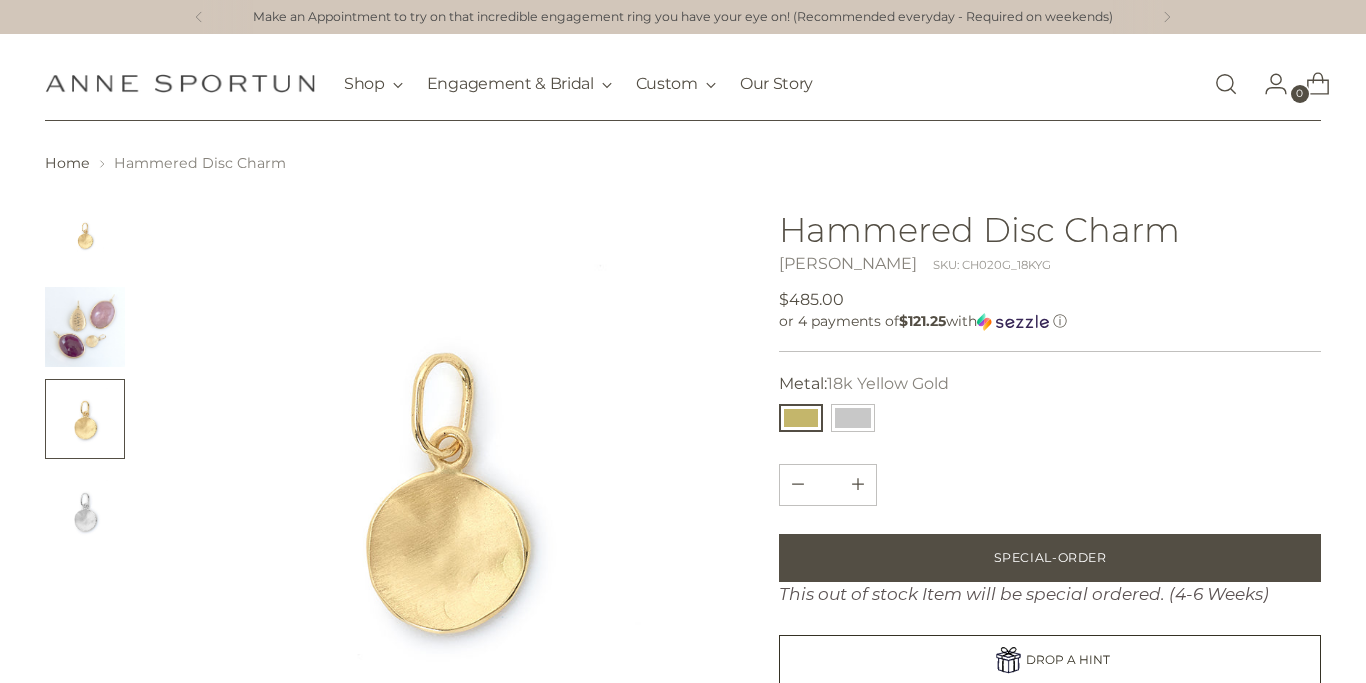 scroll, scrollTop: 5, scrollLeft: 0, axis: vertical 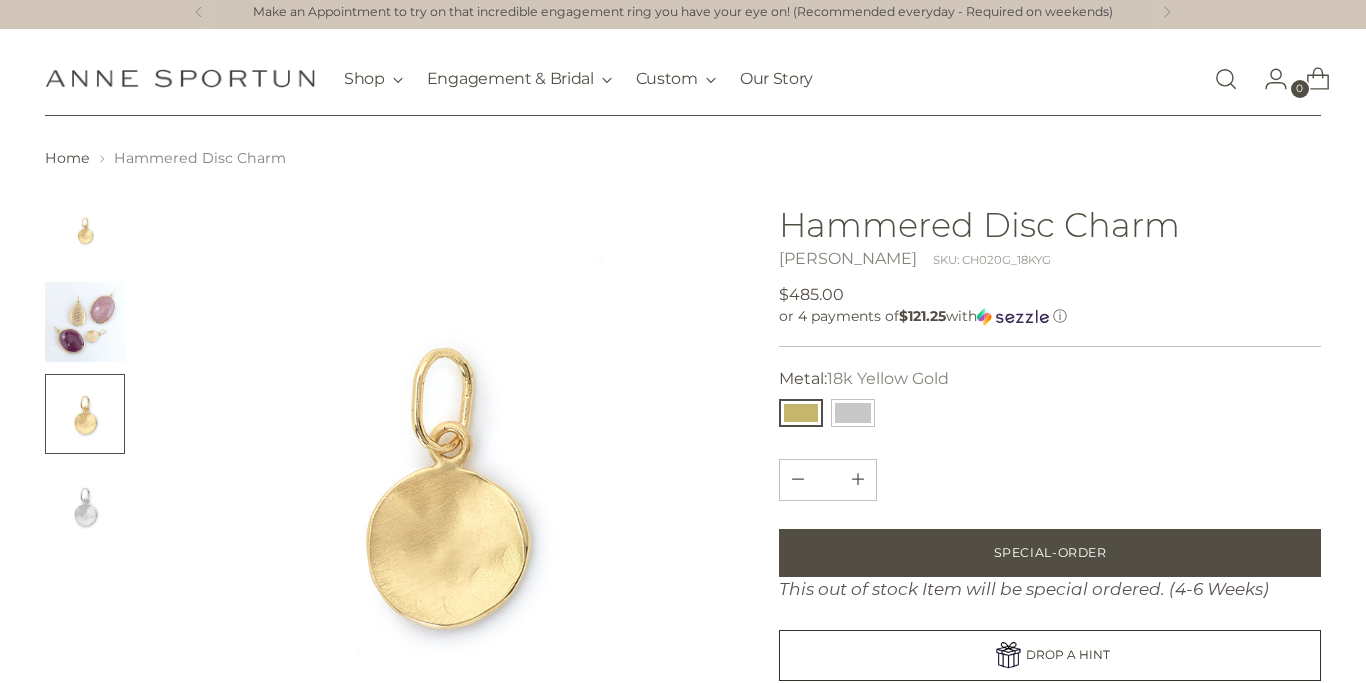 click at bounding box center [85, 230] 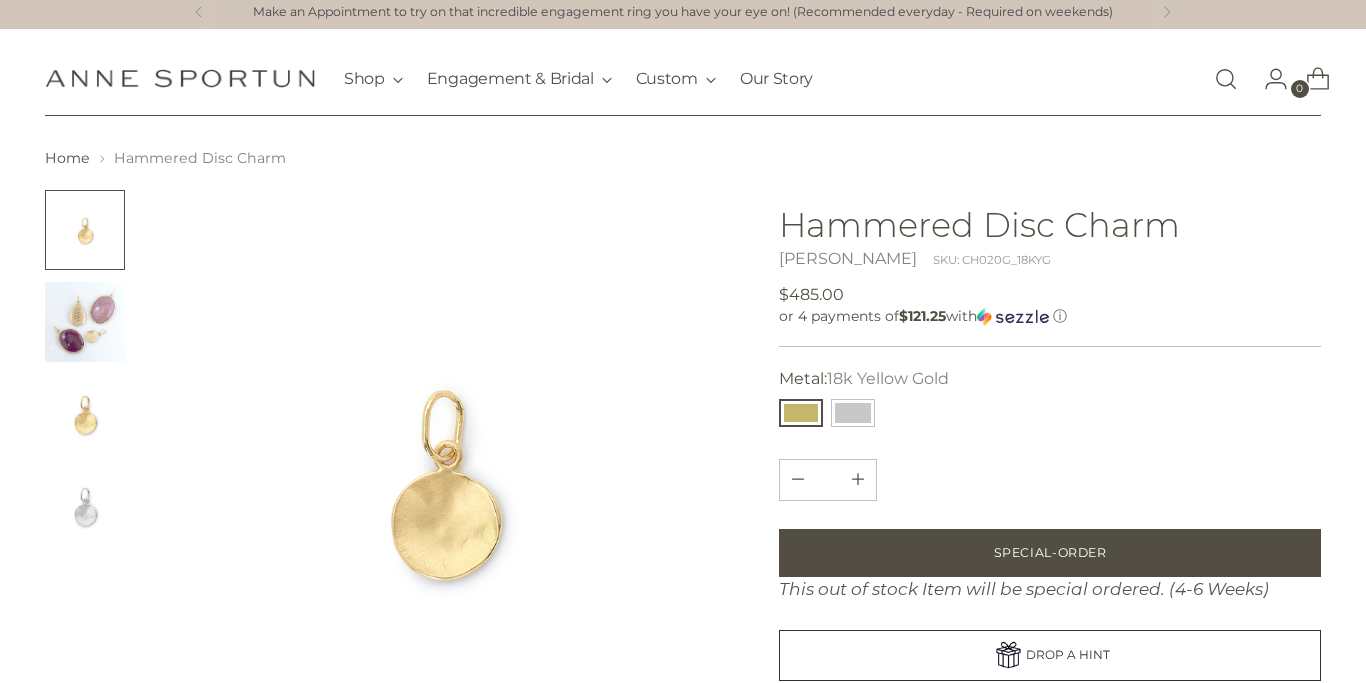 click at bounding box center (85, 322) 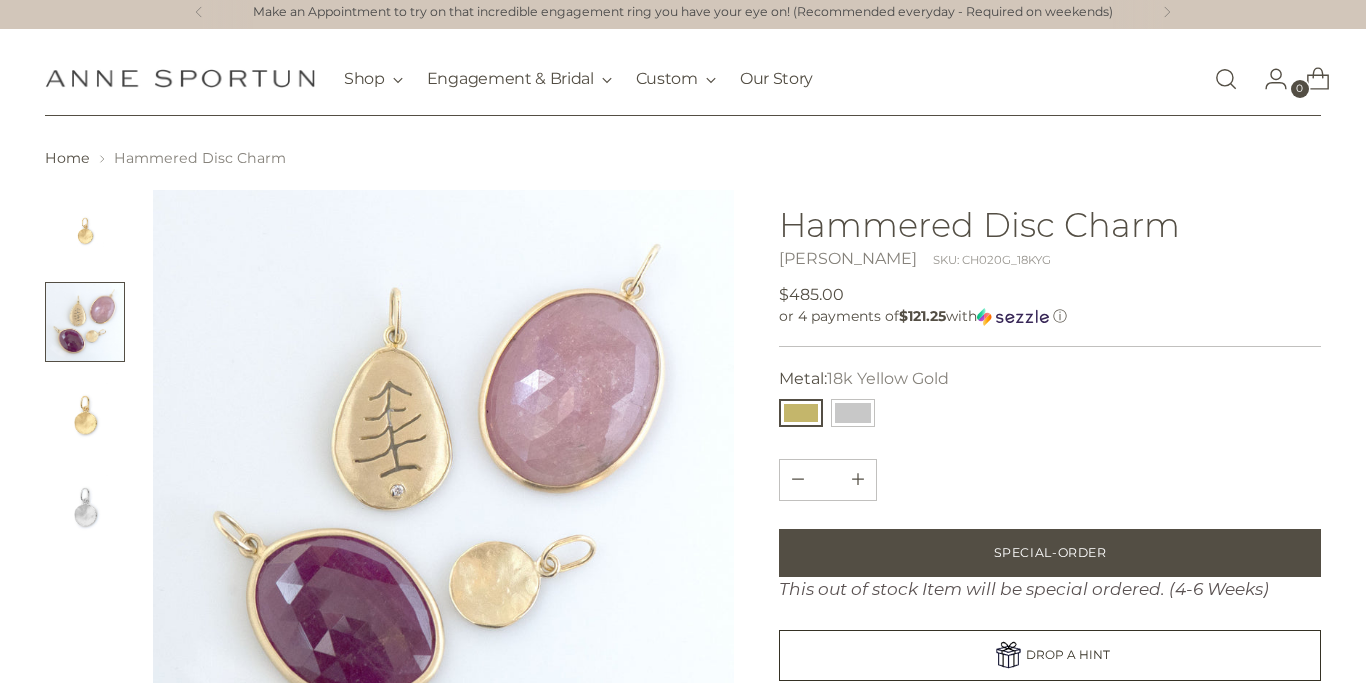 click at bounding box center [443, 480] 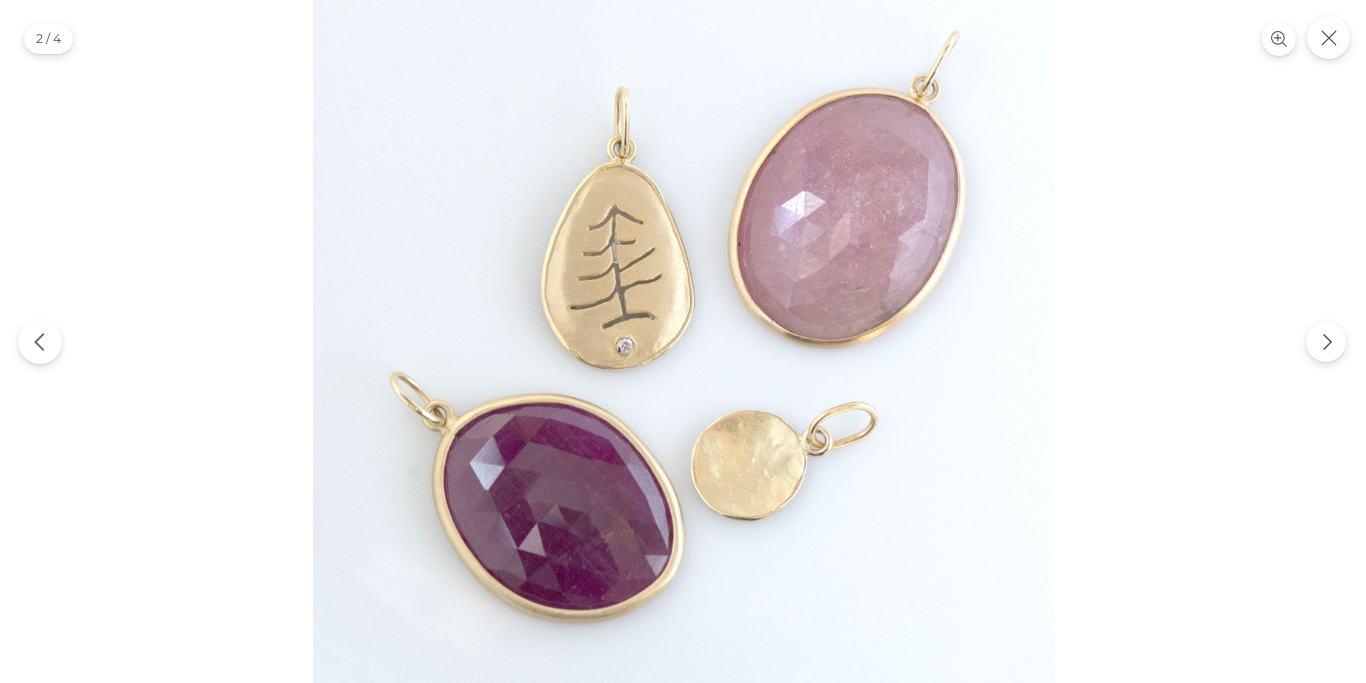 click at bounding box center (40, 342) 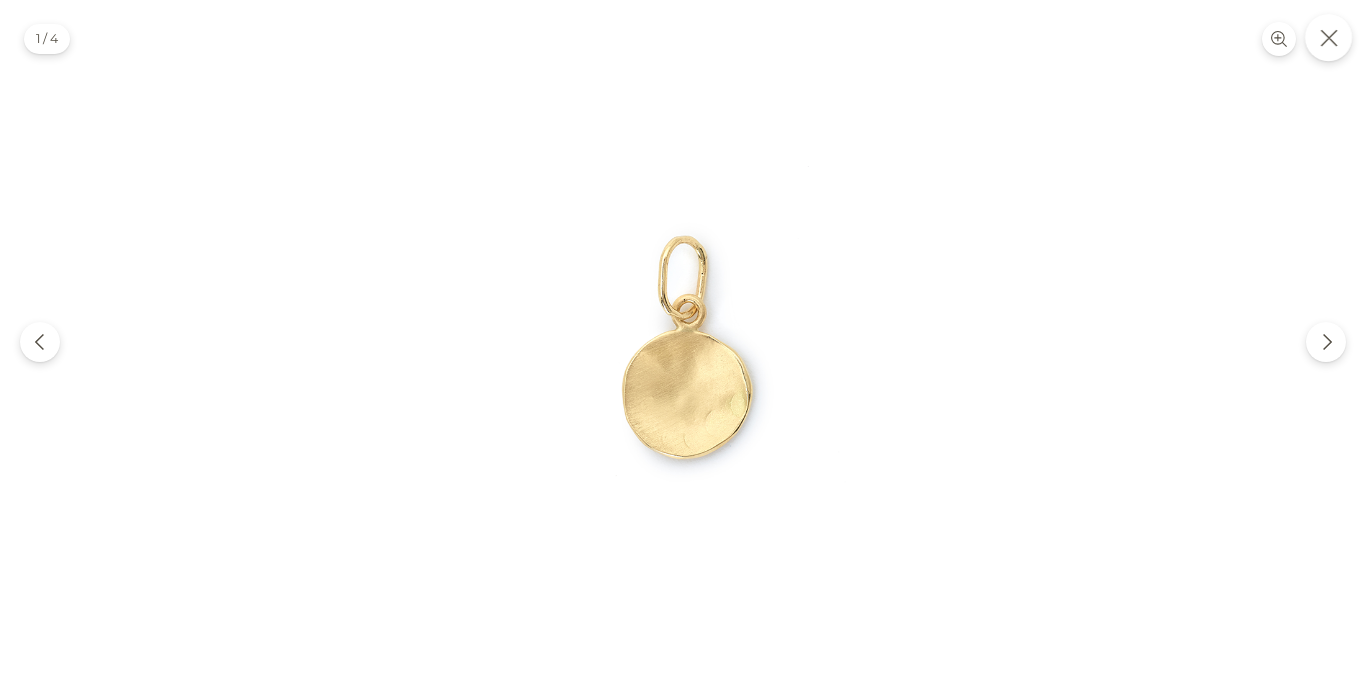 click at bounding box center (1328, 37) 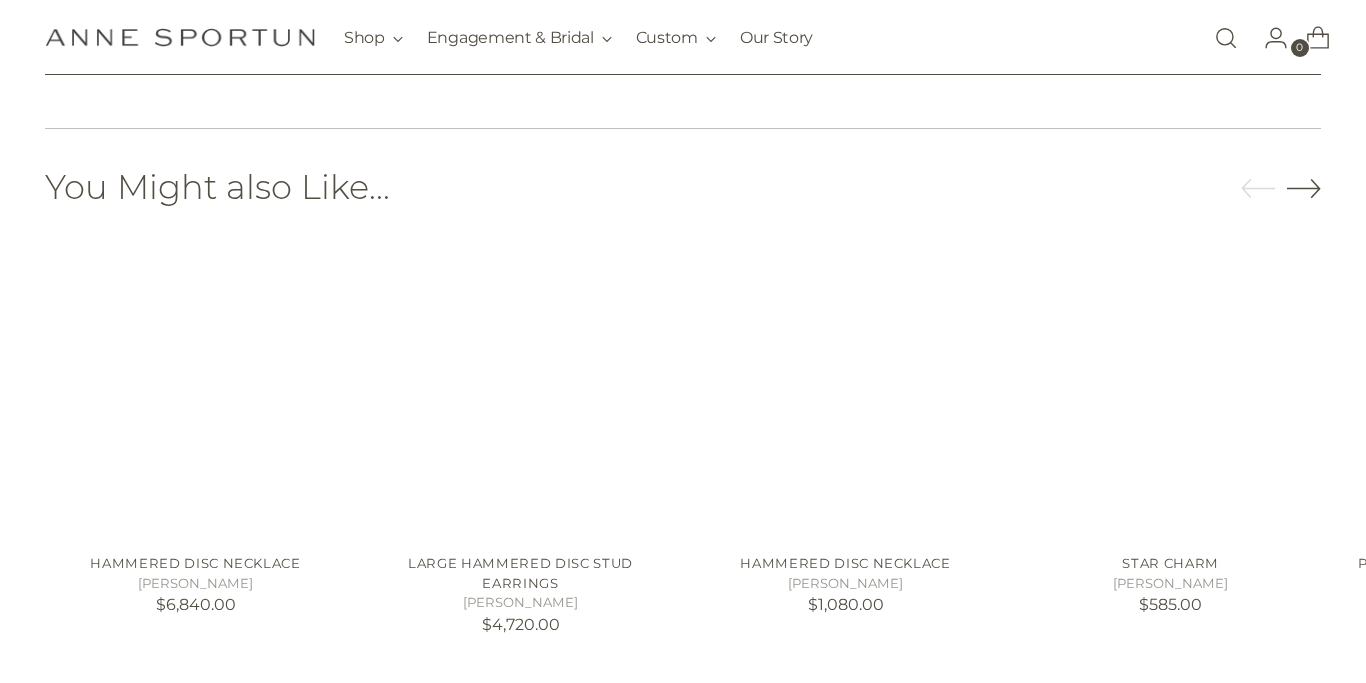 scroll, scrollTop: 1003, scrollLeft: 0, axis: vertical 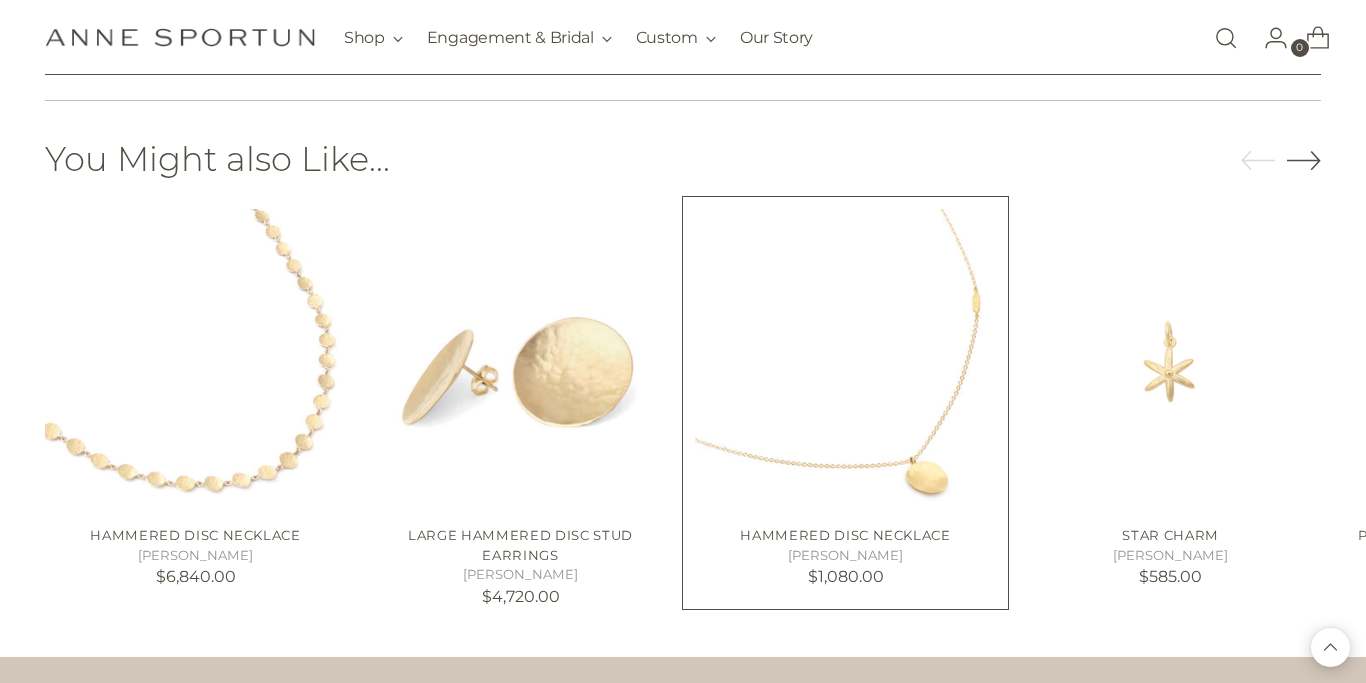 click at bounding box center (0, 0) 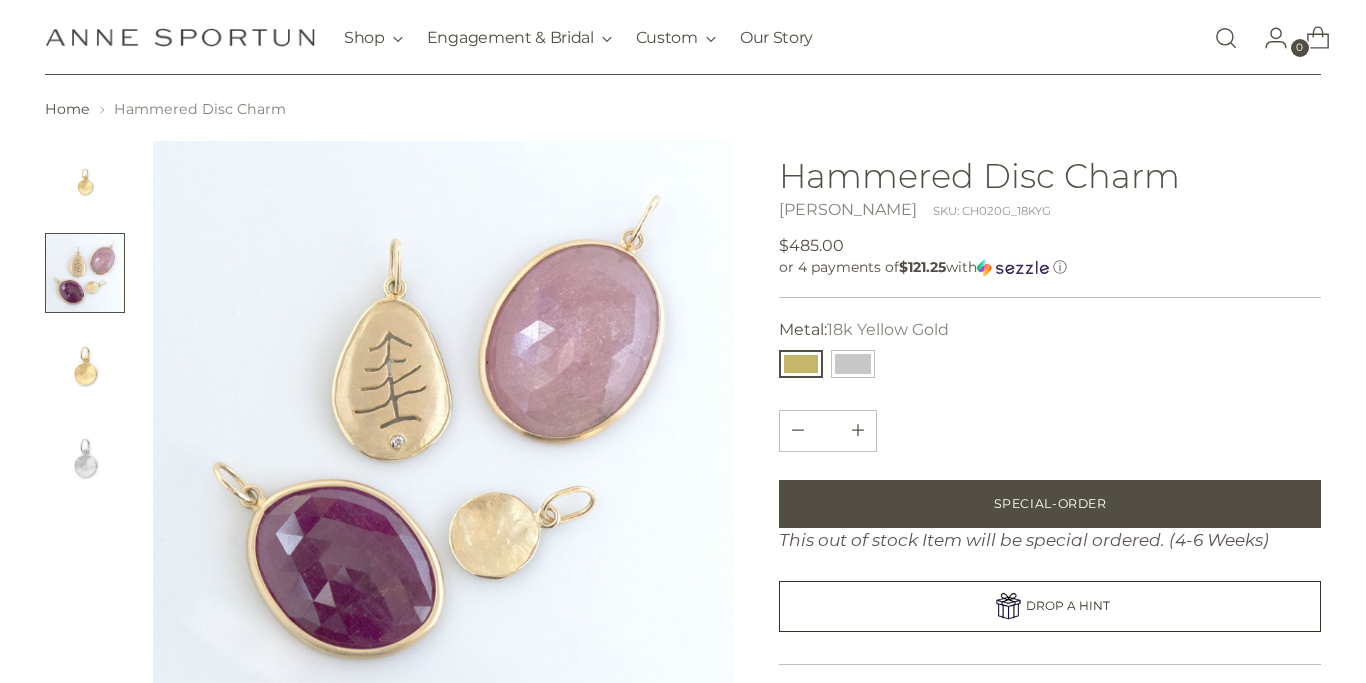 scroll, scrollTop: 0, scrollLeft: 0, axis: both 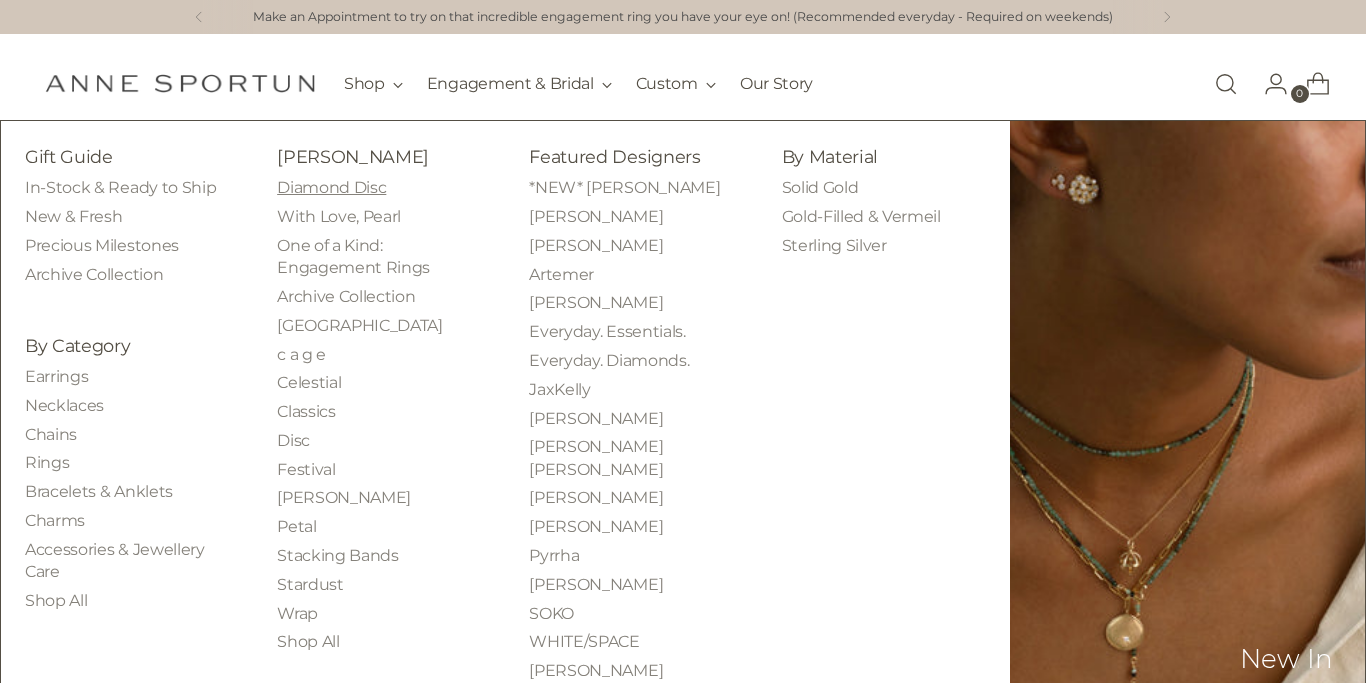 click on "Diamond Disc" at bounding box center (331, 187) 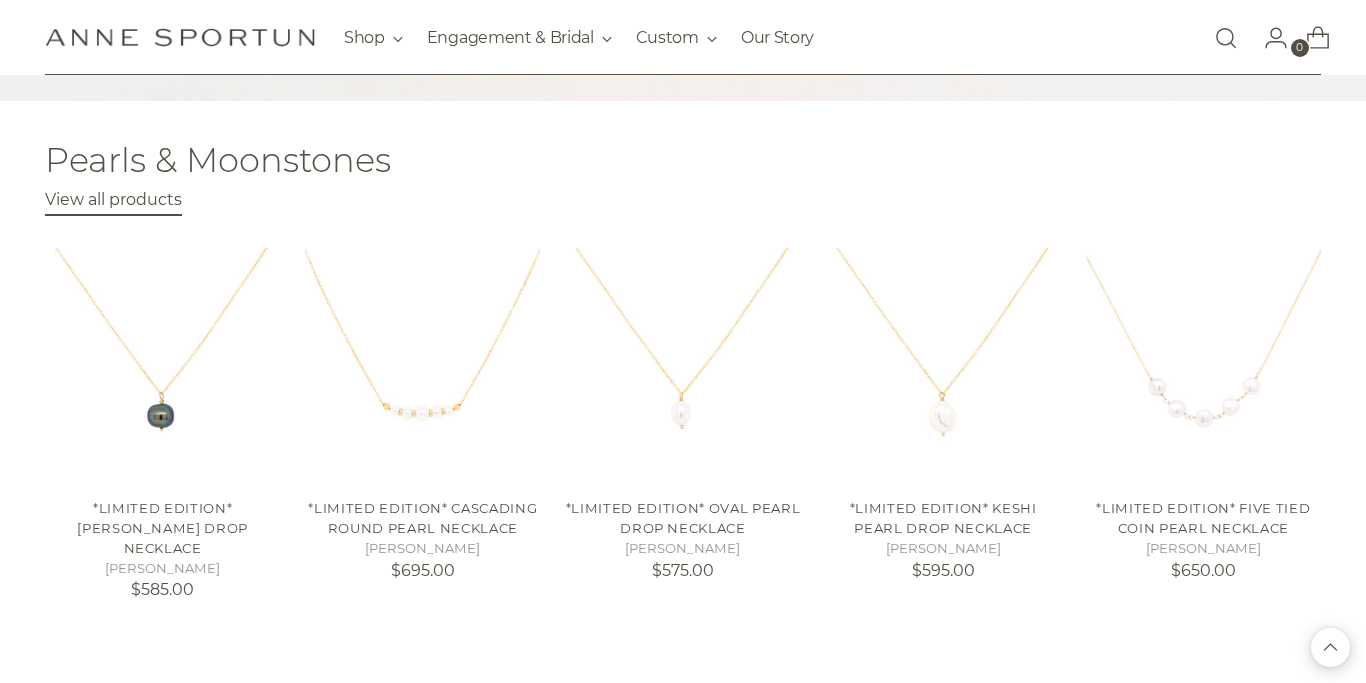 scroll, scrollTop: 801, scrollLeft: 0, axis: vertical 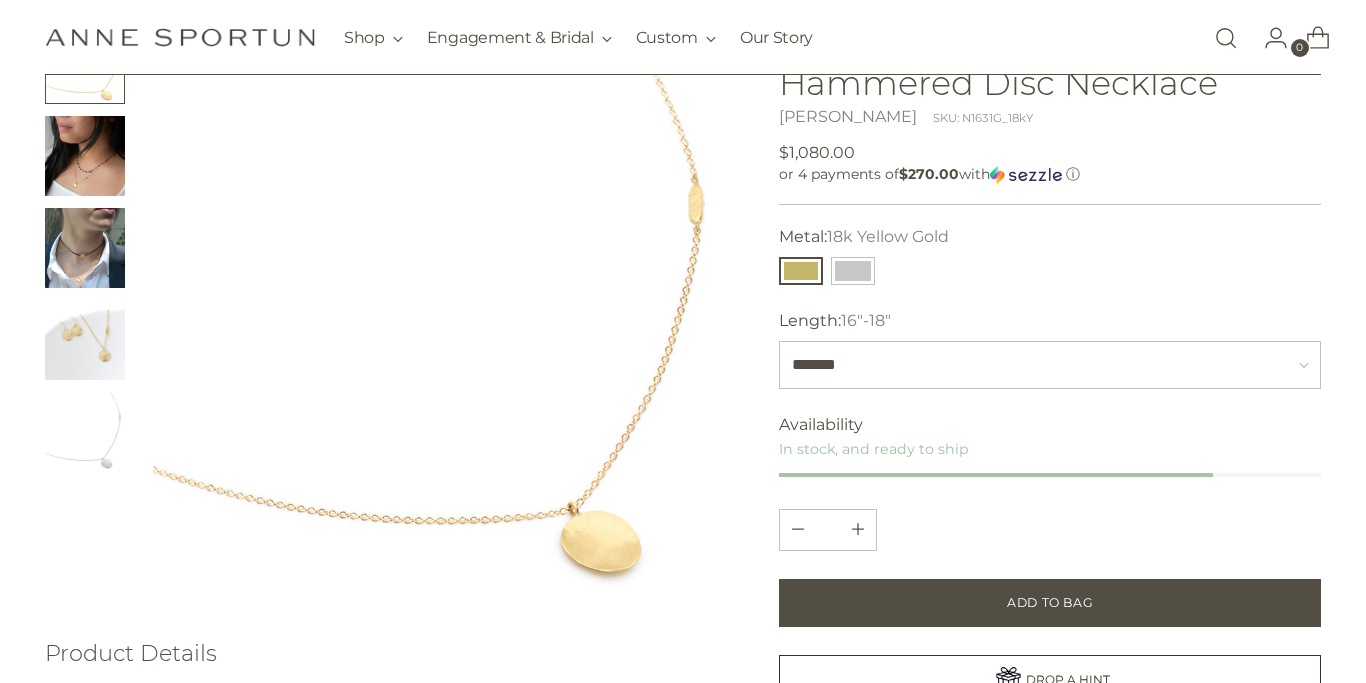 click at bounding box center [85, 156] 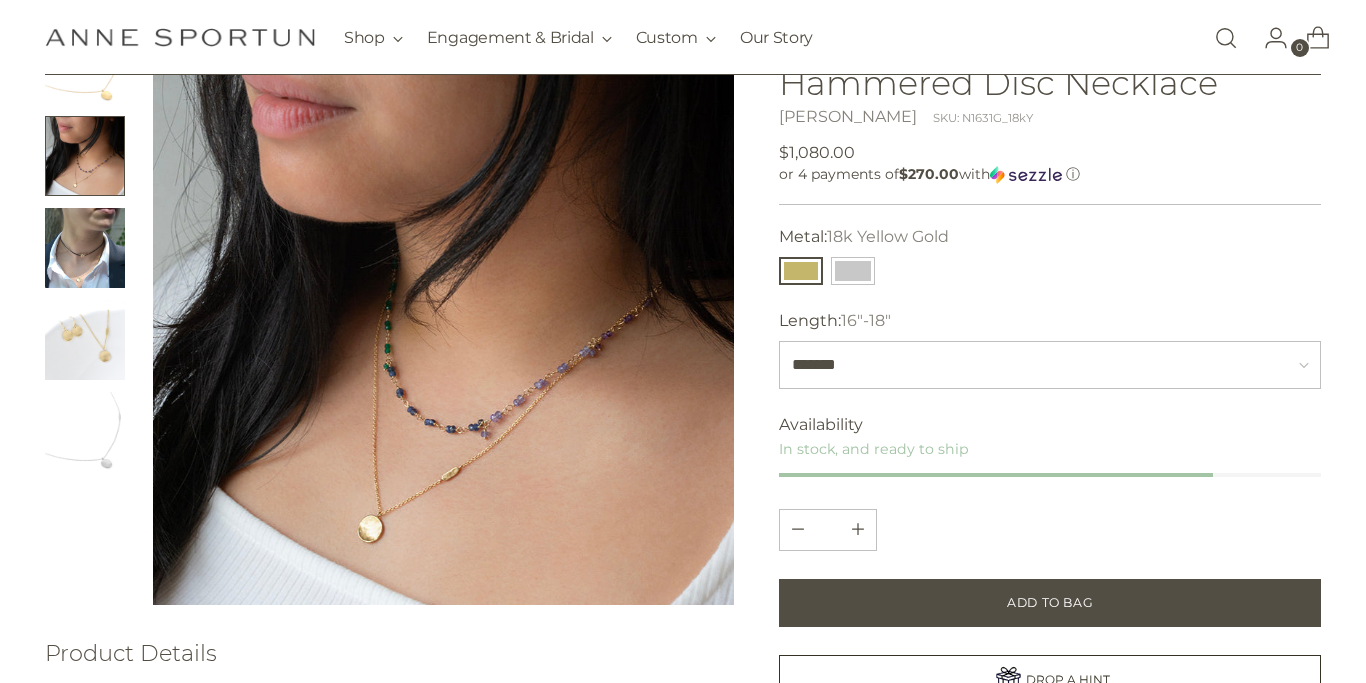 click at bounding box center (443, 314) 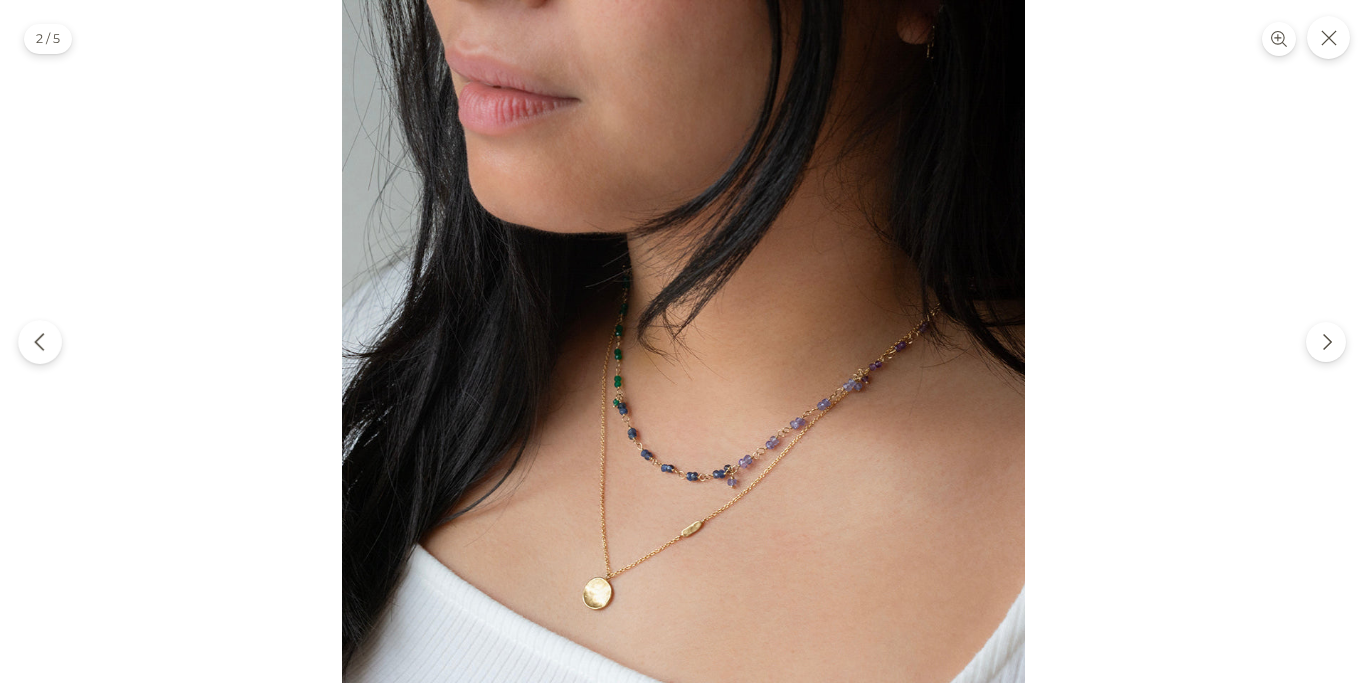 click 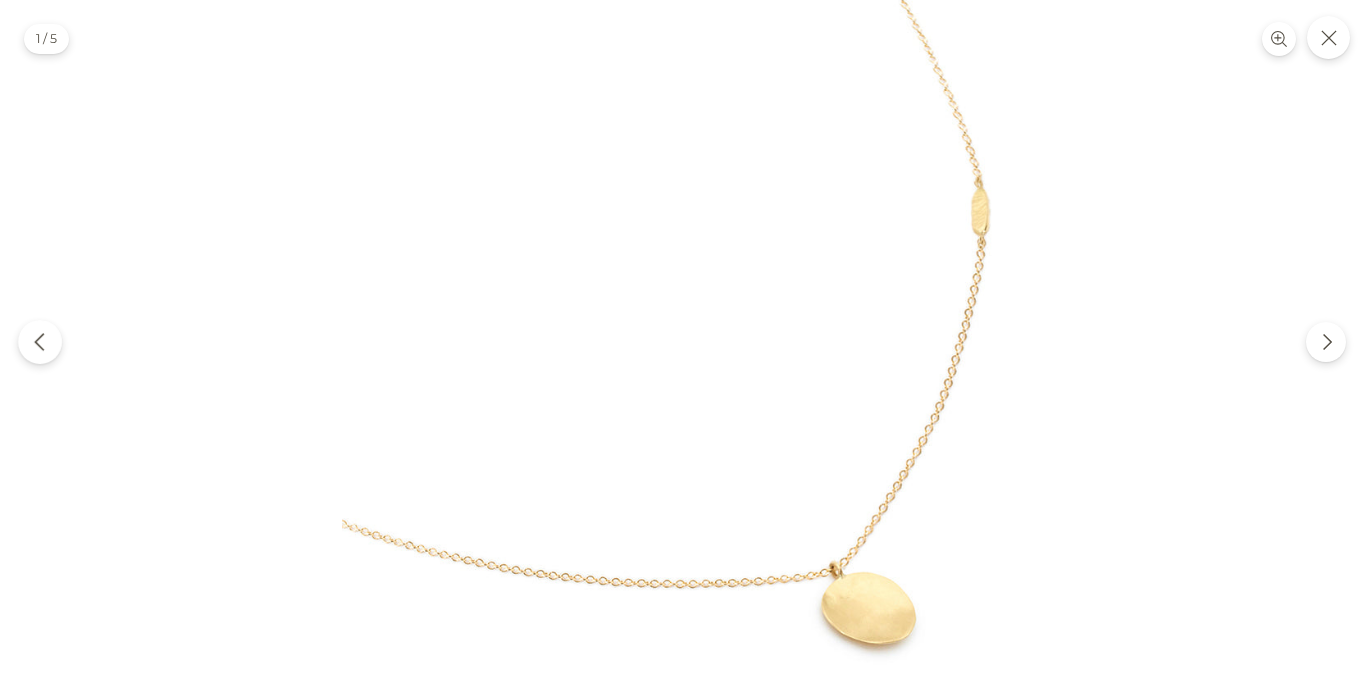 click 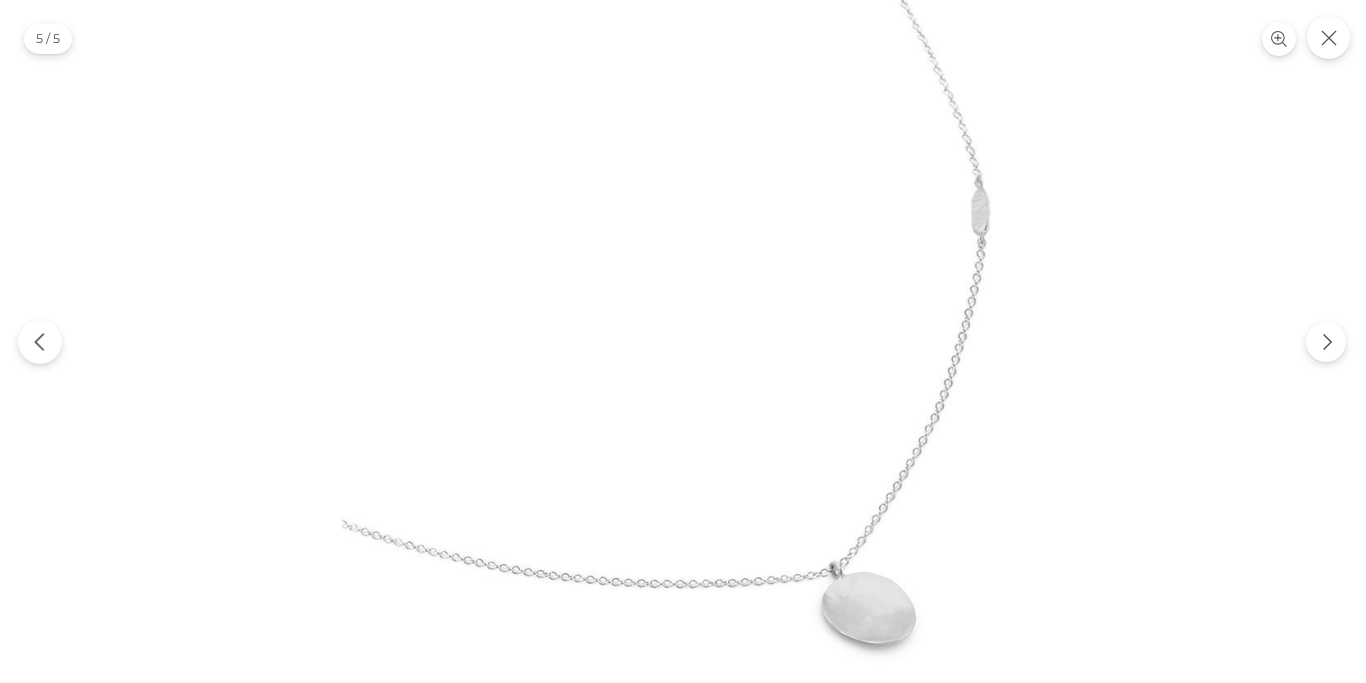 click 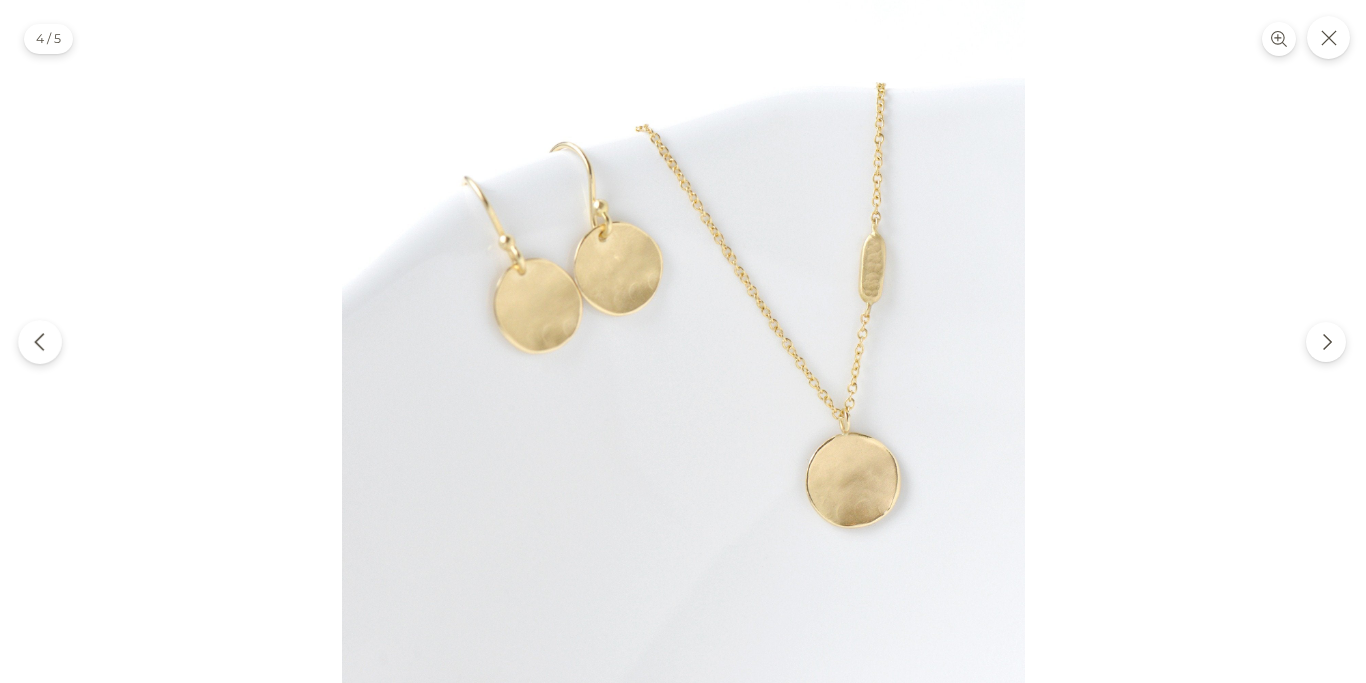 click at bounding box center (40, 342) 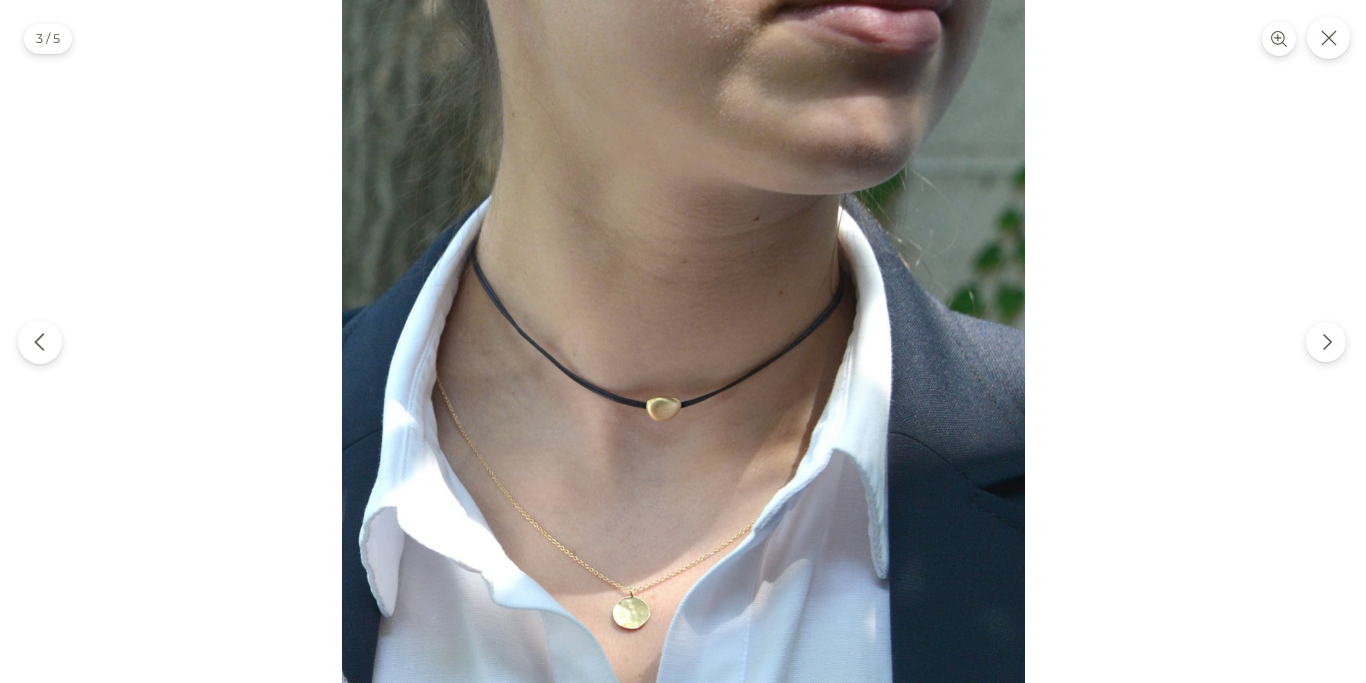 click 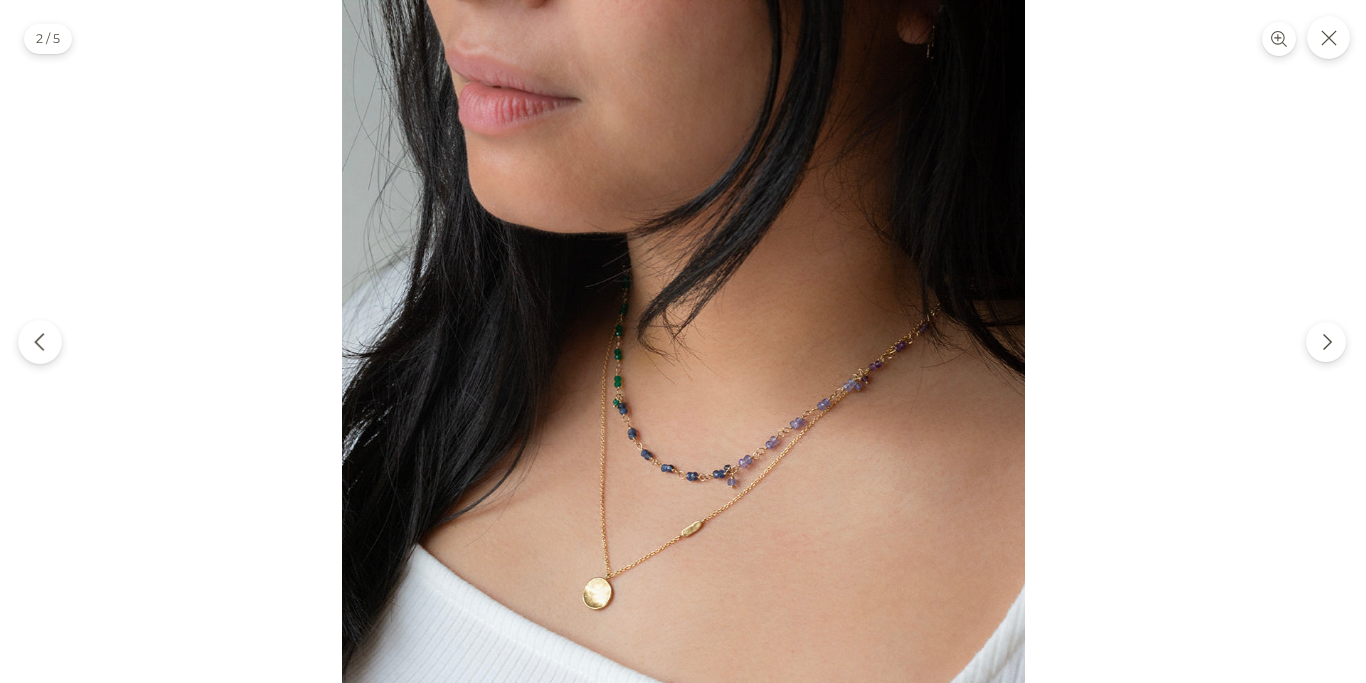 click 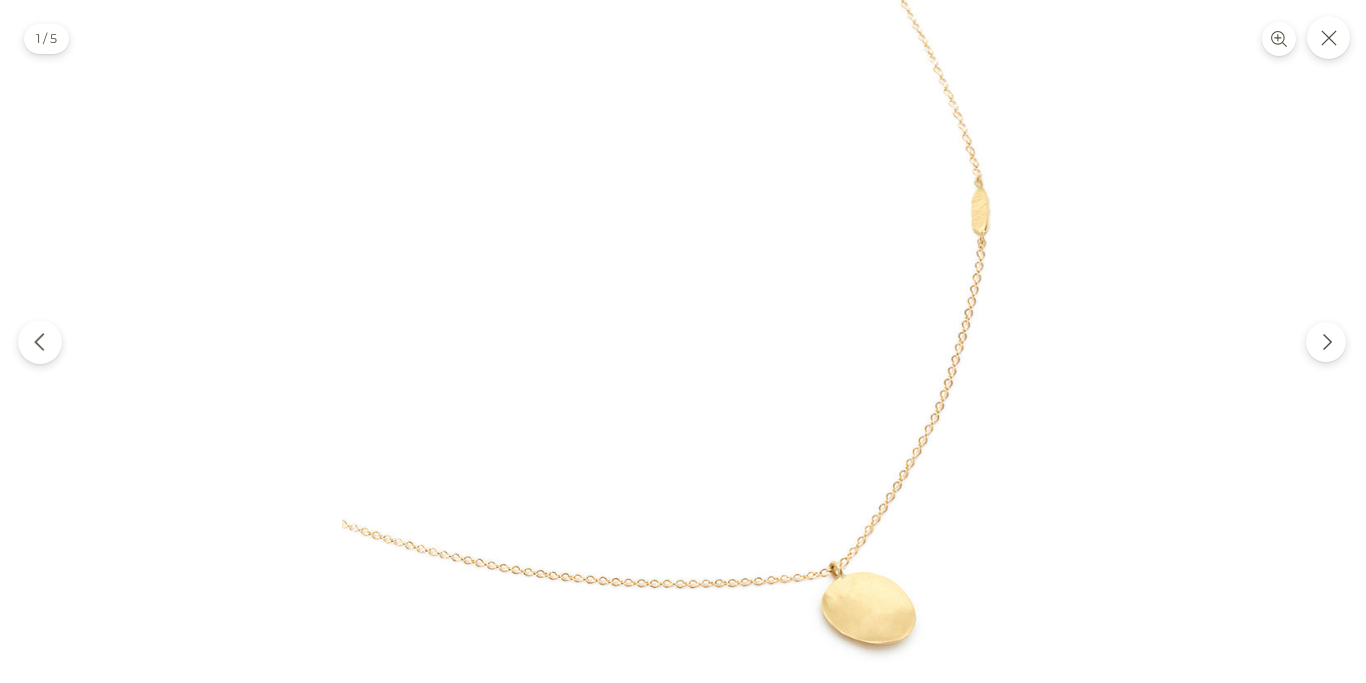 click 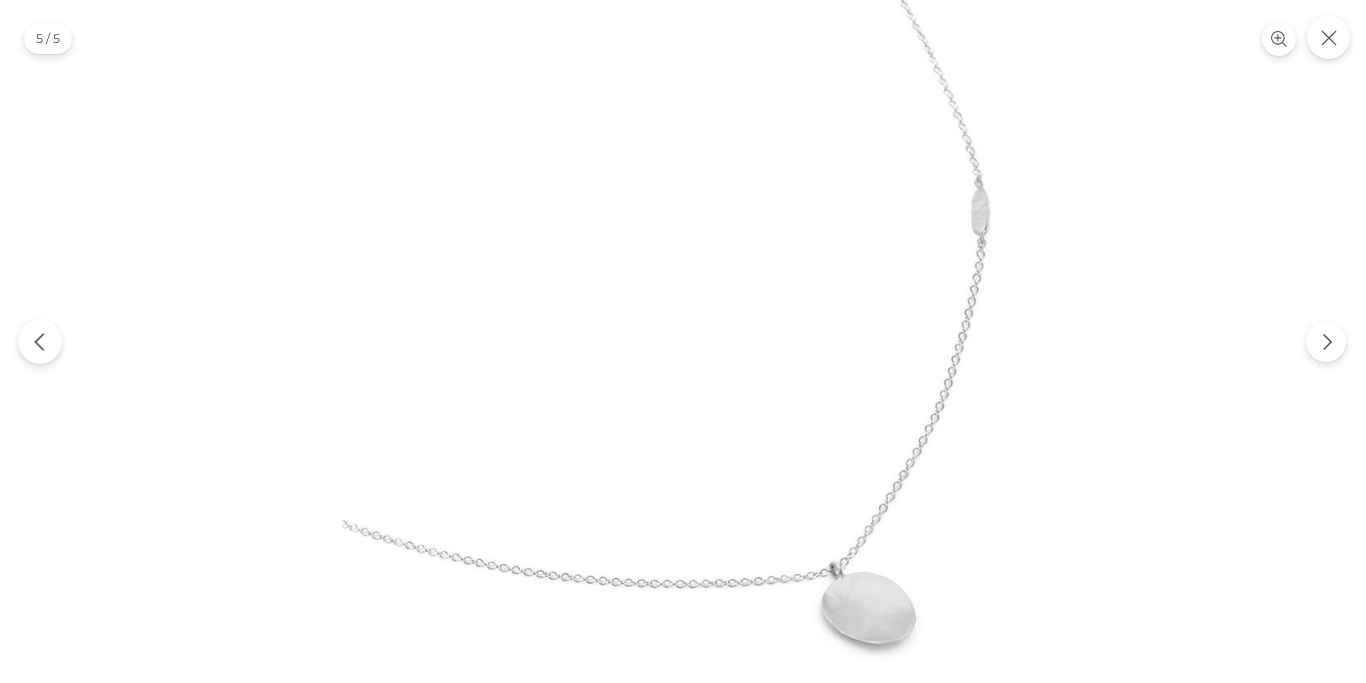 click 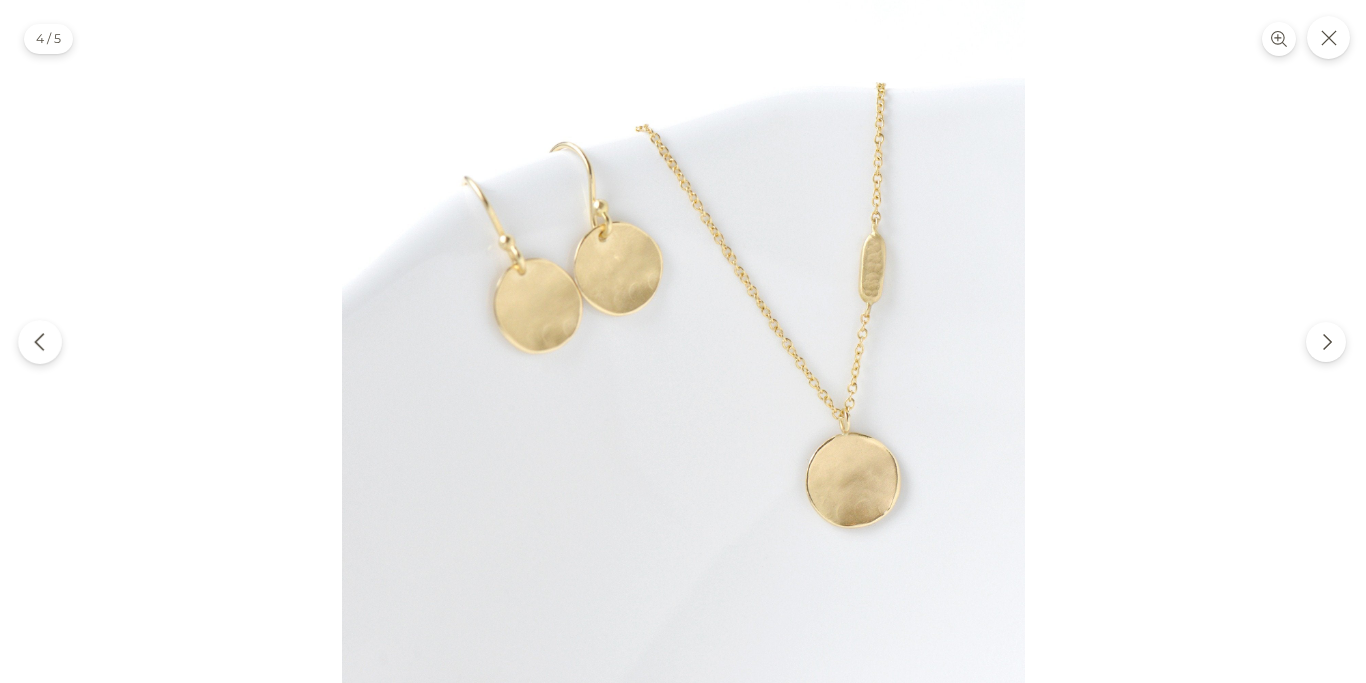 click 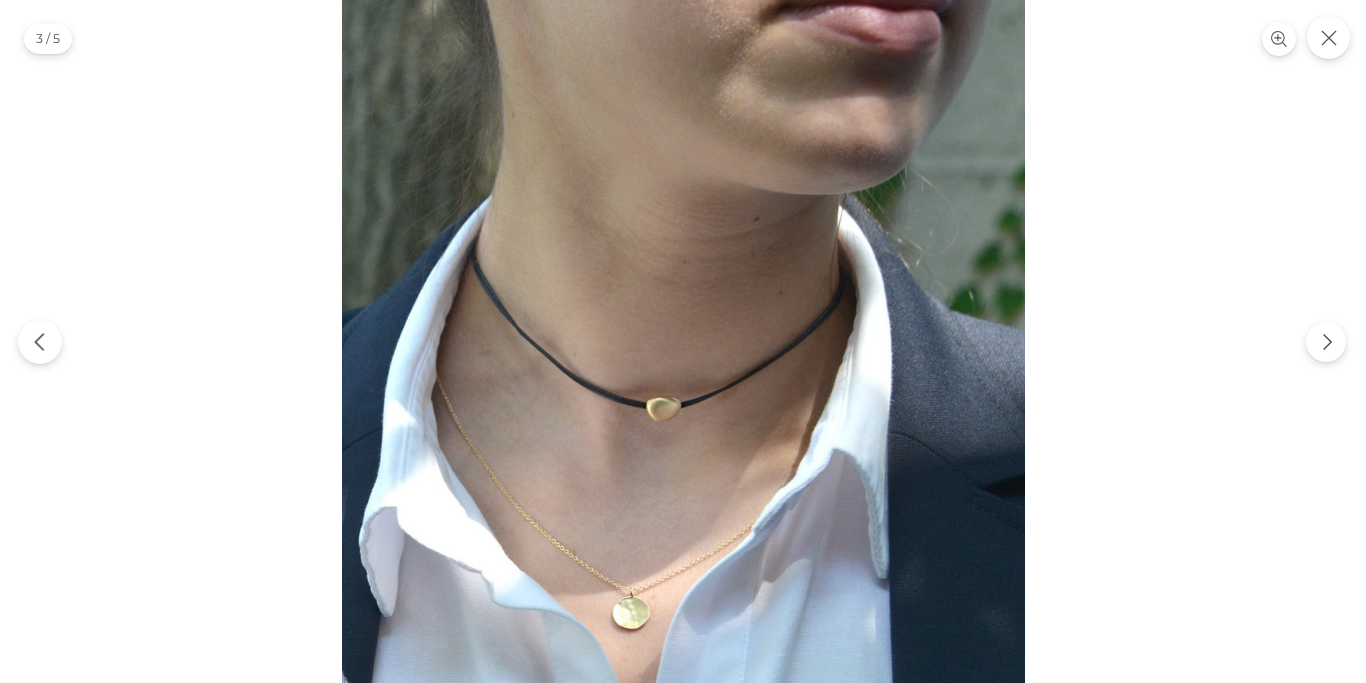 click 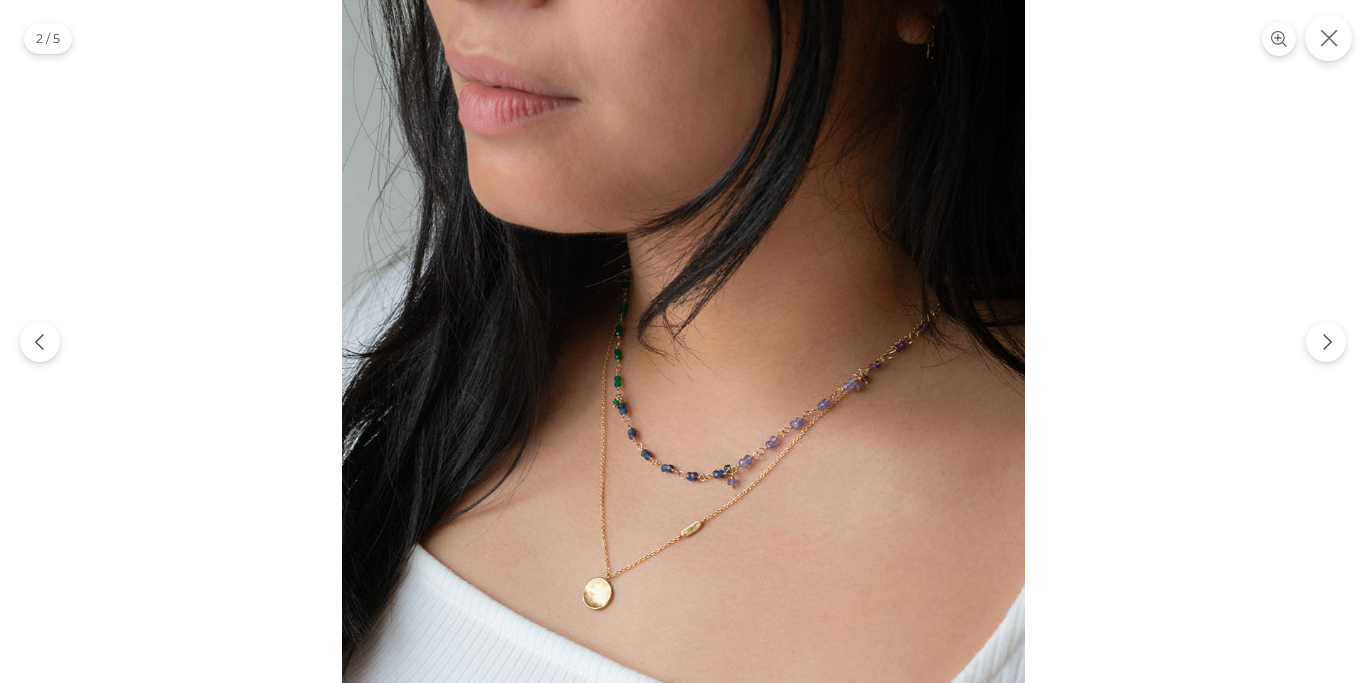 click 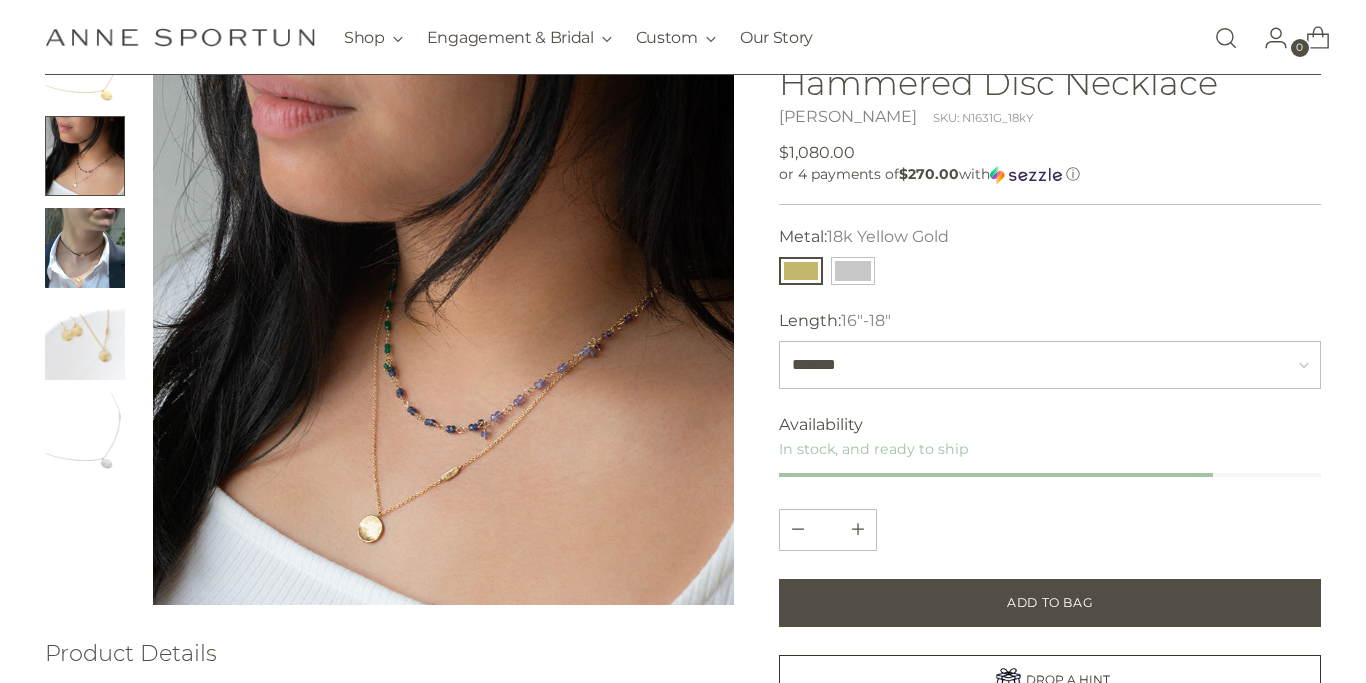 scroll, scrollTop: 0, scrollLeft: 0, axis: both 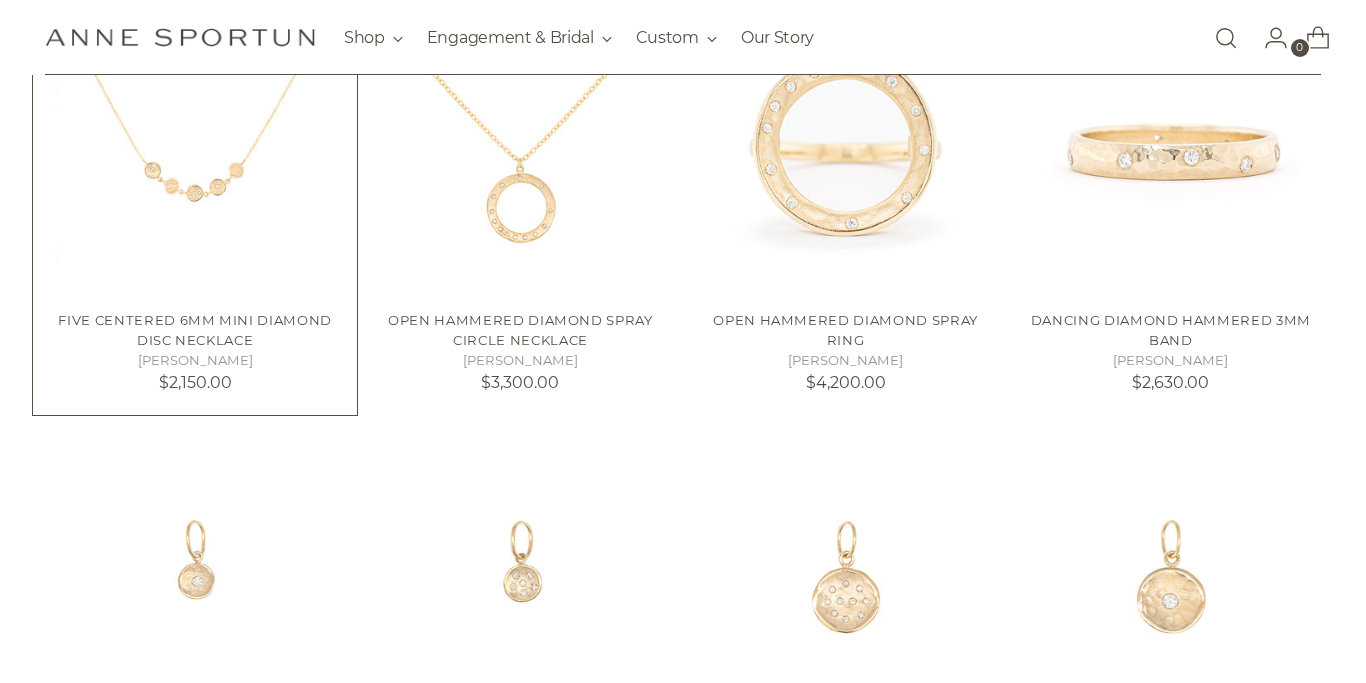 click at bounding box center (0, 0) 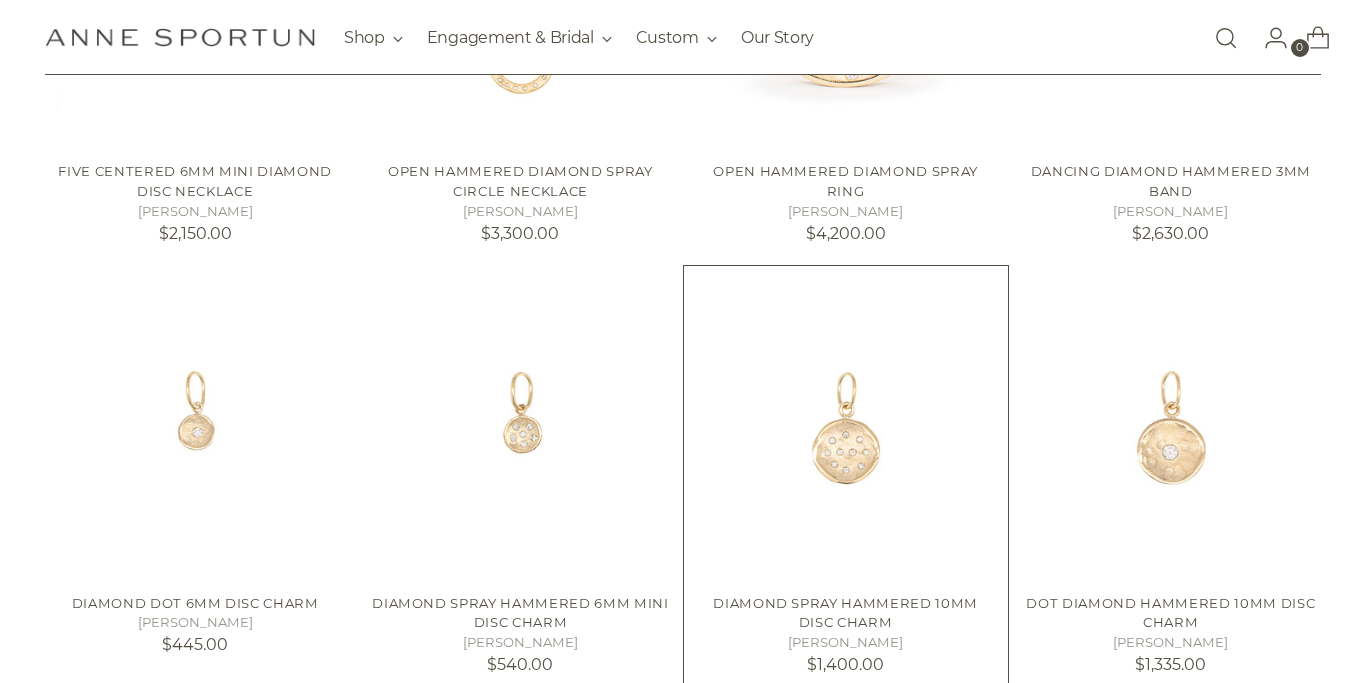 scroll, scrollTop: 668, scrollLeft: 0, axis: vertical 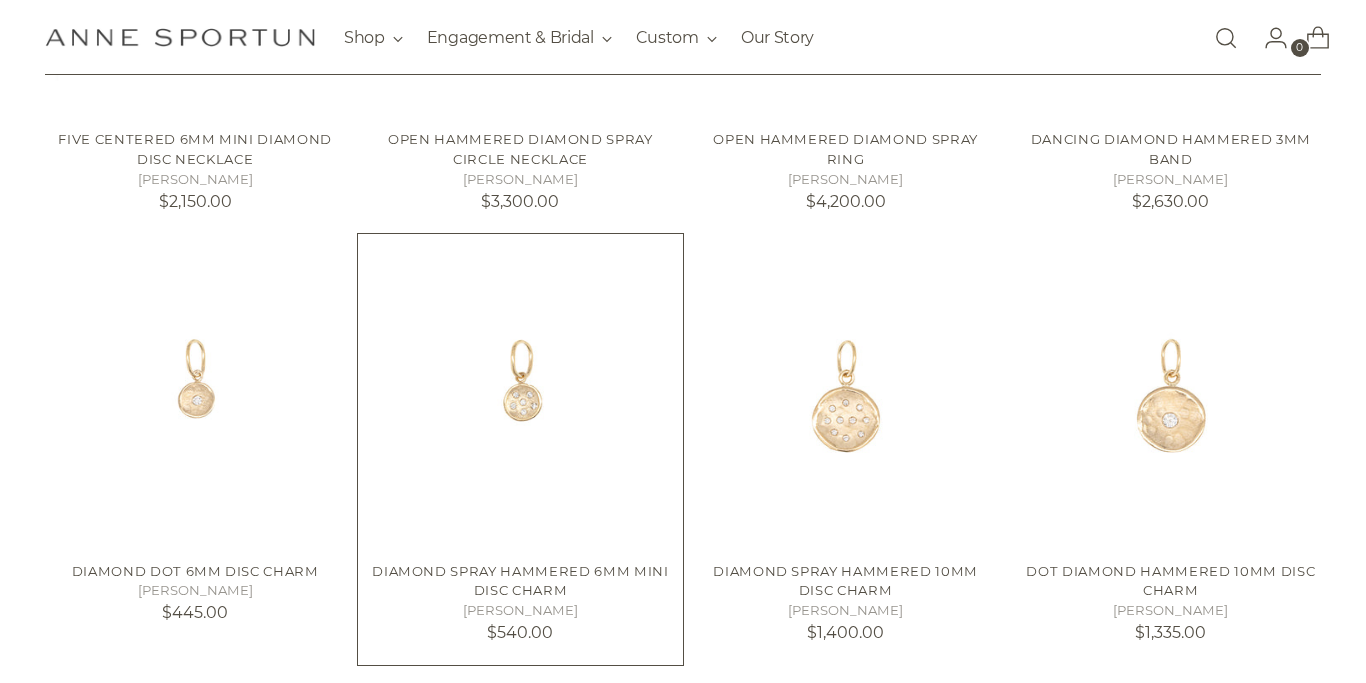 click at bounding box center (0, 0) 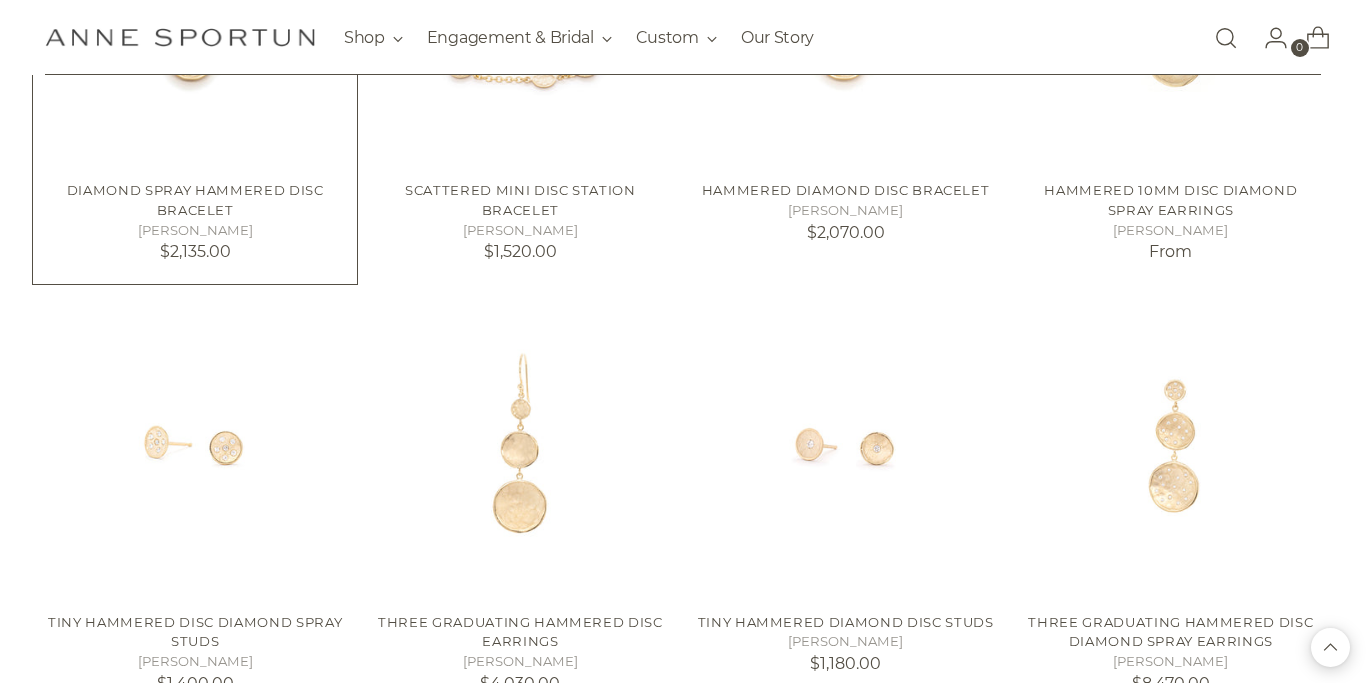 scroll, scrollTop: 1575, scrollLeft: 0, axis: vertical 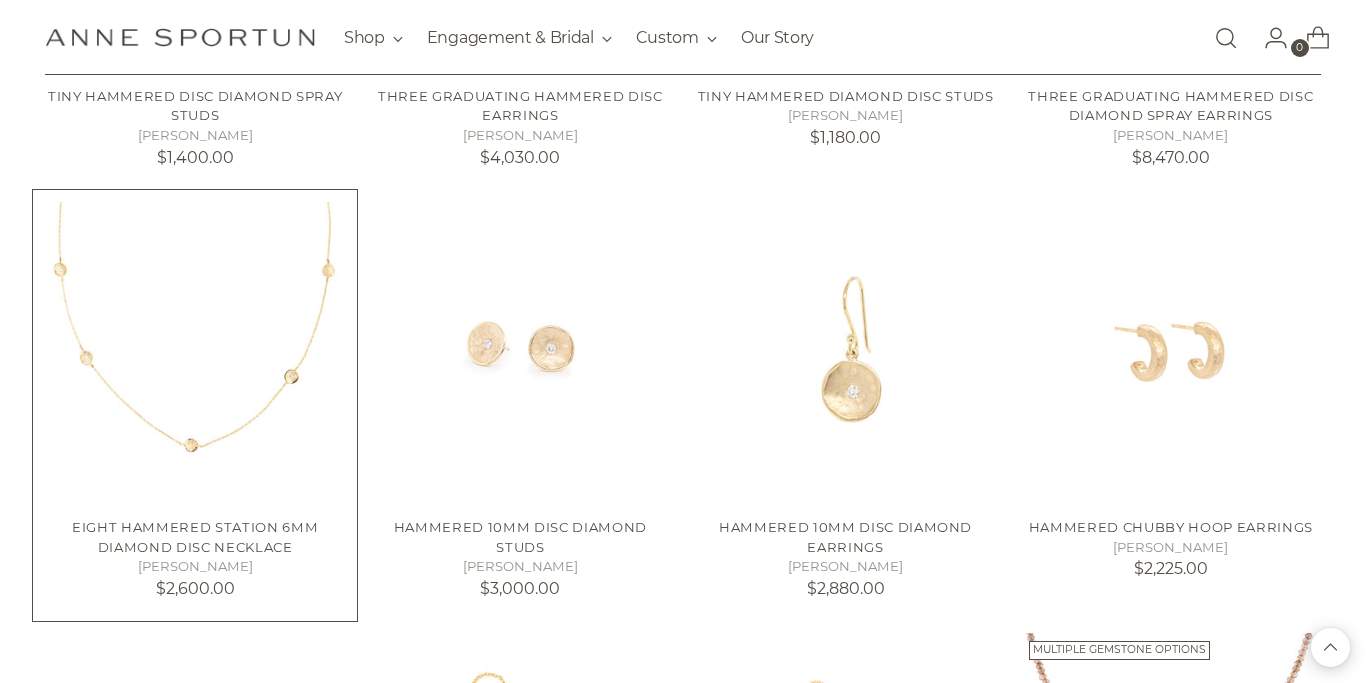 click at bounding box center (0, 0) 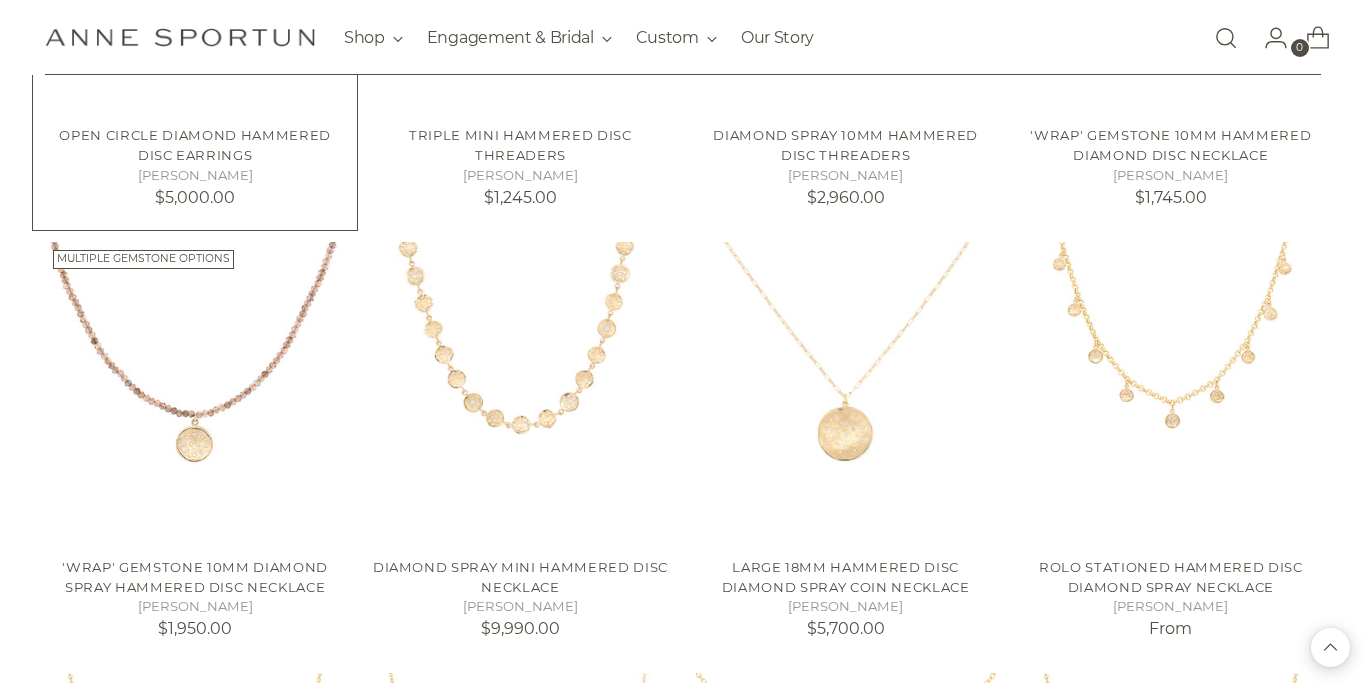 scroll, scrollTop: 2875, scrollLeft: 0, axis: vertical 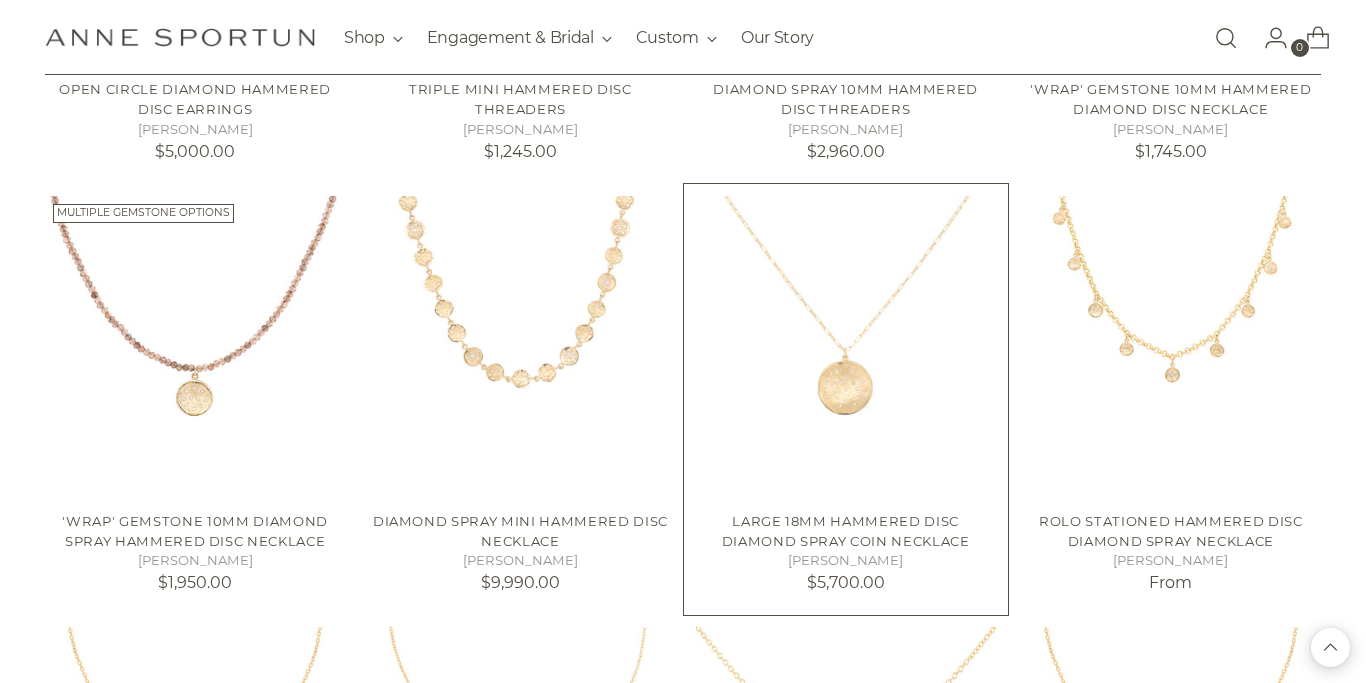 click at bounding box center (0, 0) 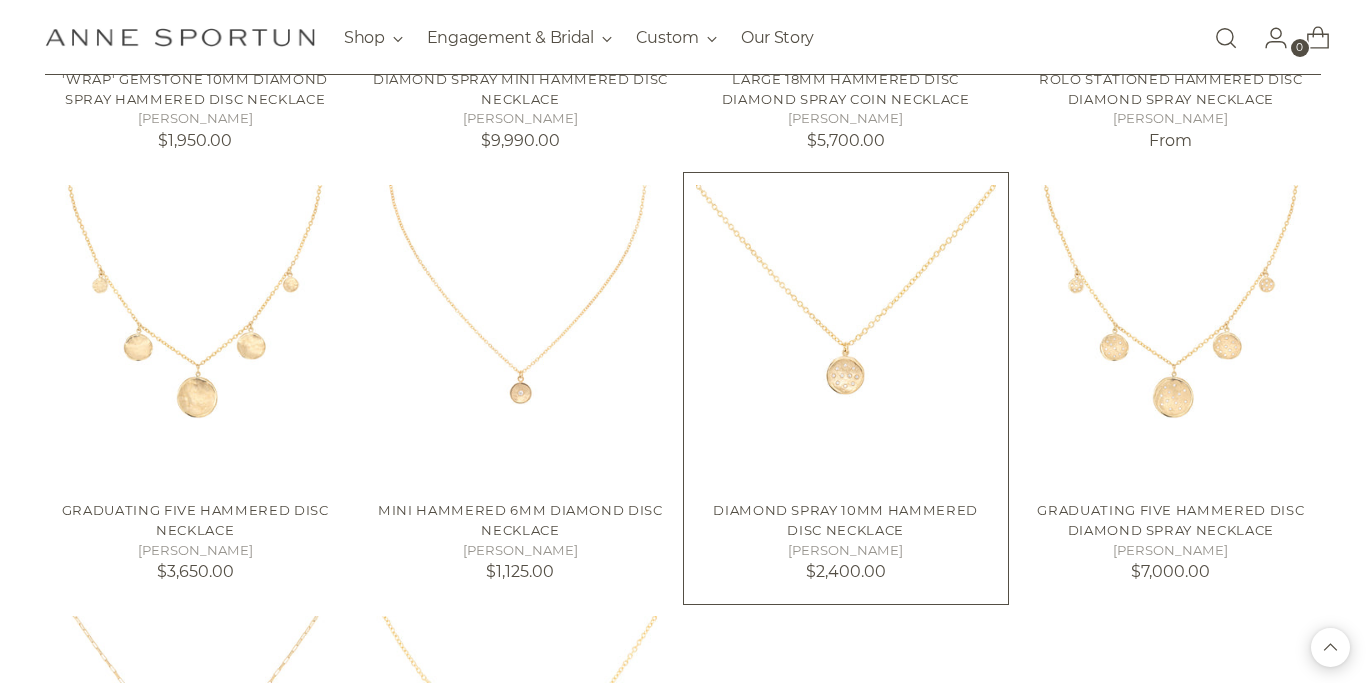 scroll, scrollTop: 3345, scrollLeft: 0, axis: vertical 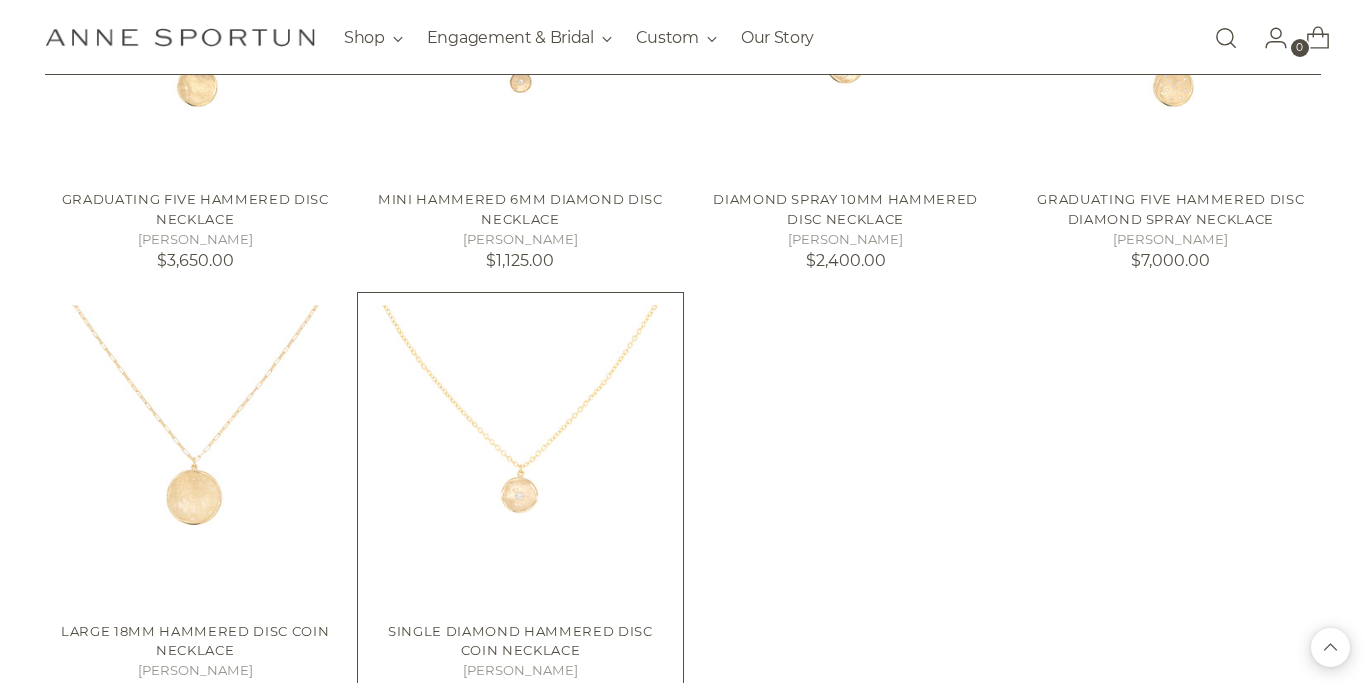 click at bounding box center [0, 0] 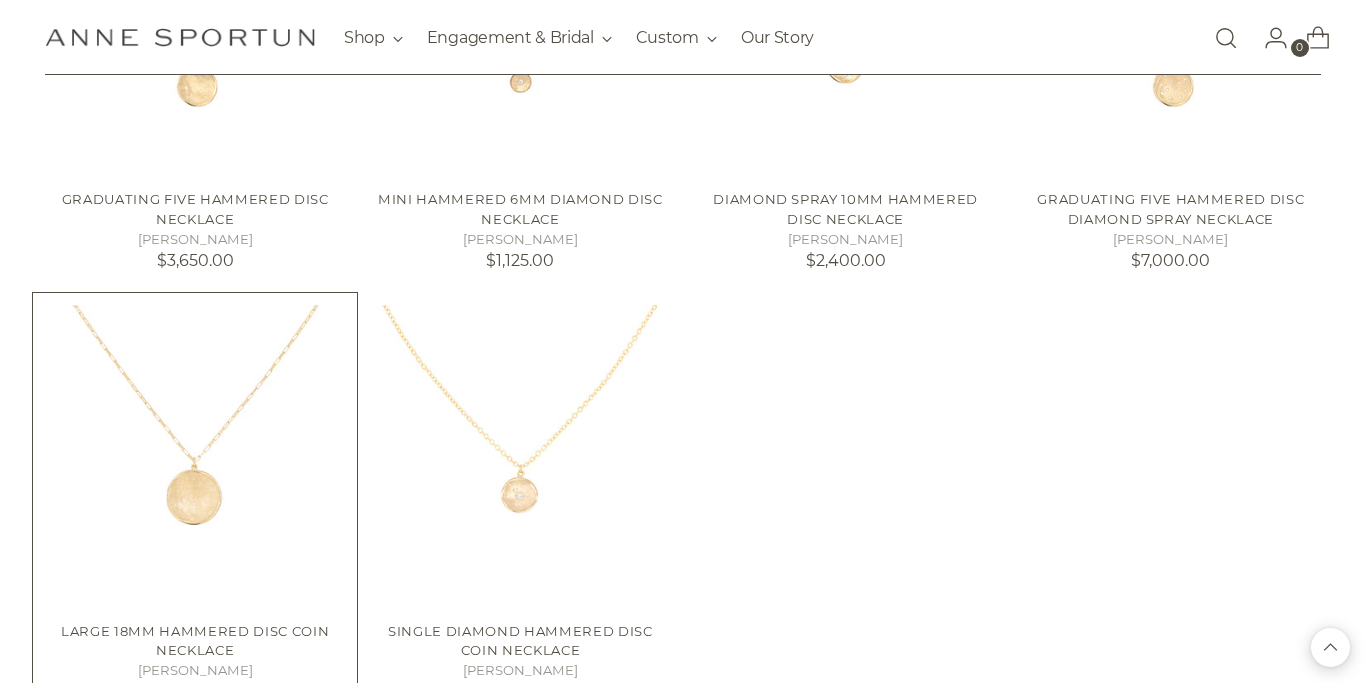 click at bounding box center [0, 0] 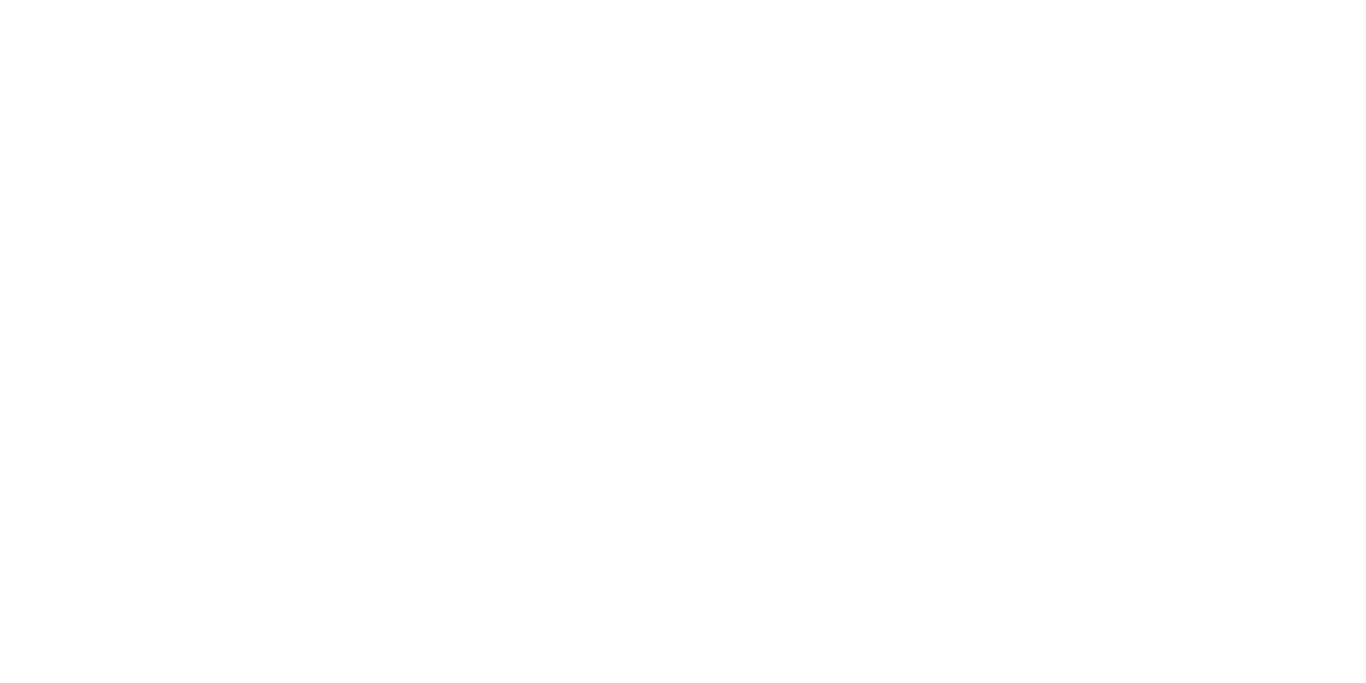 scroll, scrollTop: 0, scrollLeft: 0, axis: both 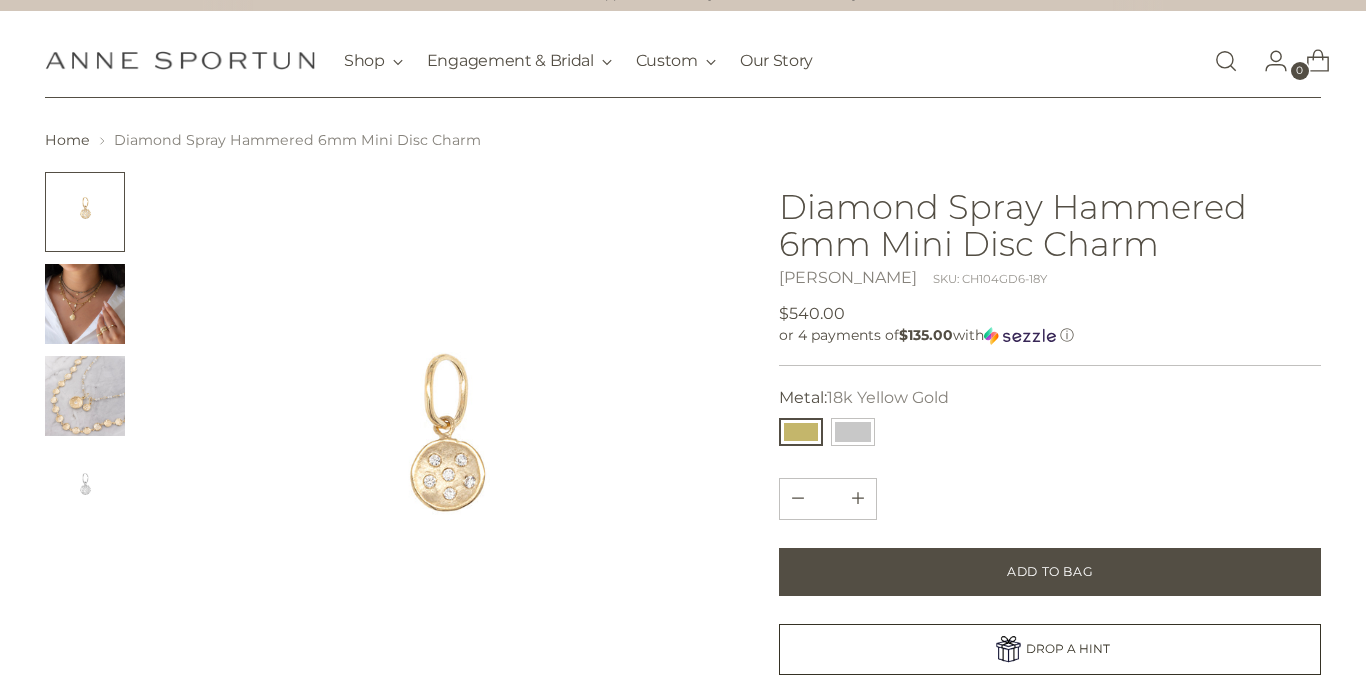 click at bounding box center [85, 304] 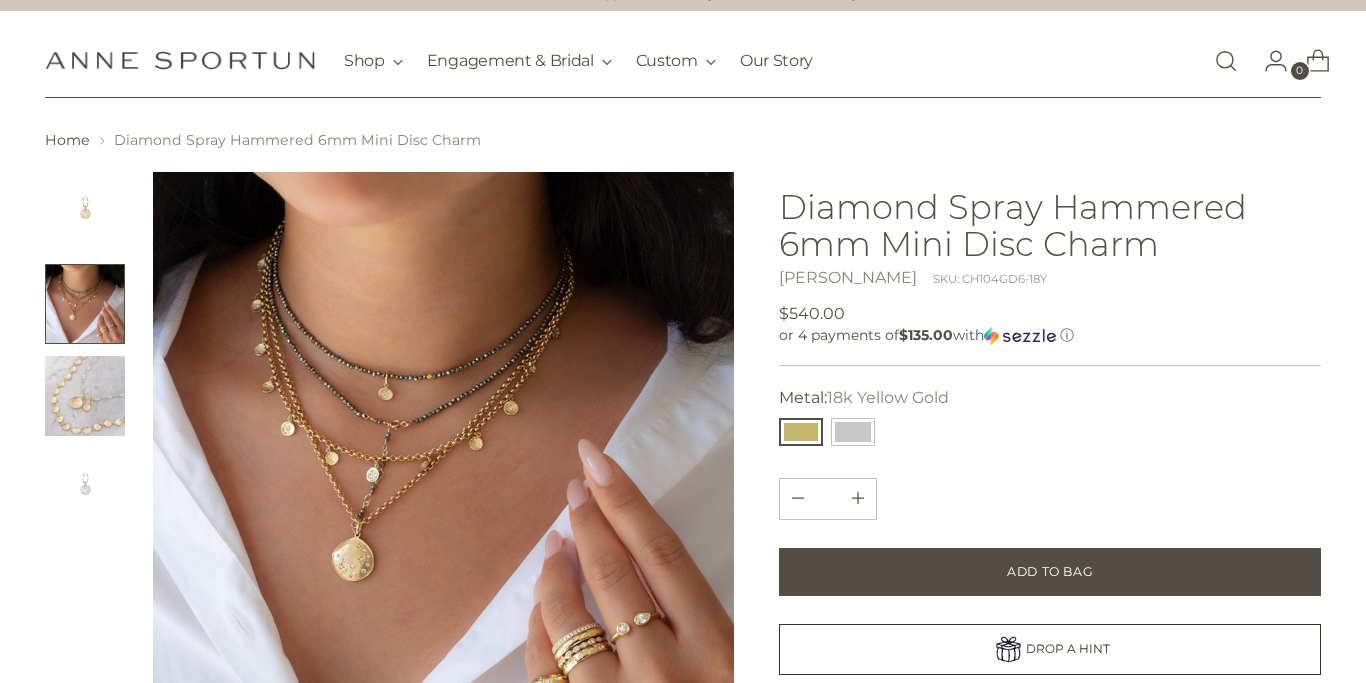 click at bounding box center [85, 396] 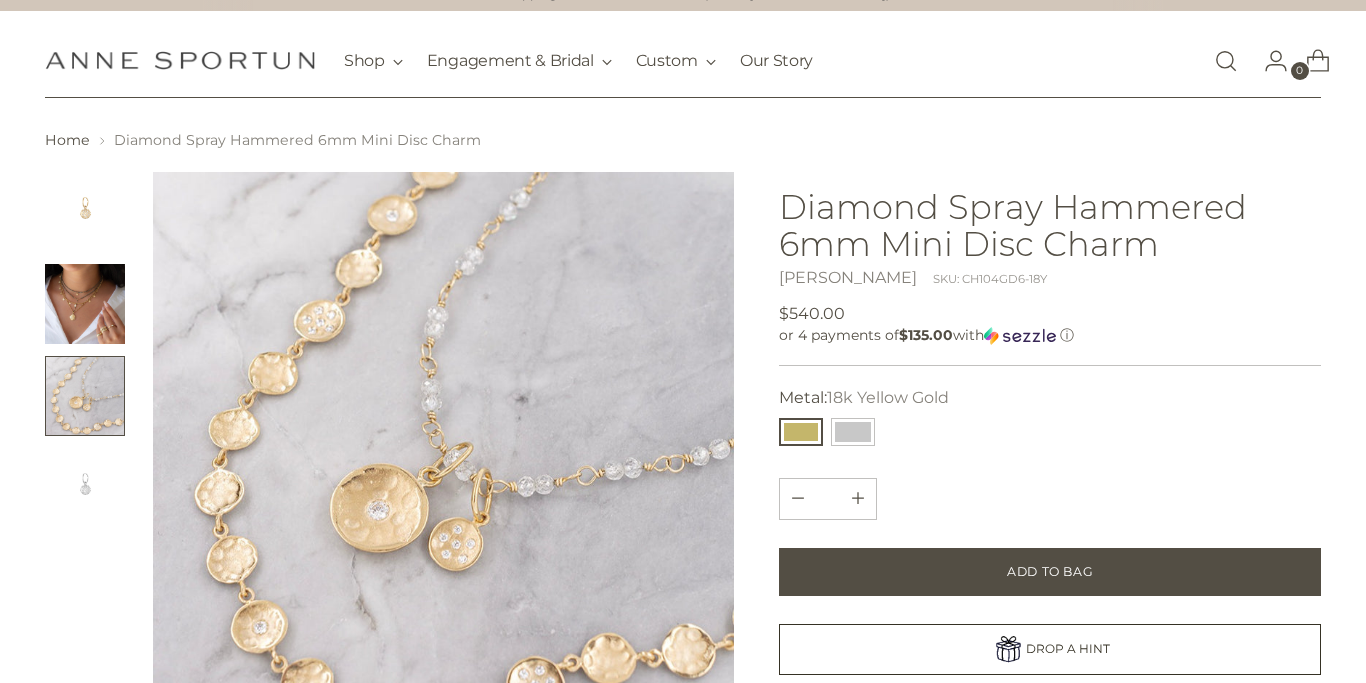 click at bounding box center [85, 304] 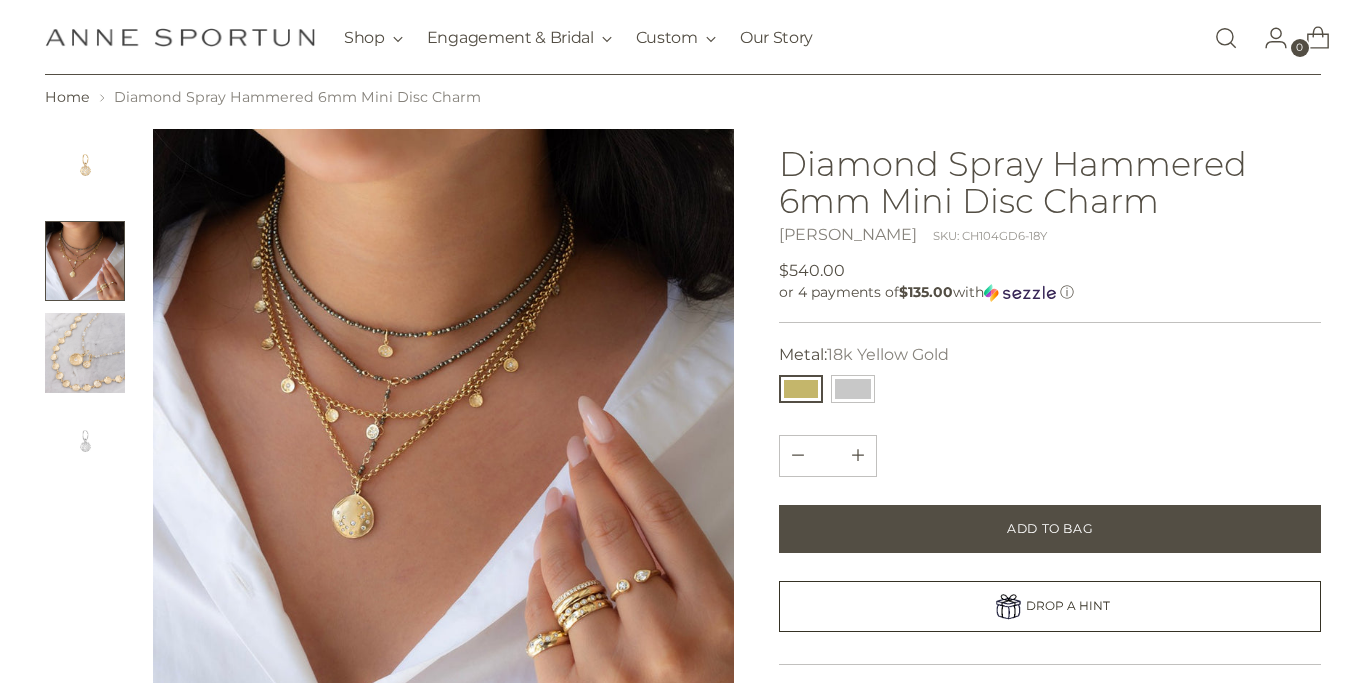 scroll, scrollTop: 65, scrollLeft: 0, axis: vertical 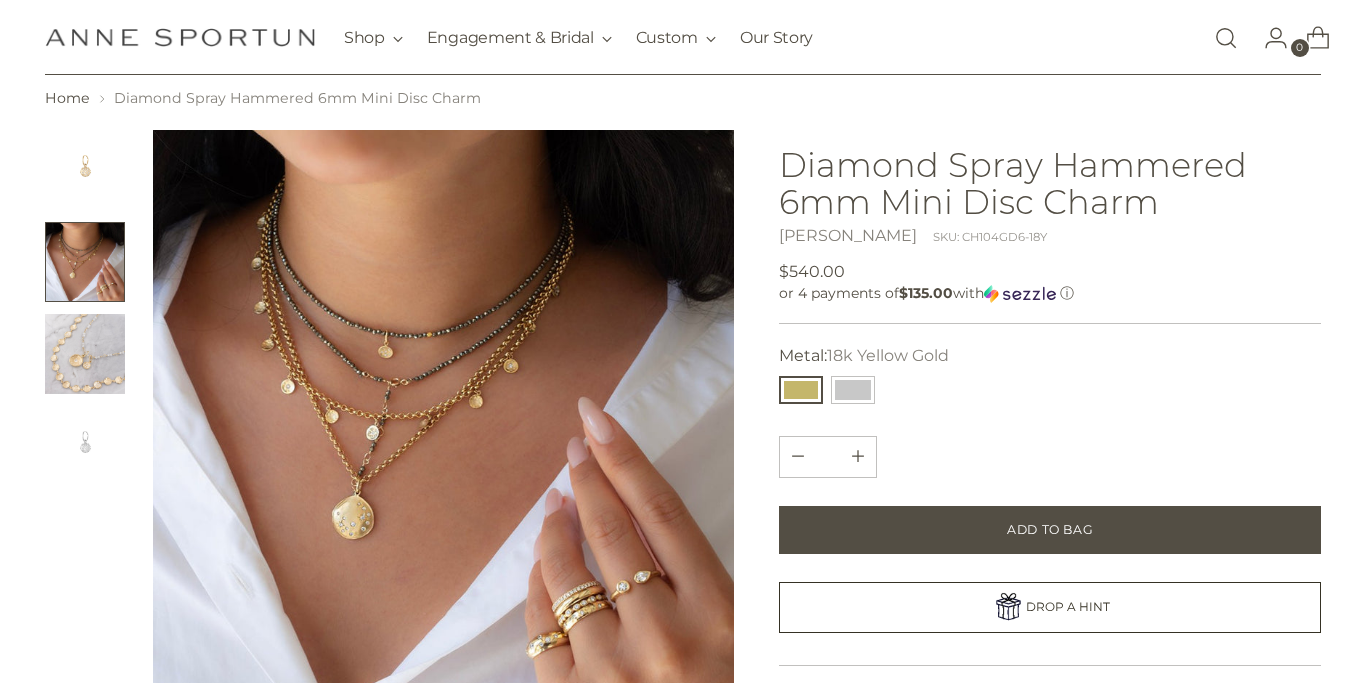 click at bounding box center [85, 170] 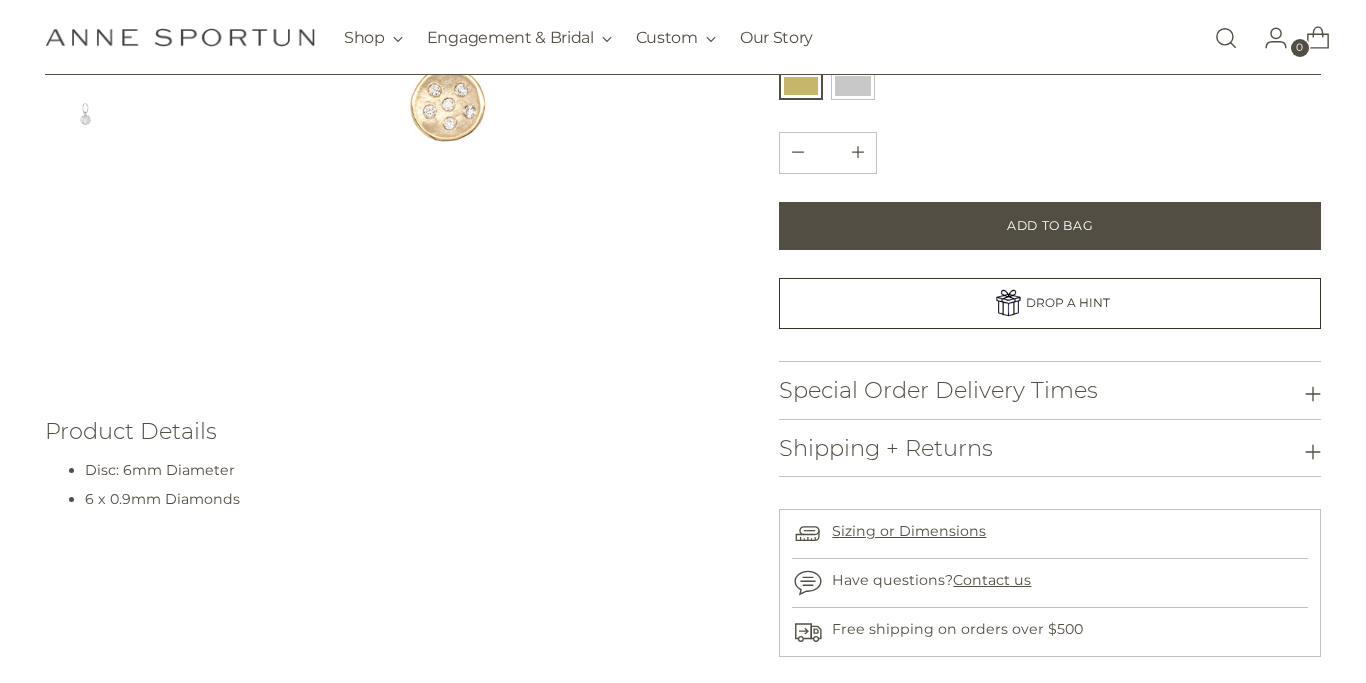 scroll, scrollTop: 421, scrollLeft: 0, axis: vertical 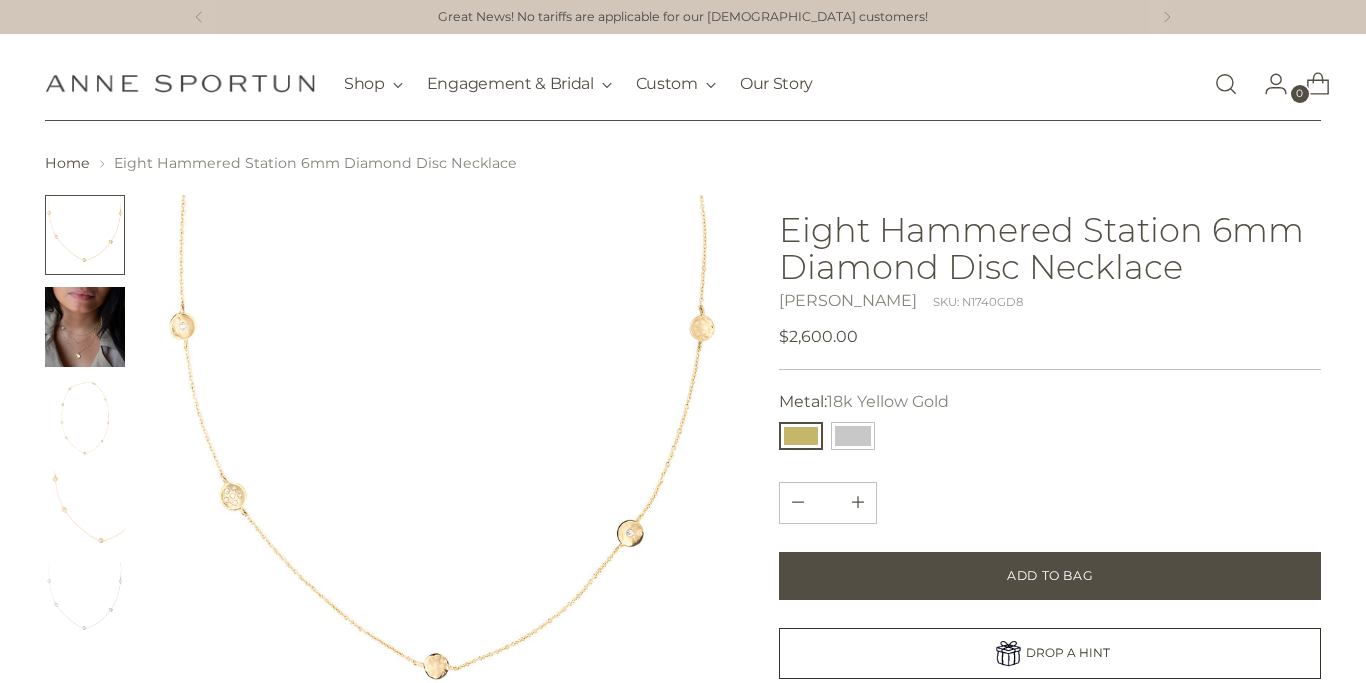 click at bounding box center [85, 327] 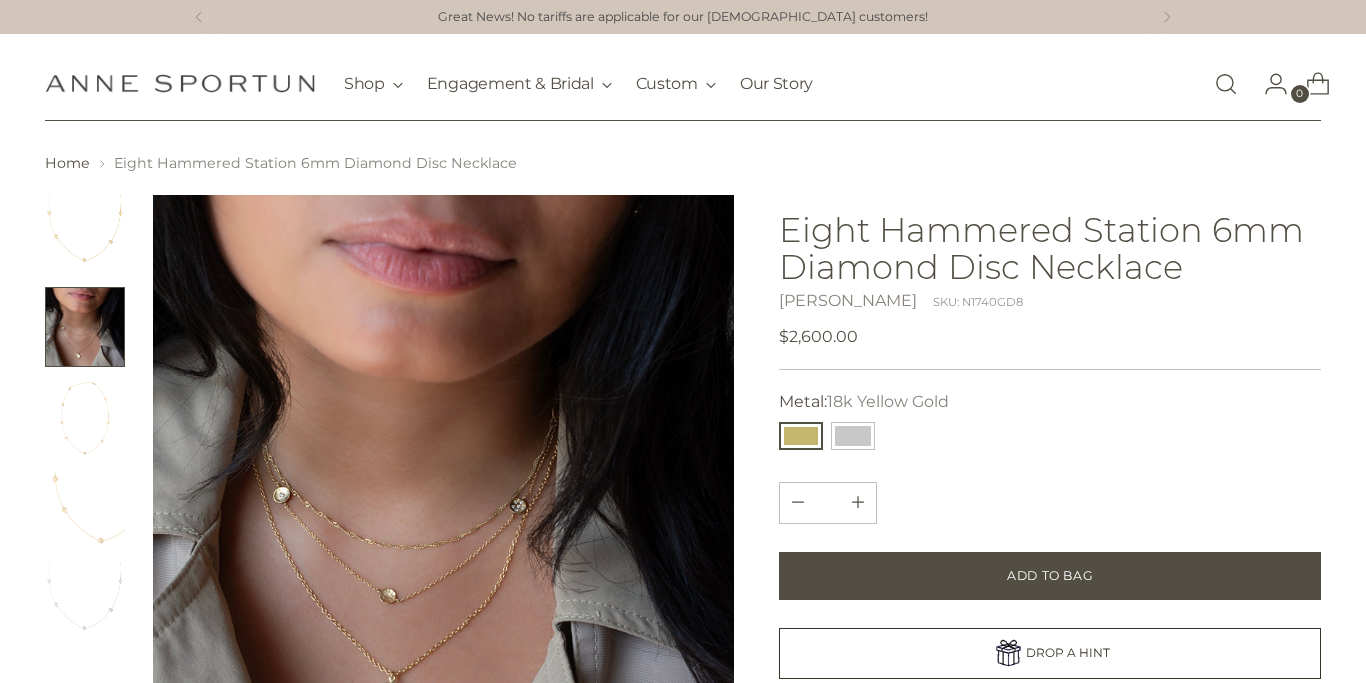 scroll, scrollTop: 195, scrollLeft: 0, axis: vertical 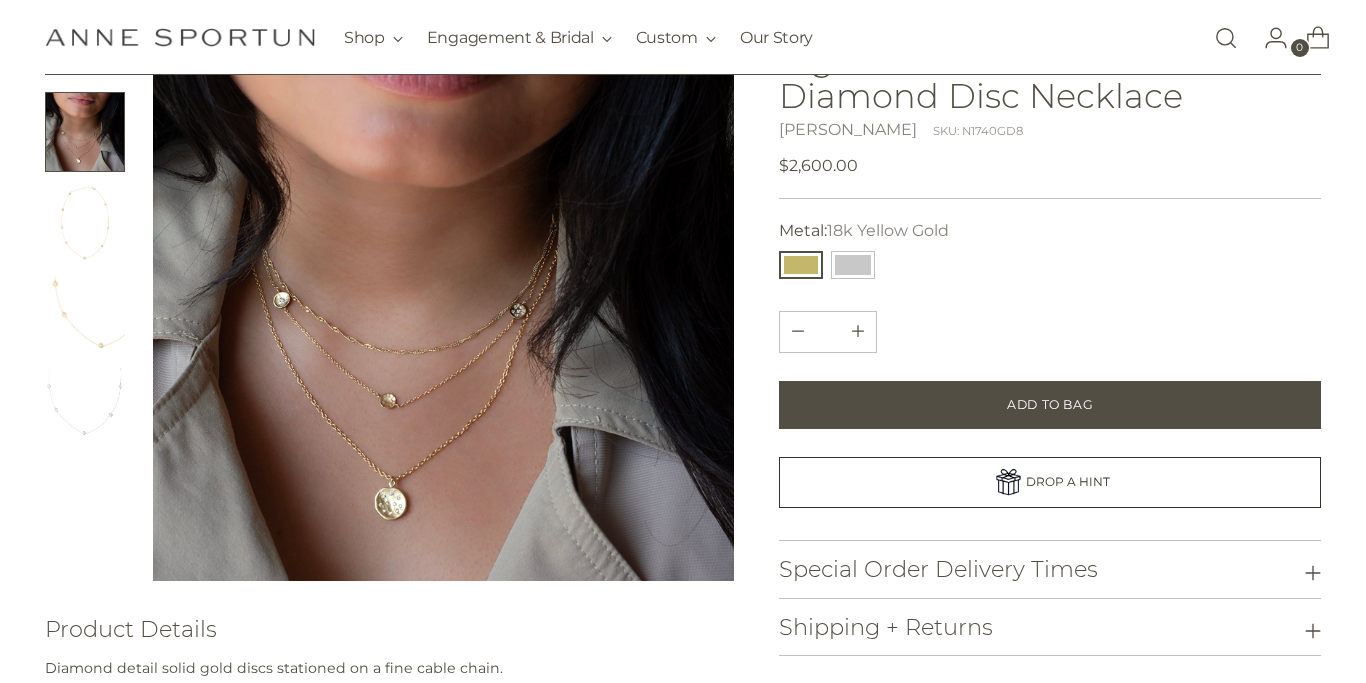 click at bounding box center (443, 290) 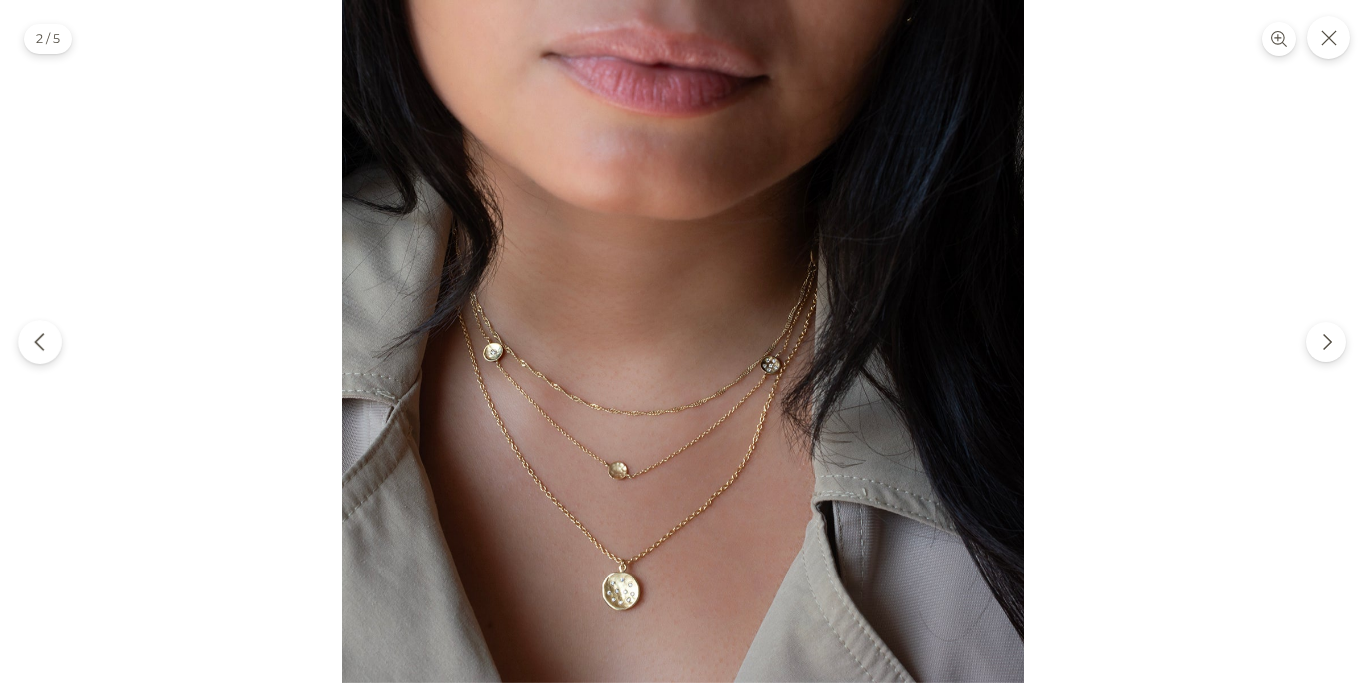 click 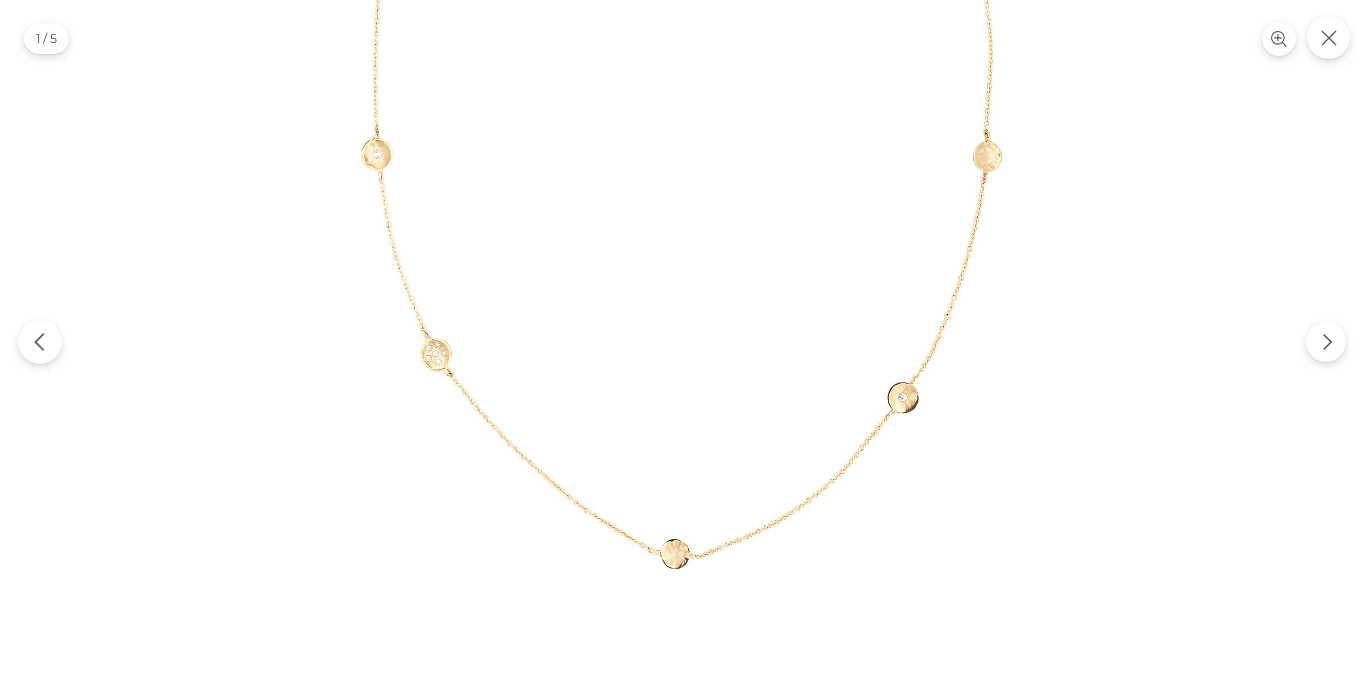 click 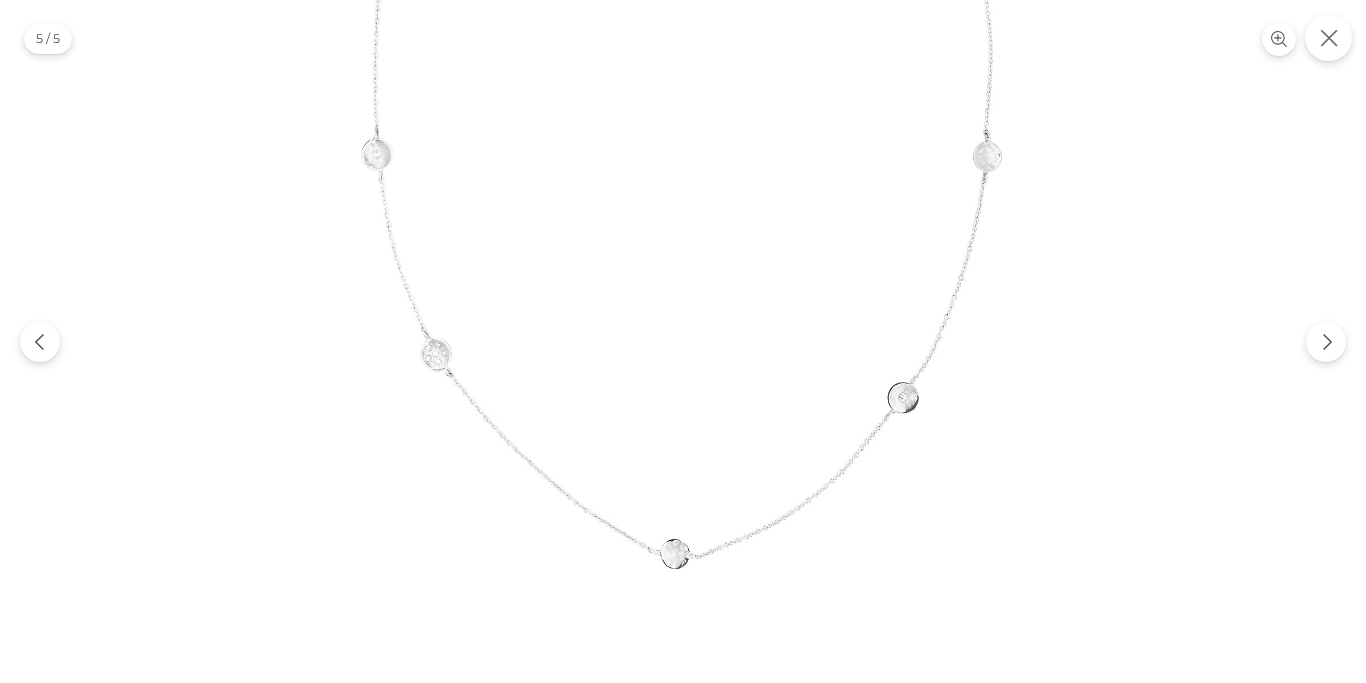 click 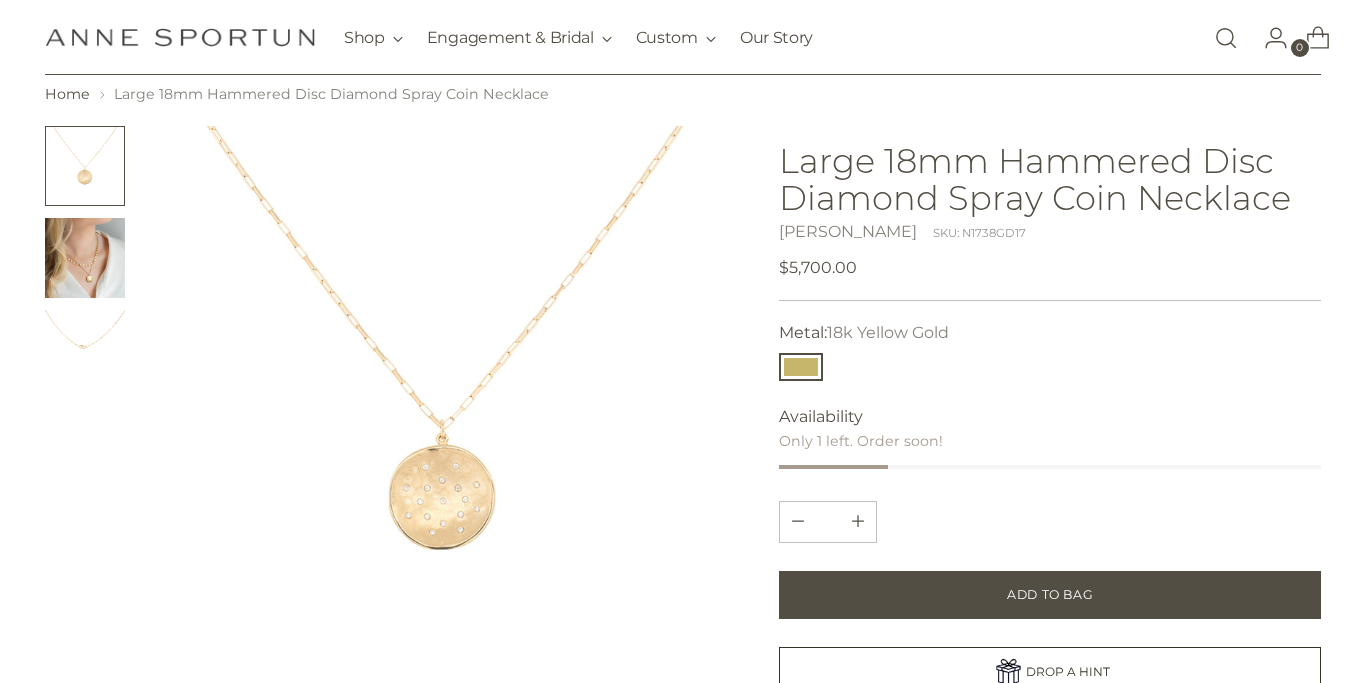 scroll, scrollTop: 12, scrollLeft: 0, axis: vertical 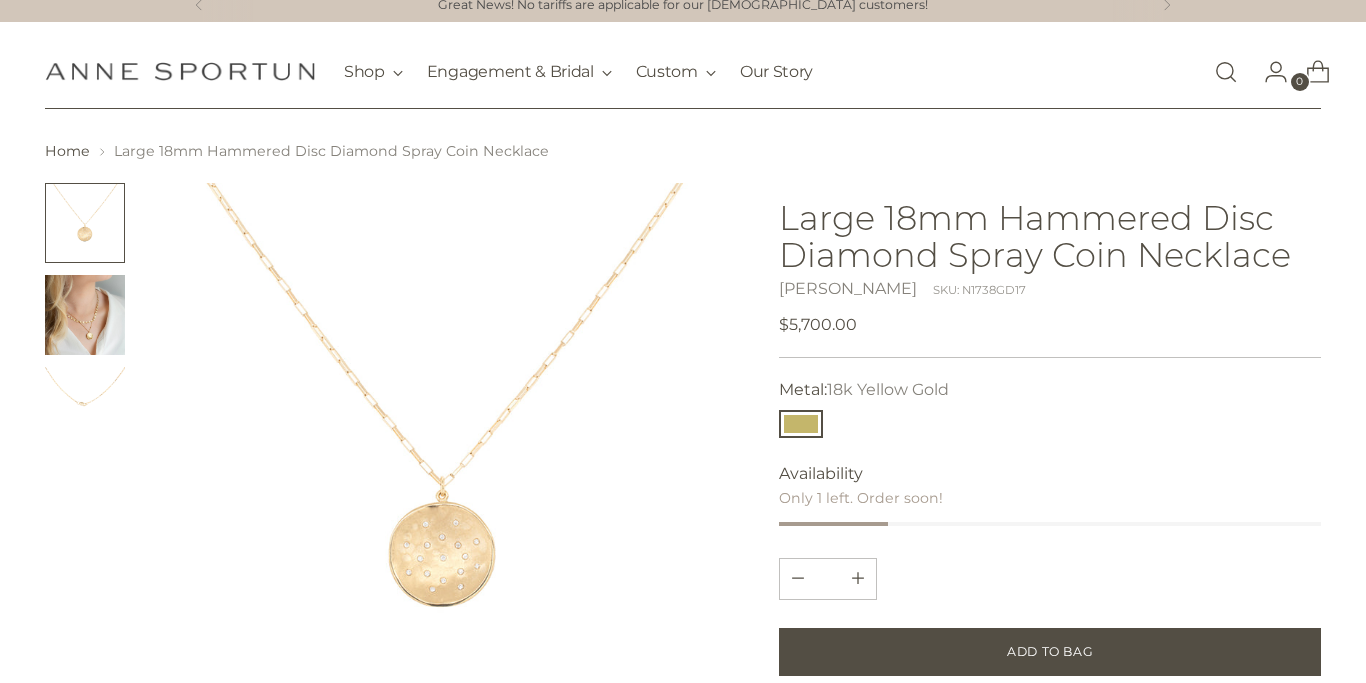click at bounding box center (85, 315) 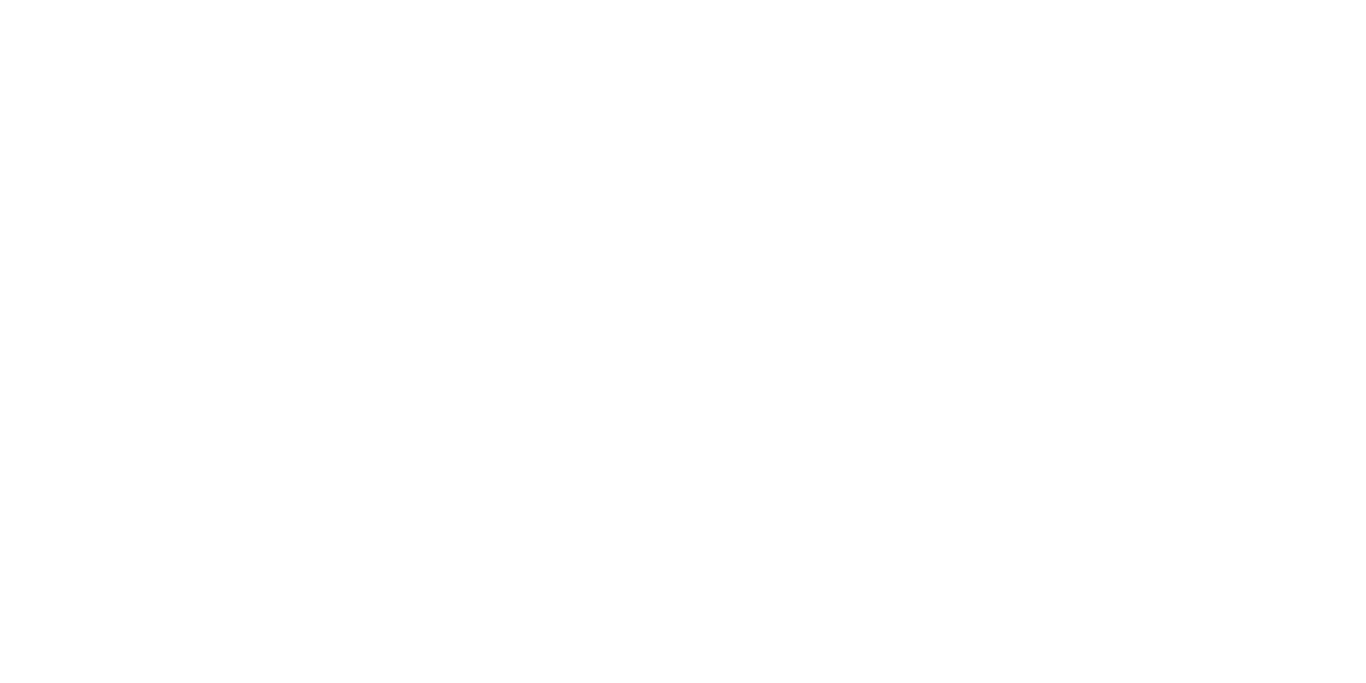 scroll, scrollTop: 0, scrollLeft: 0, axis: both 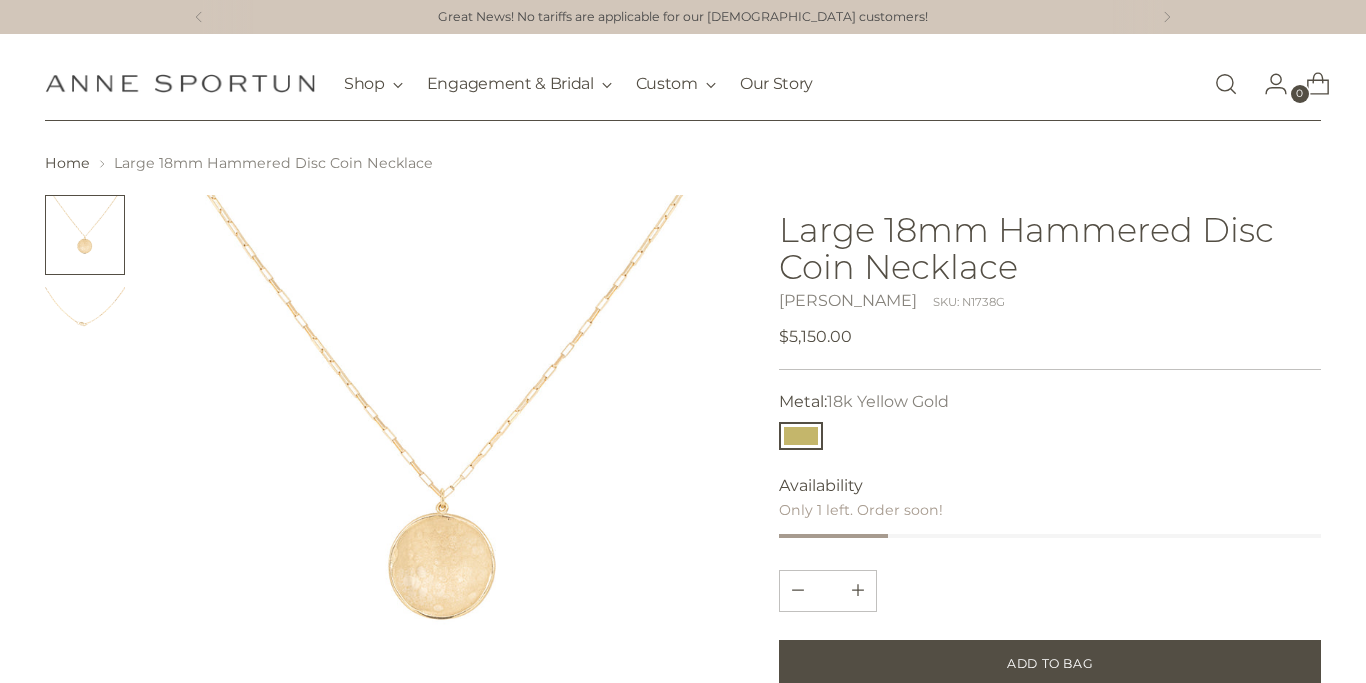 click at bounding box center [443, 485] 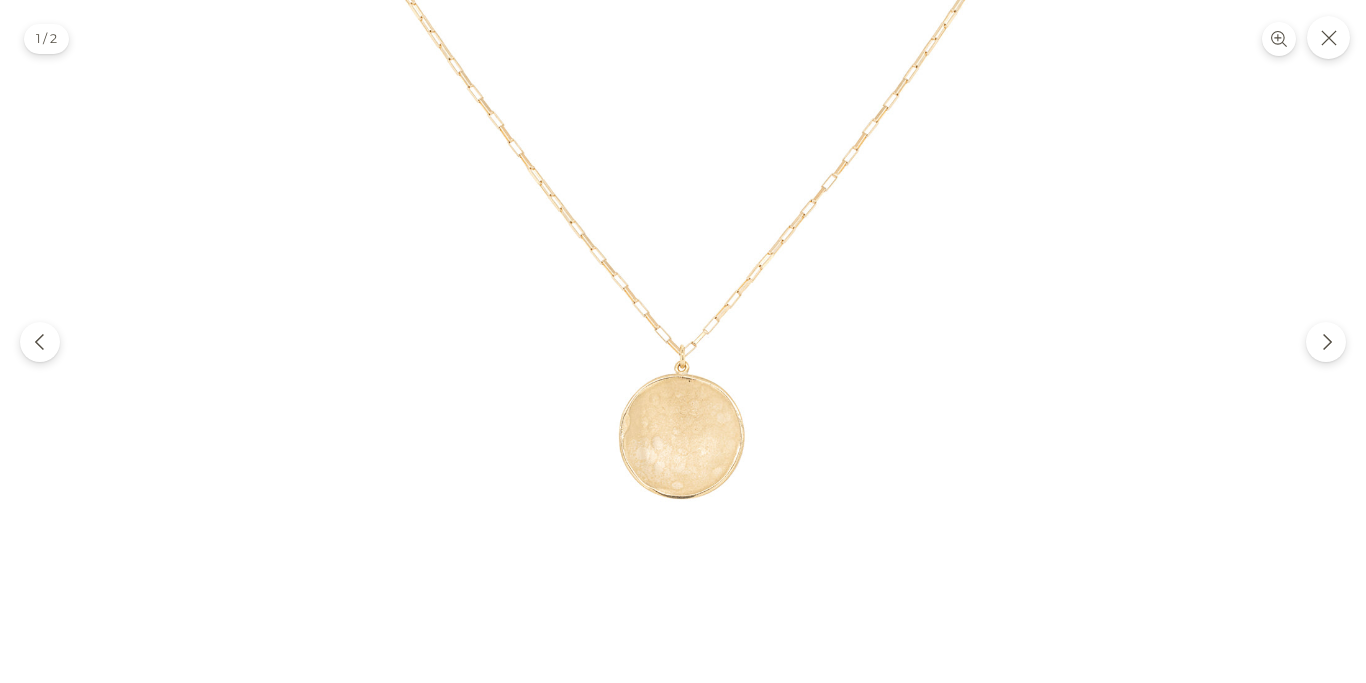 click at bounding box center [683, 341] 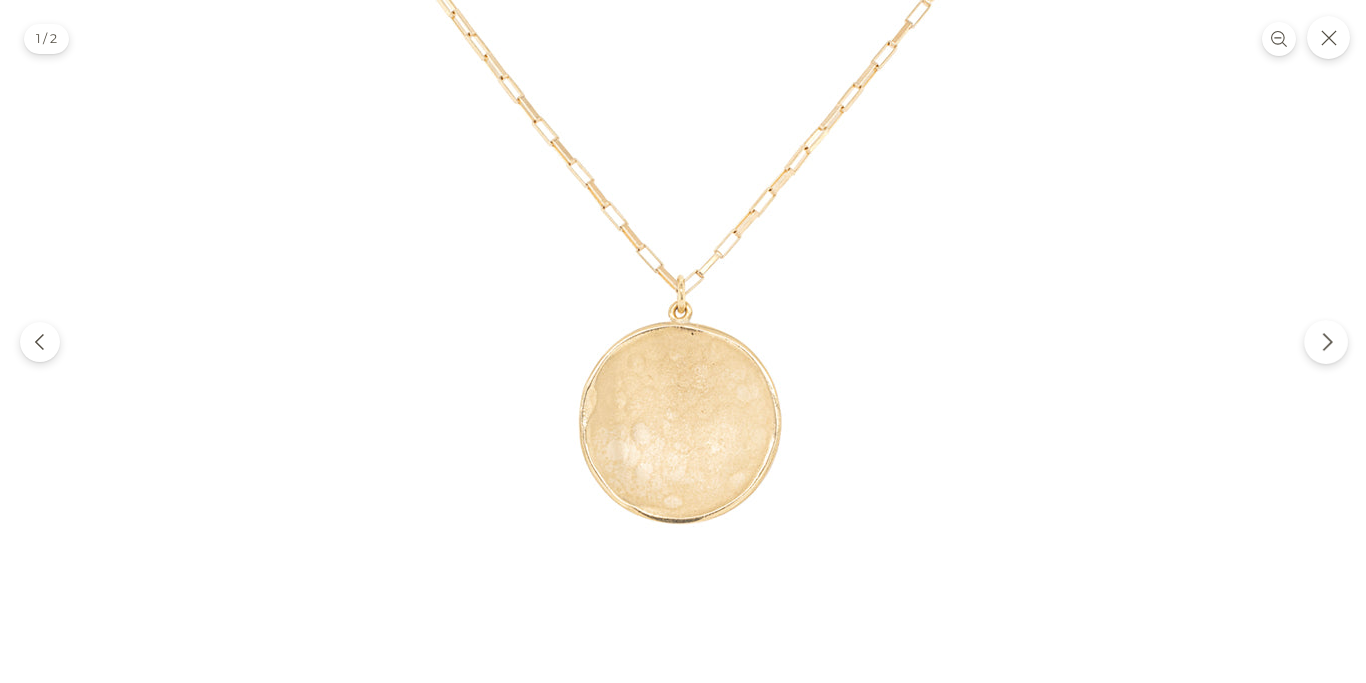 click 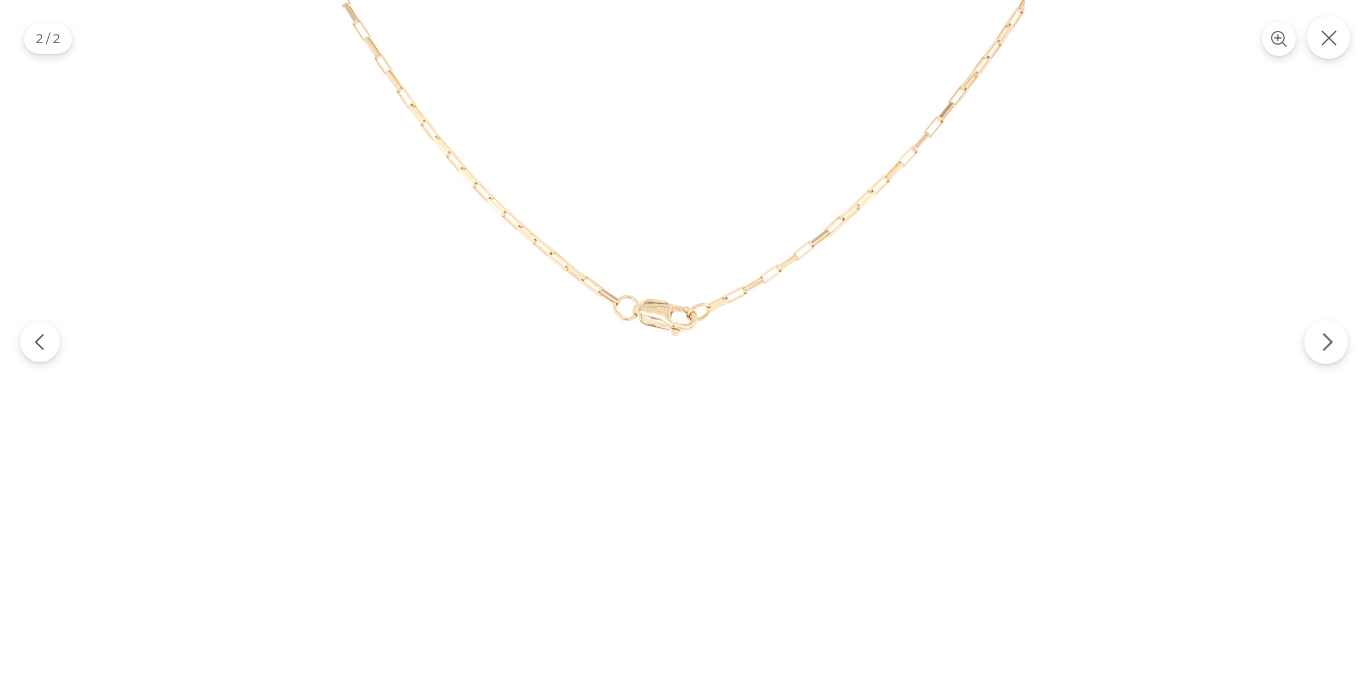 click 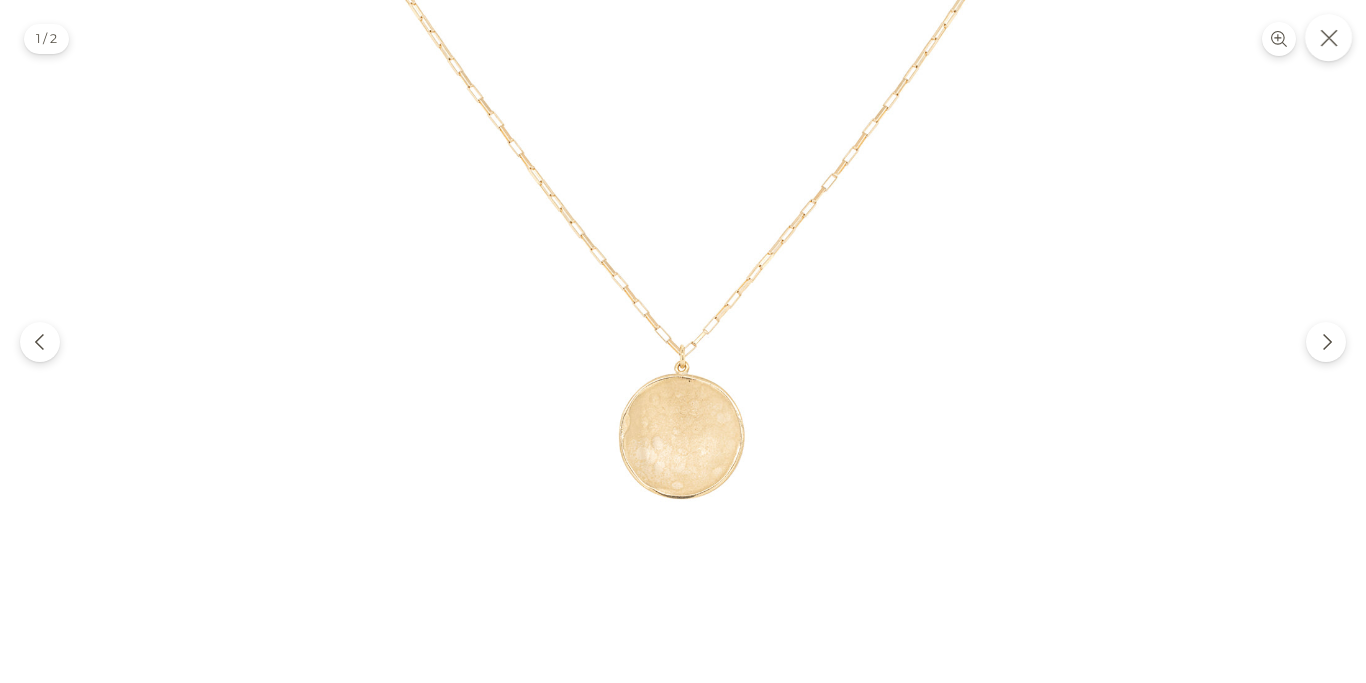 click 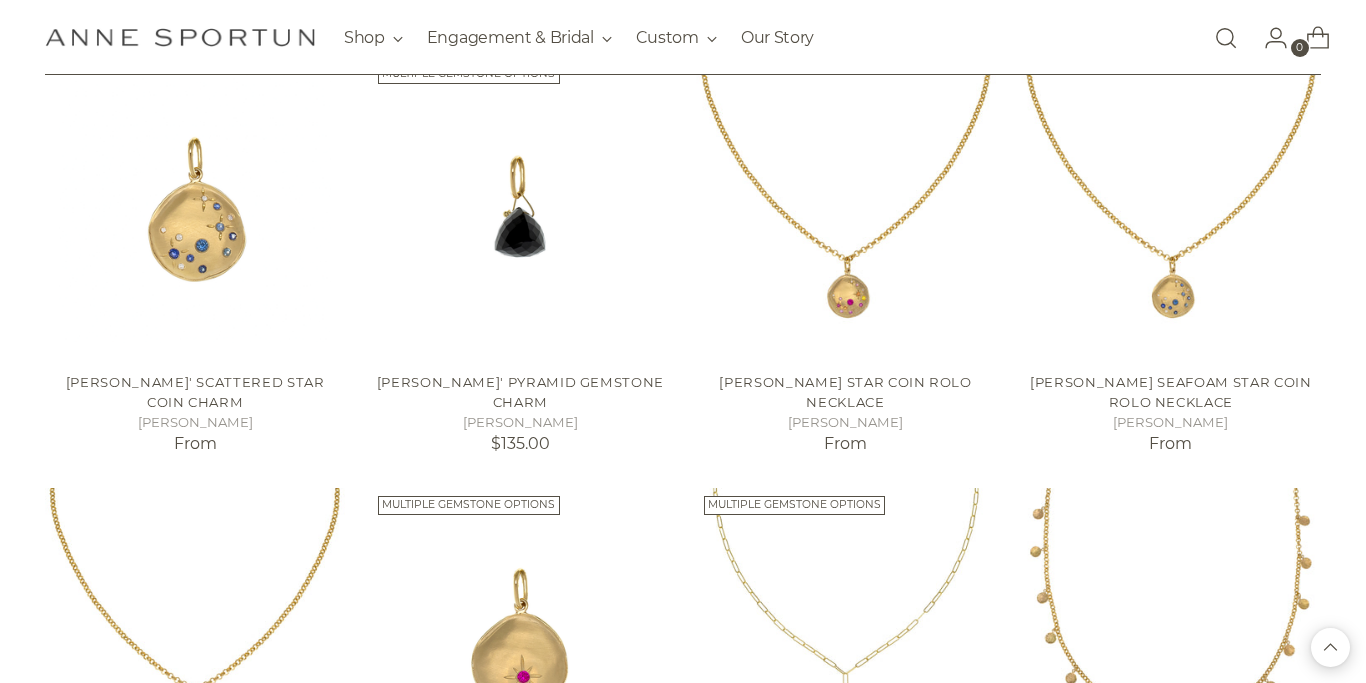 scroll, scrollTop: 1780, scrollLeft: 0, axis: vertical 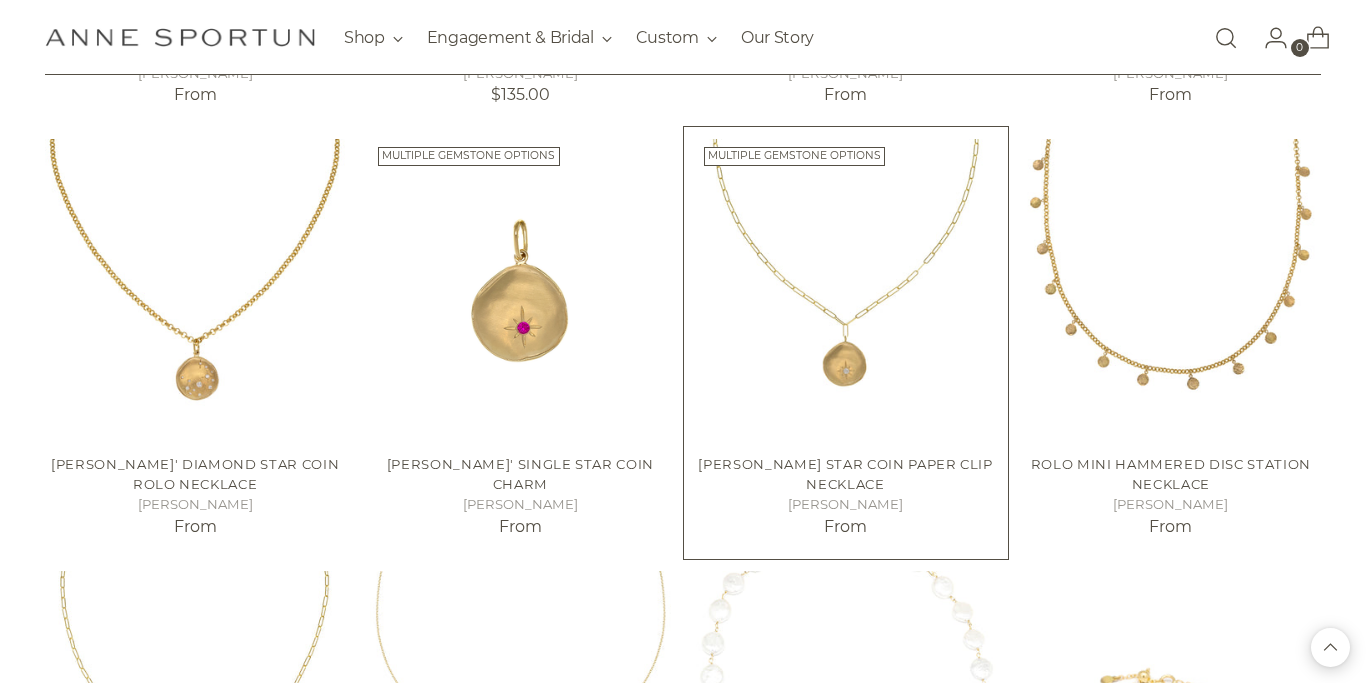 click at bounding box center [0, 0] 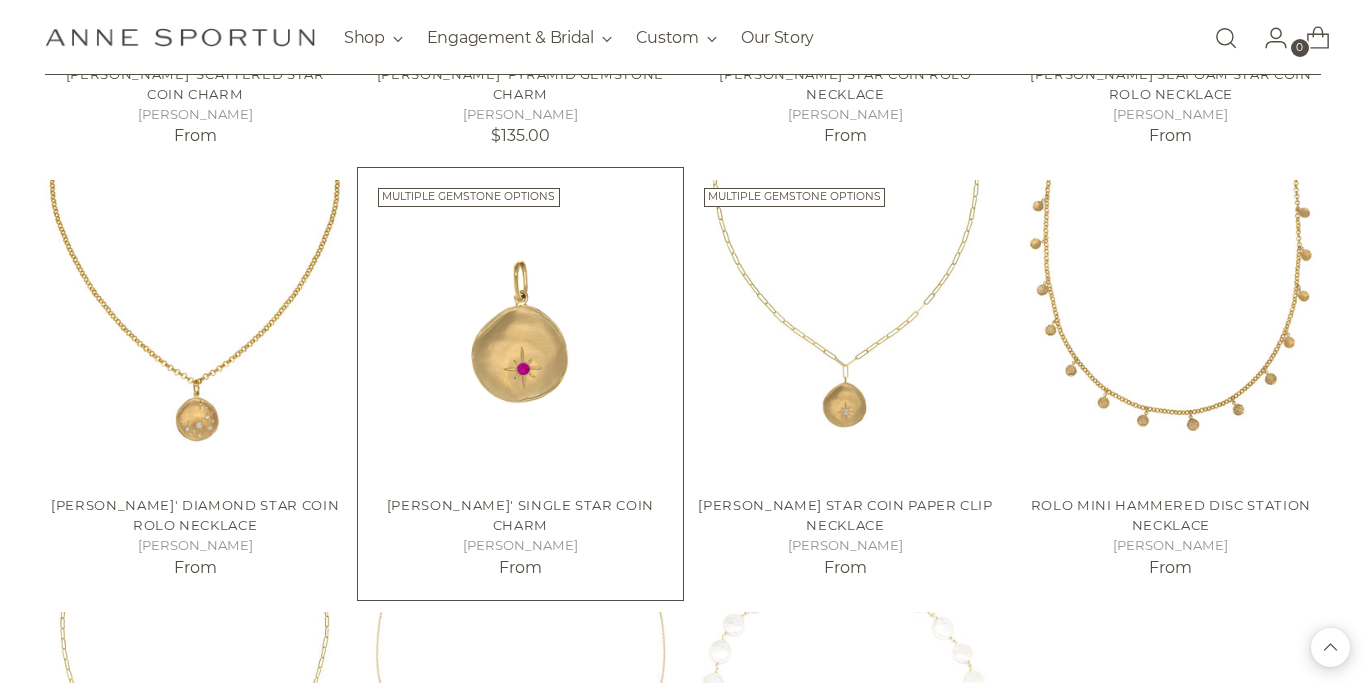 scroll, scrollTop: 2065, scrollLeft: 0, axis: vertical 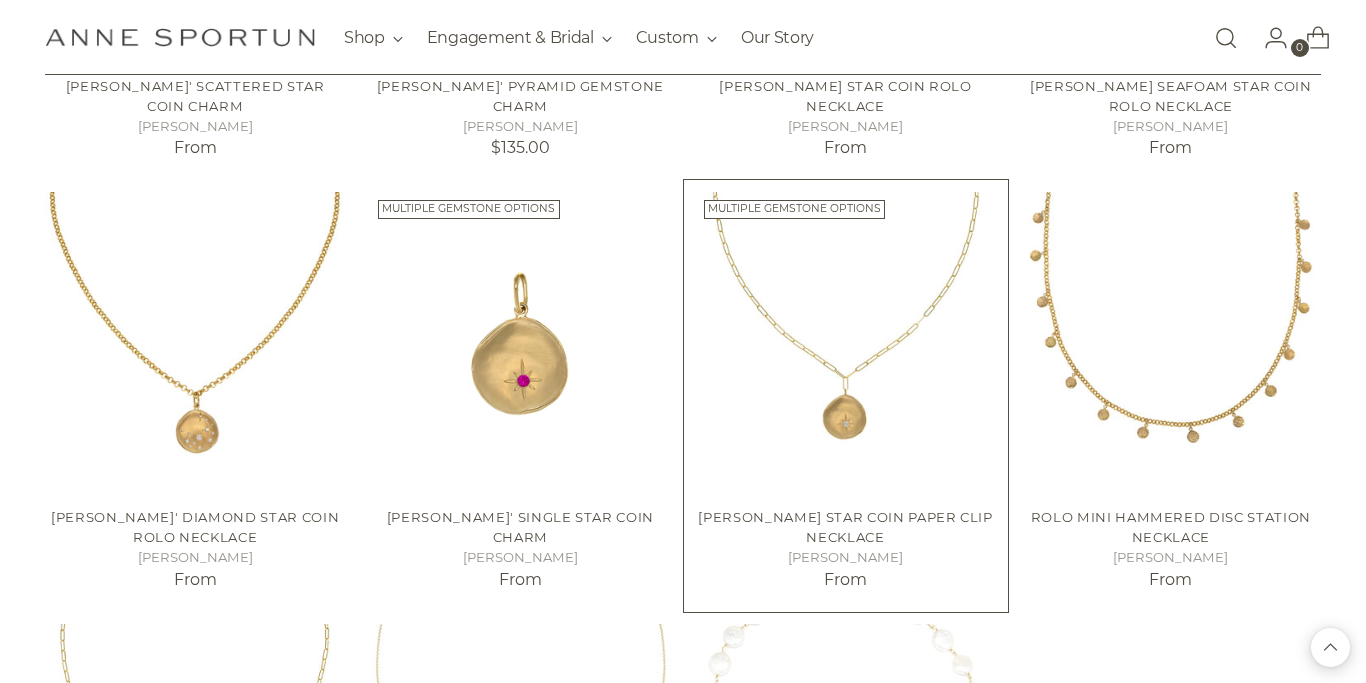 click at bounding box center (0, 0) 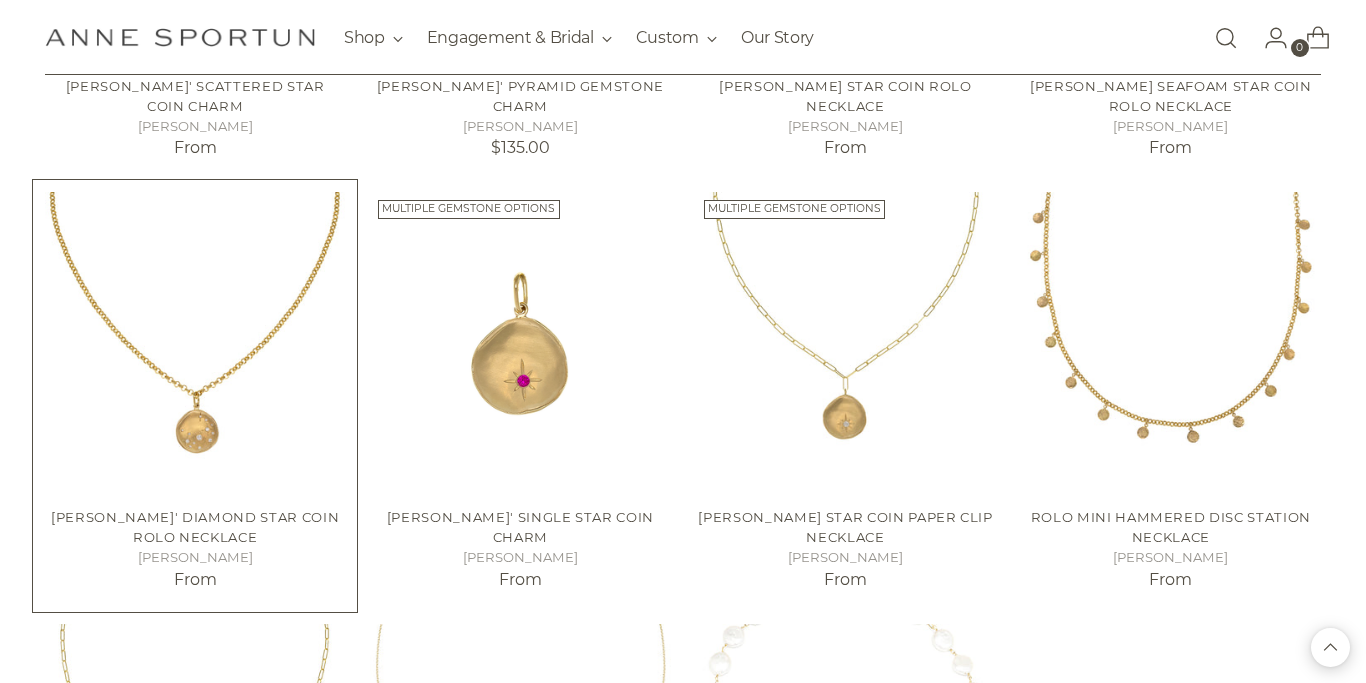 click at bounding box center [0, 0] 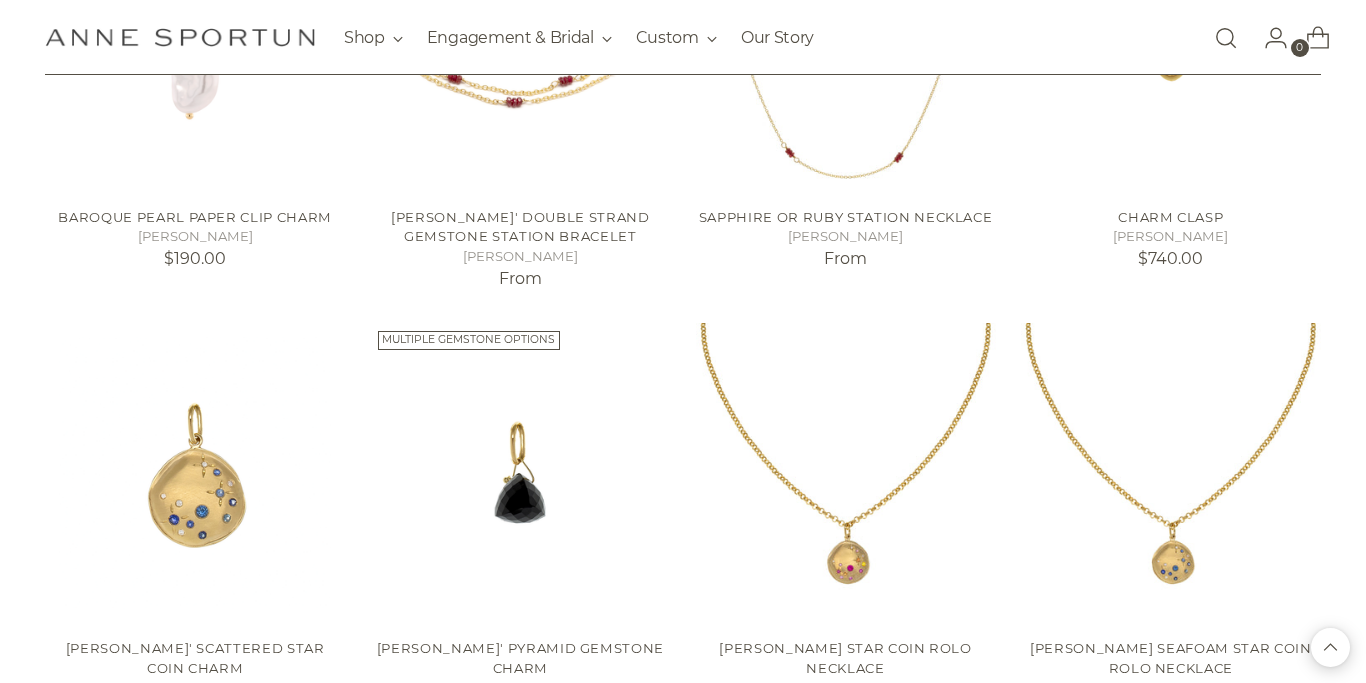 scroll, scrollTop: 1532, scrollLeft: 0, axis: vertical 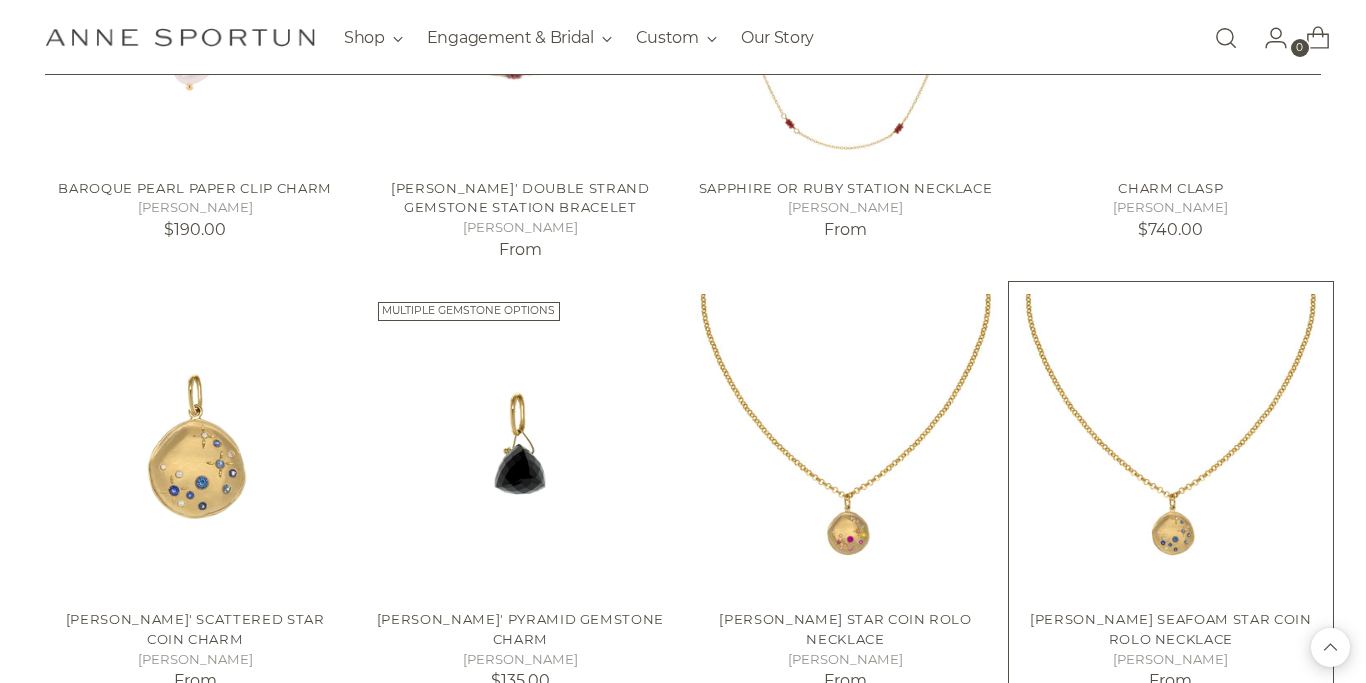 click at bounding box center (0, 0) 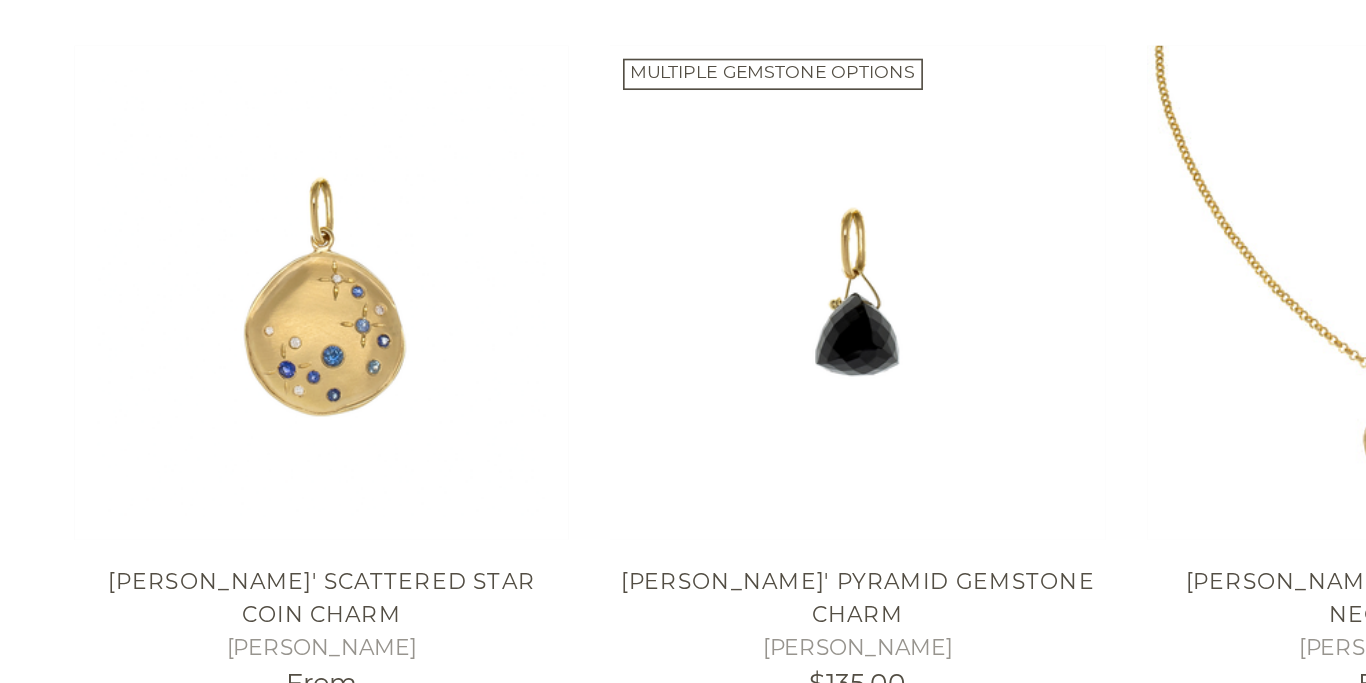 scroll, scrollTop: 1550, scrollLeft: 0, axis: vertical 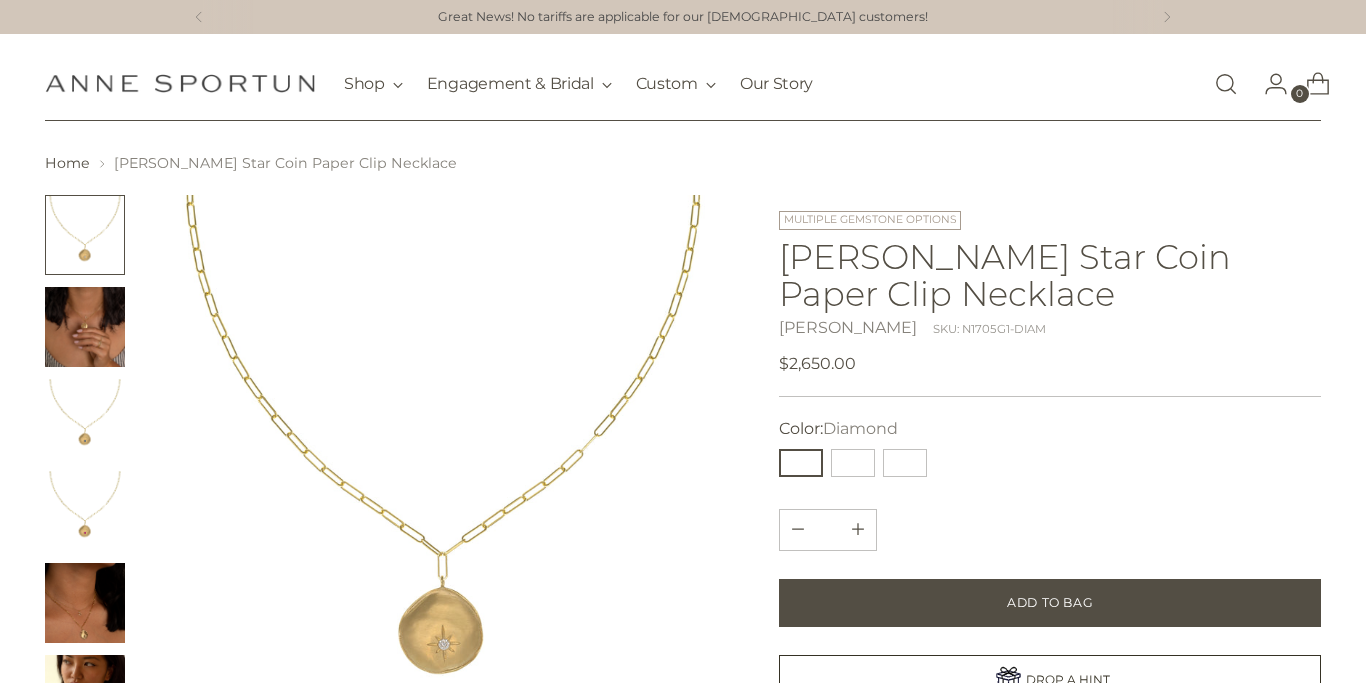 click at bounding box center (85, 327) 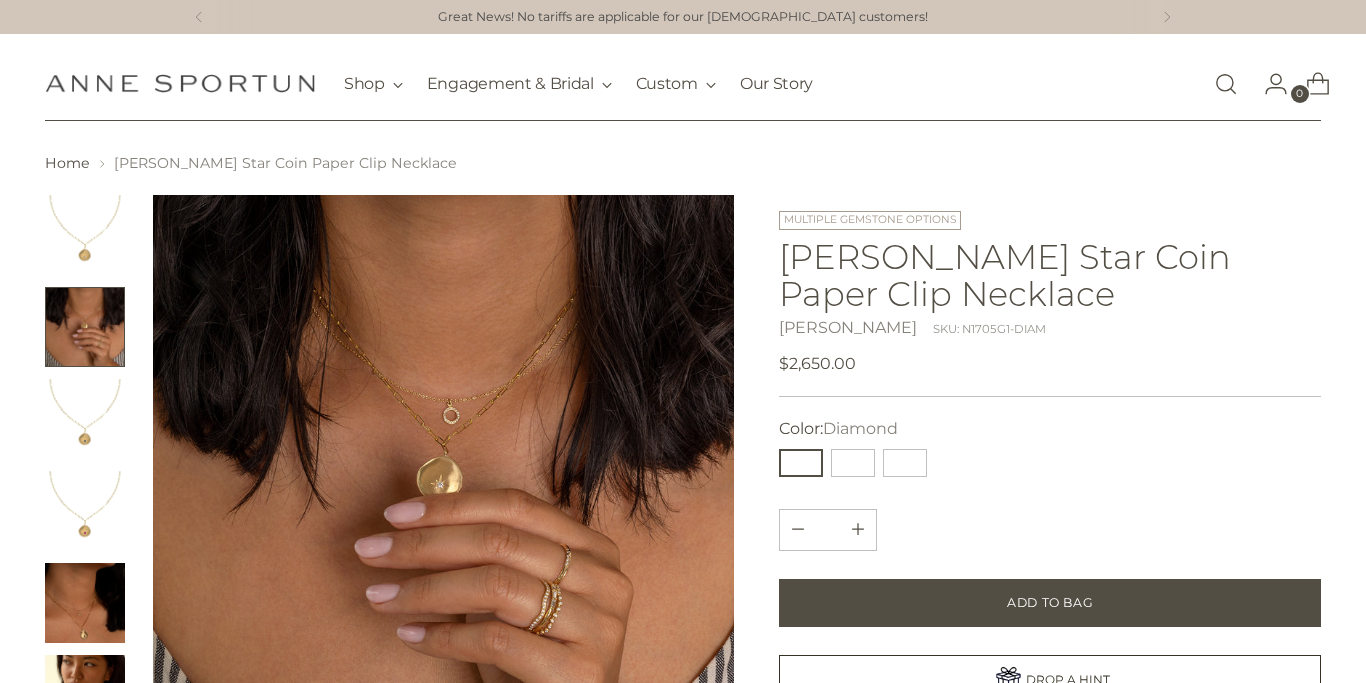 click at bounding box center (443, 485) 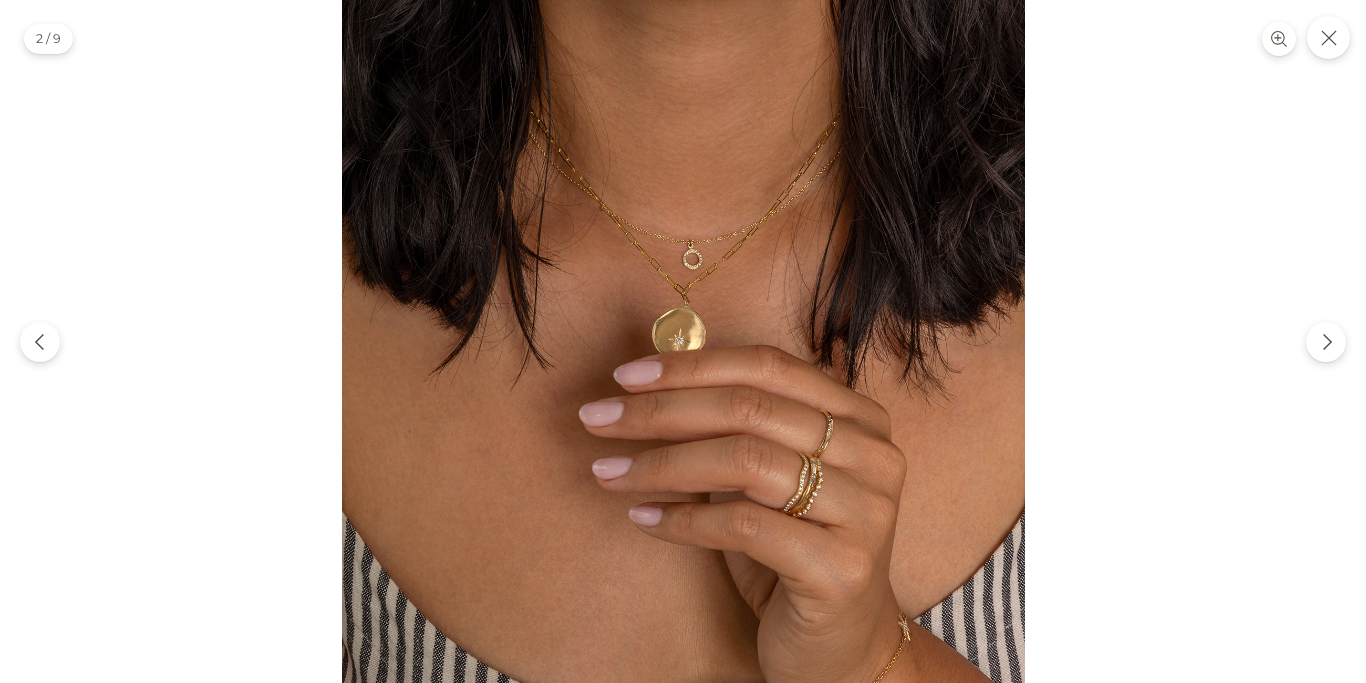 click at bounding box center (683, 341) 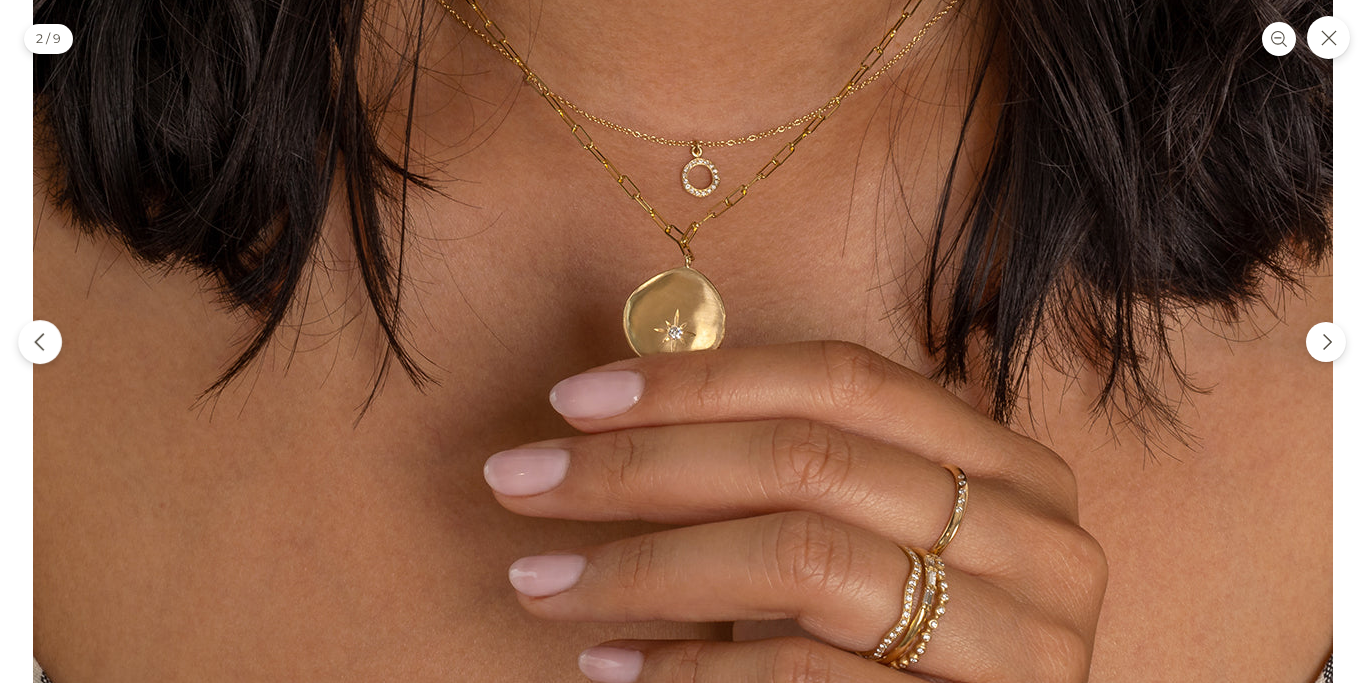 click 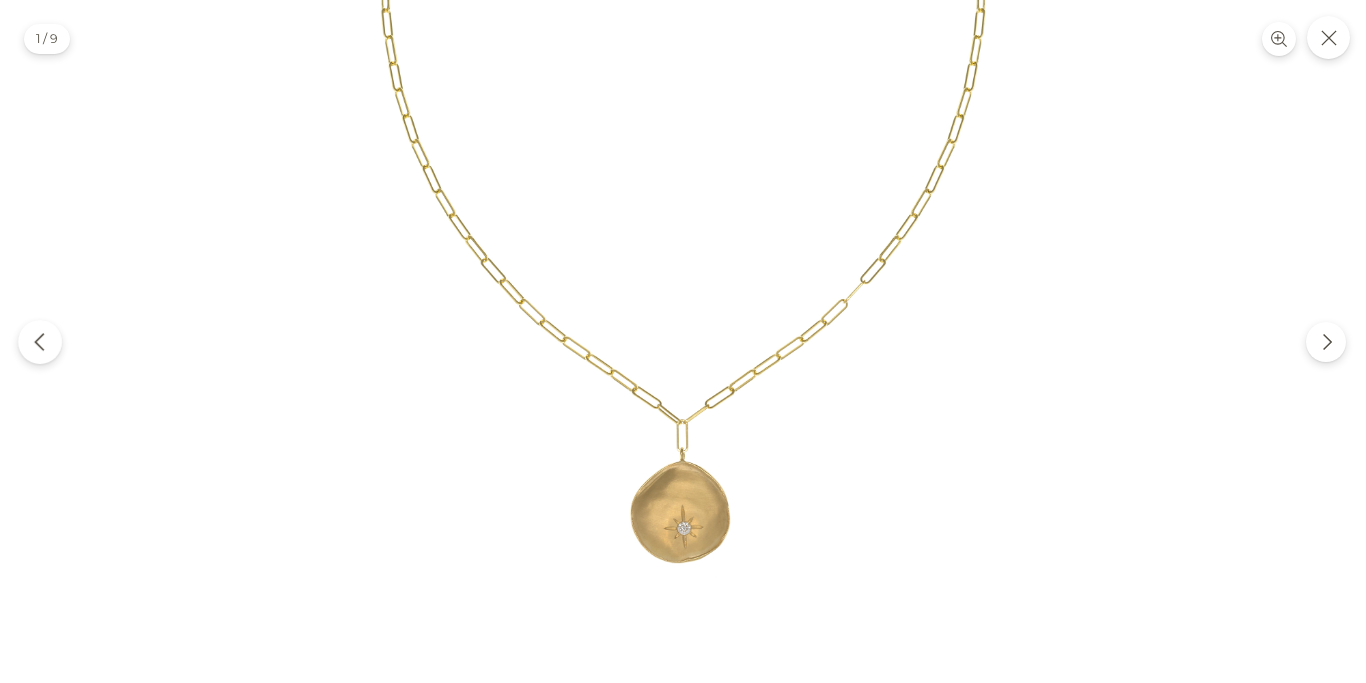 click 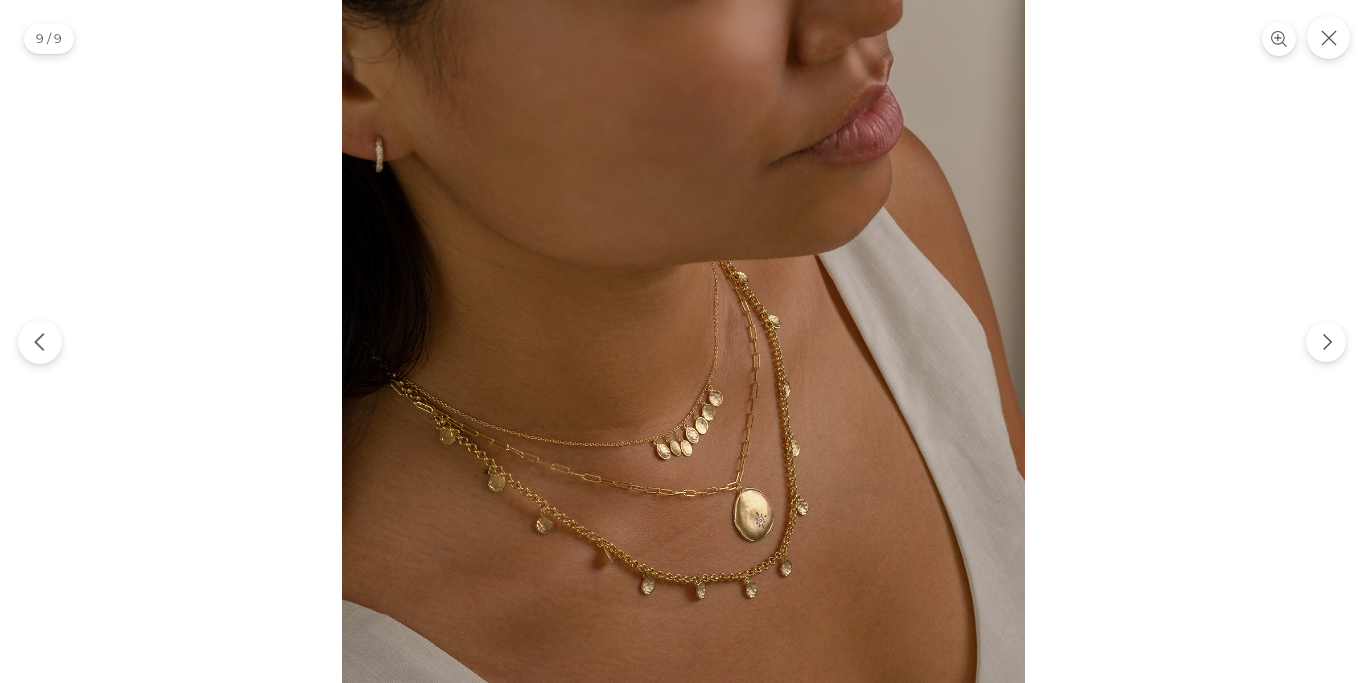 click 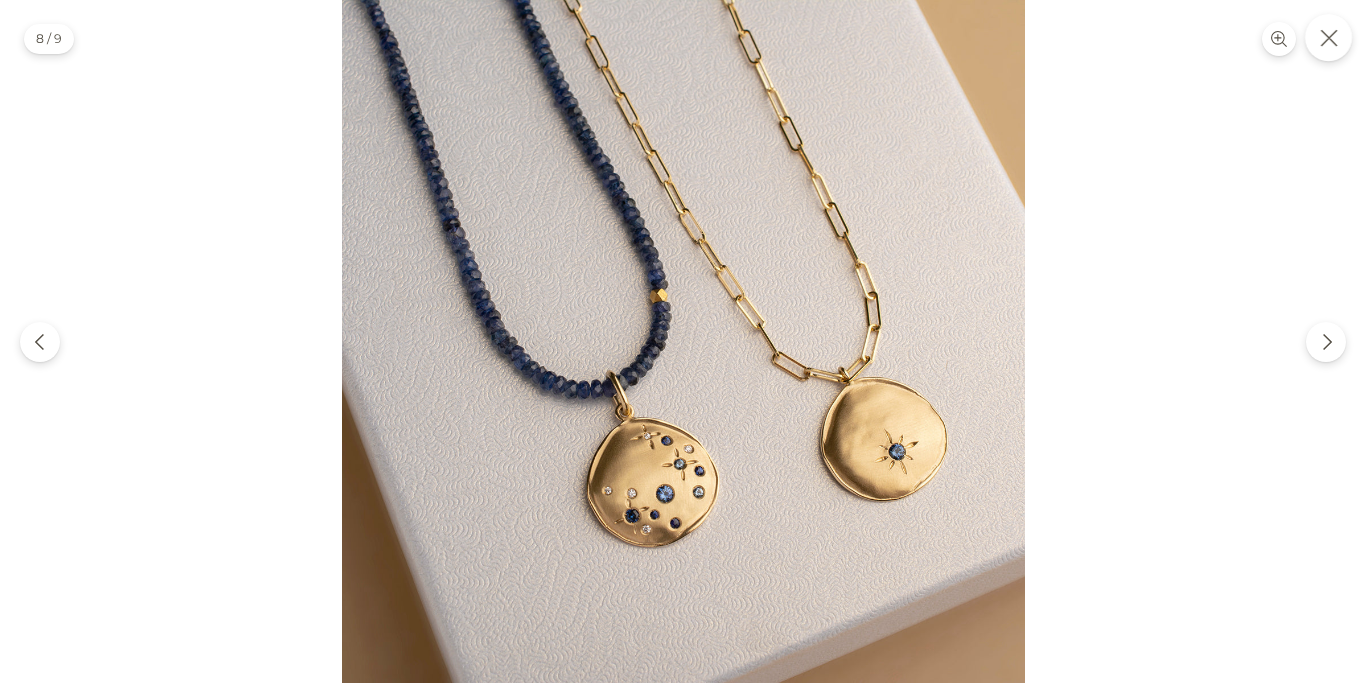 click 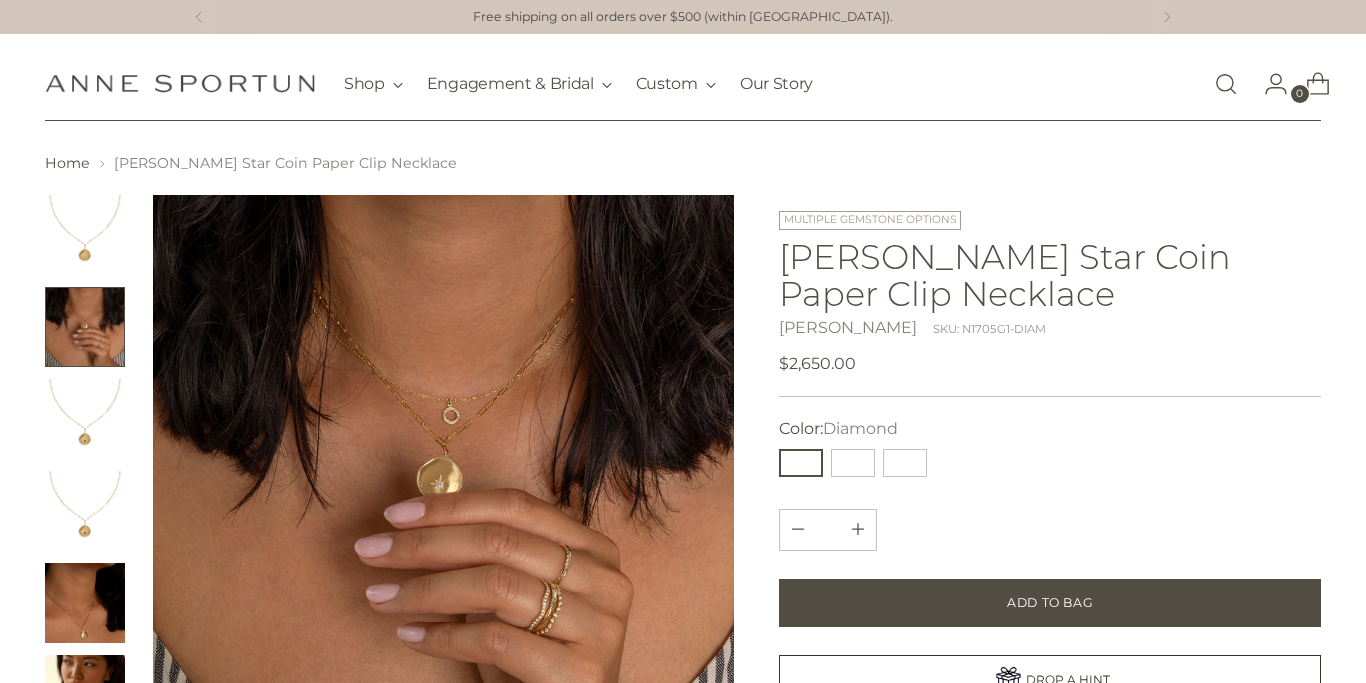 click at bounding box center [85, 511] 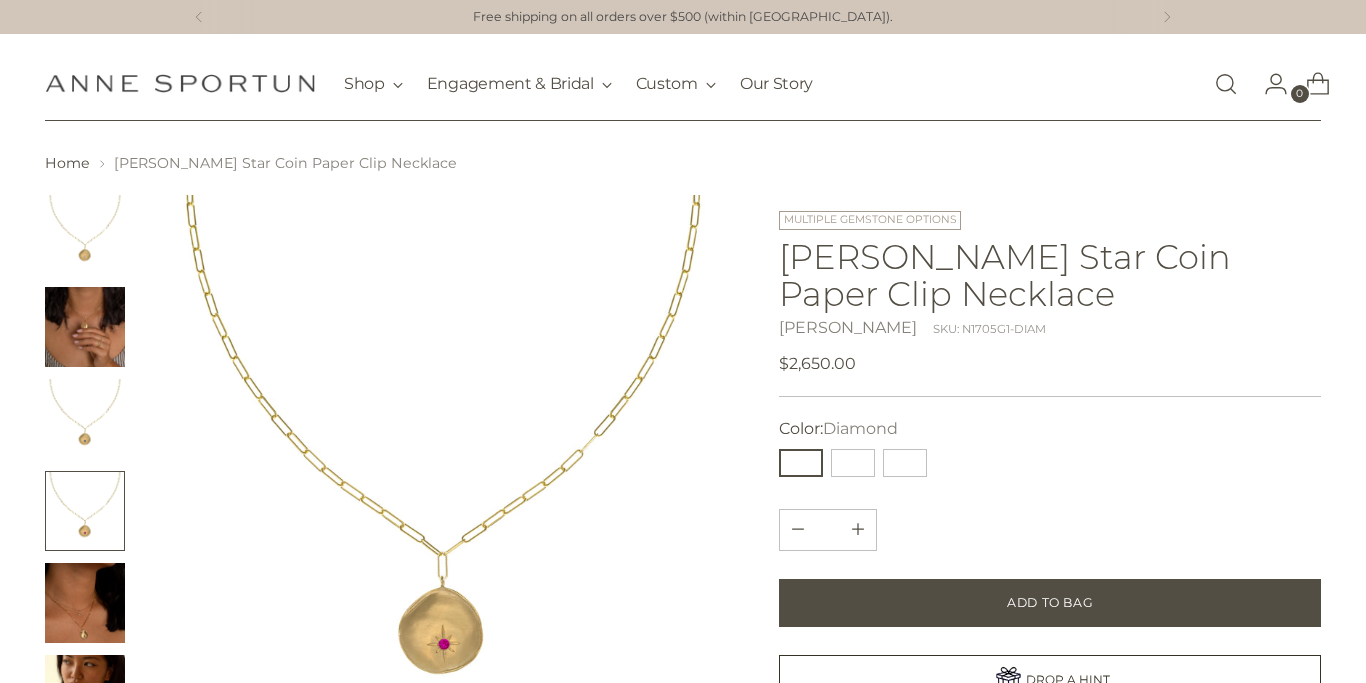 click at bounding box center [85, 419] 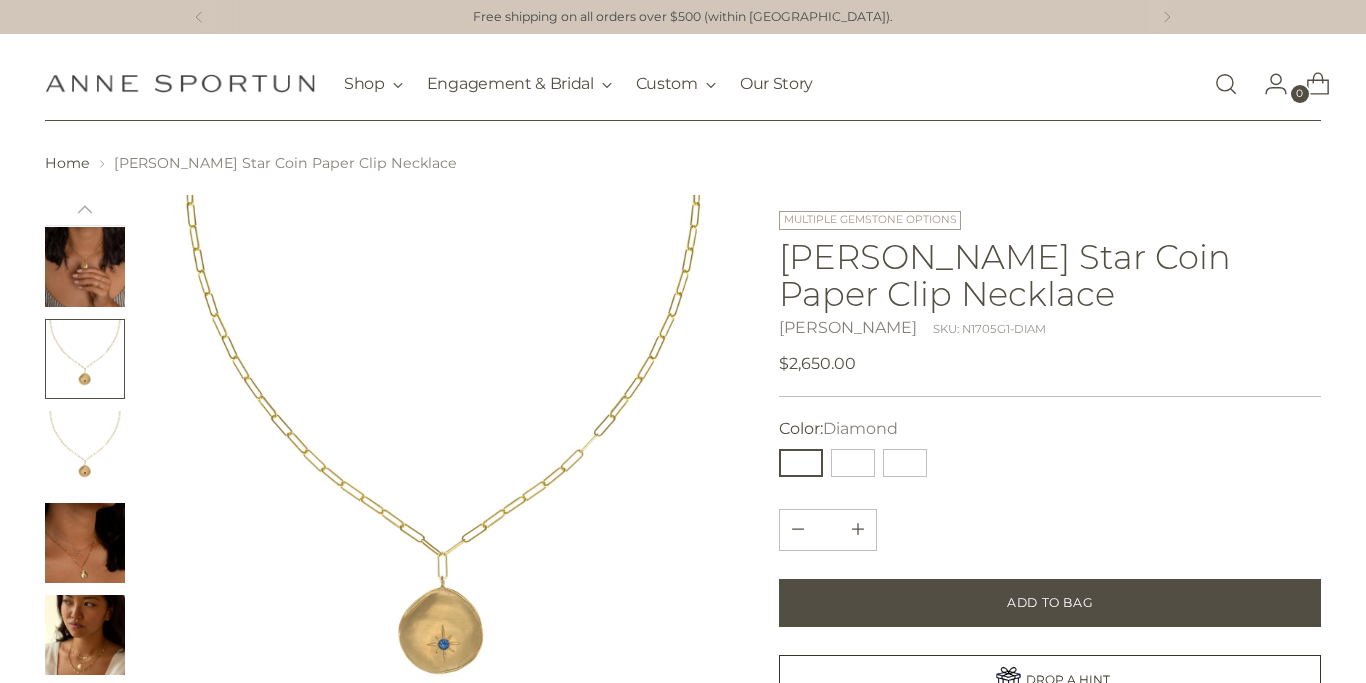 scroll, scrollTop: 86, scrollLeft: 0, axis: vertical 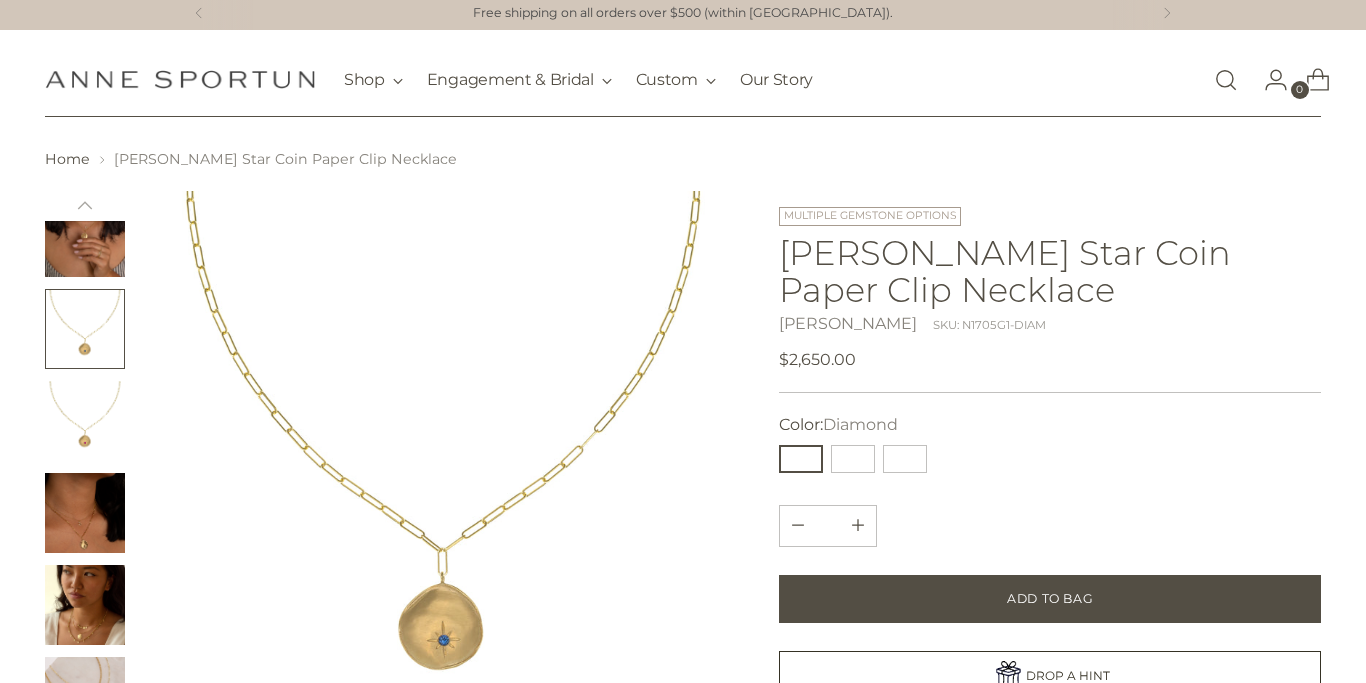 click at bounding box center [85, 513] 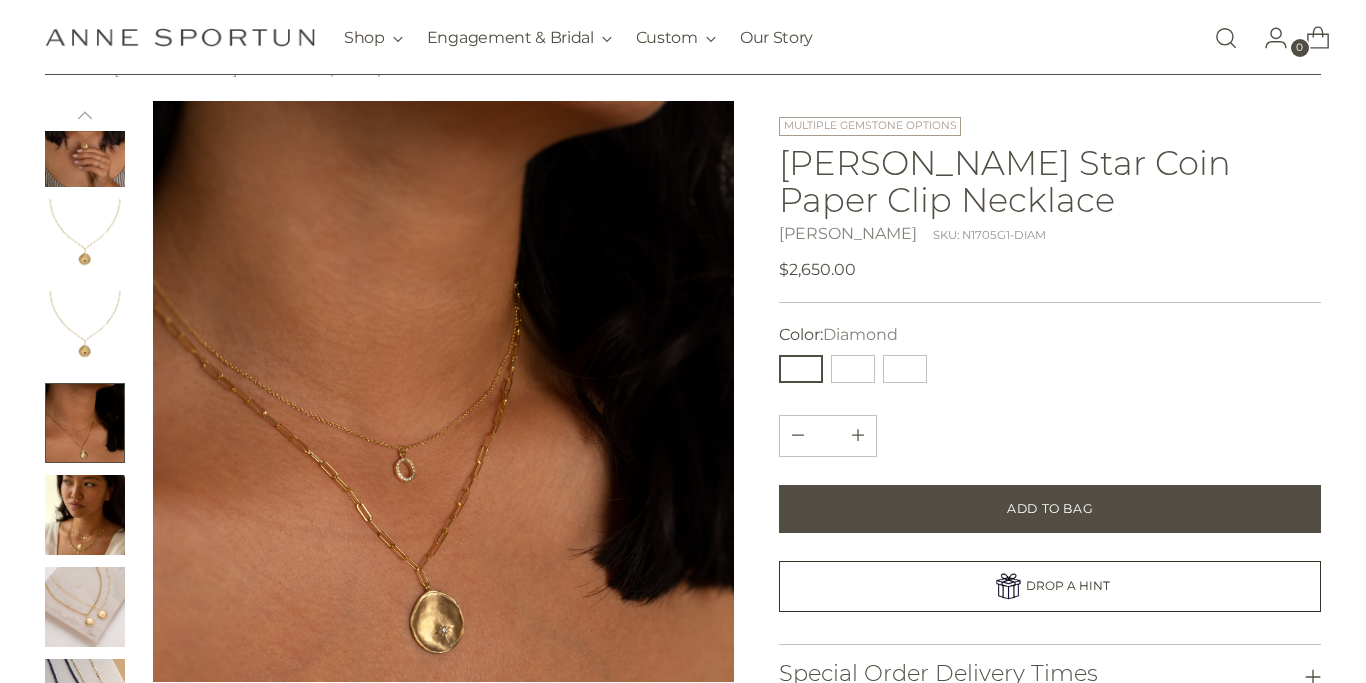 scroll, scrollTop: 322, scrollLeft: 0, axis: vertical 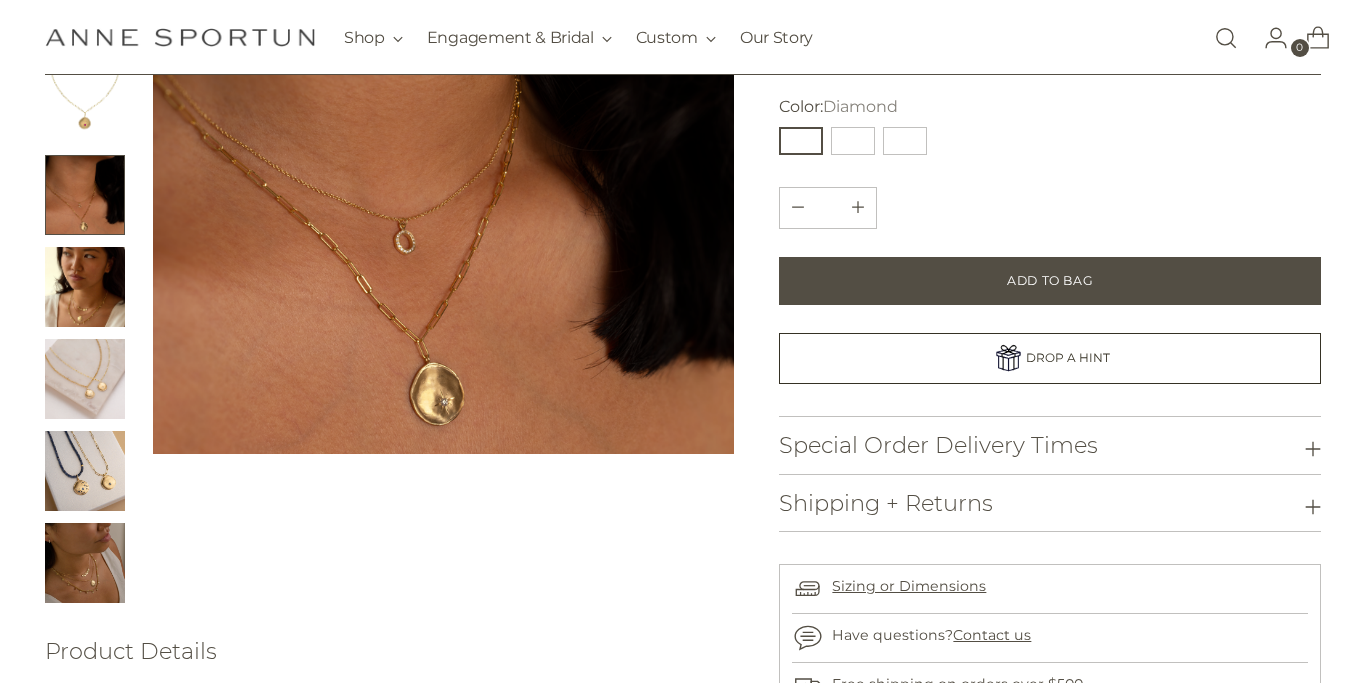 click at bounding box center (443, 163) 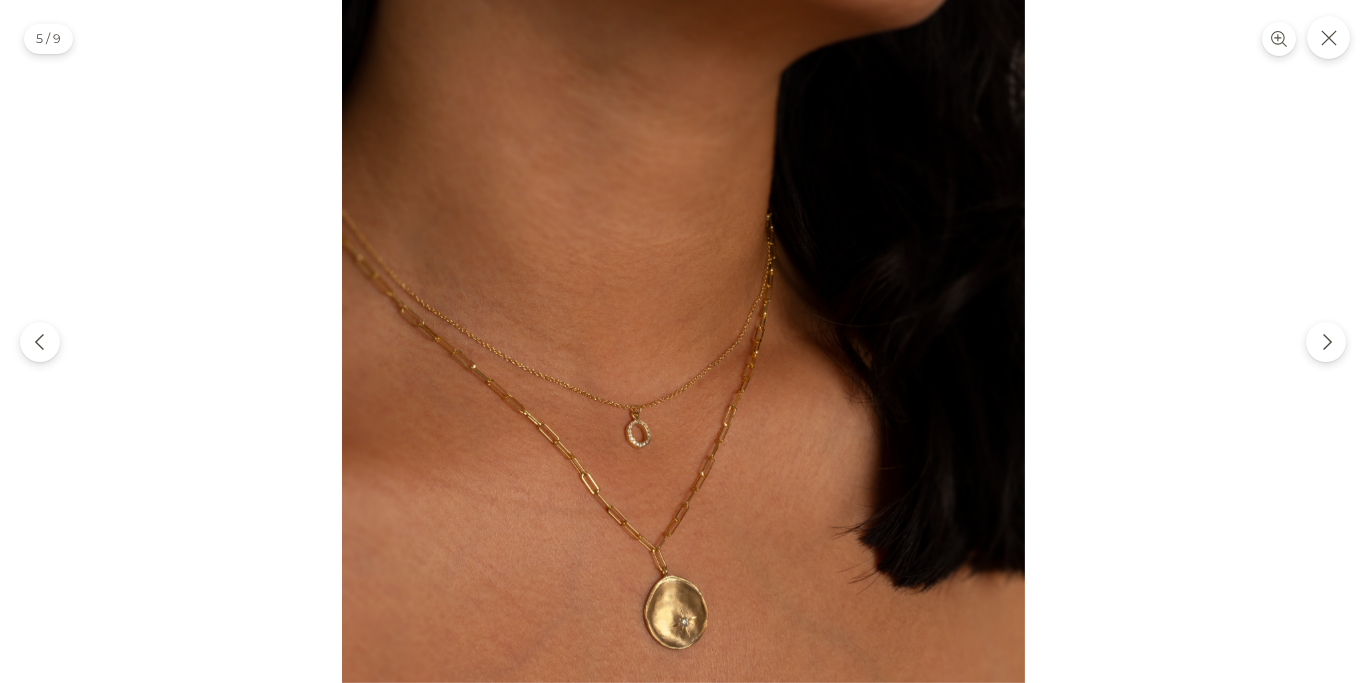 click at bounding box center [683, 341] 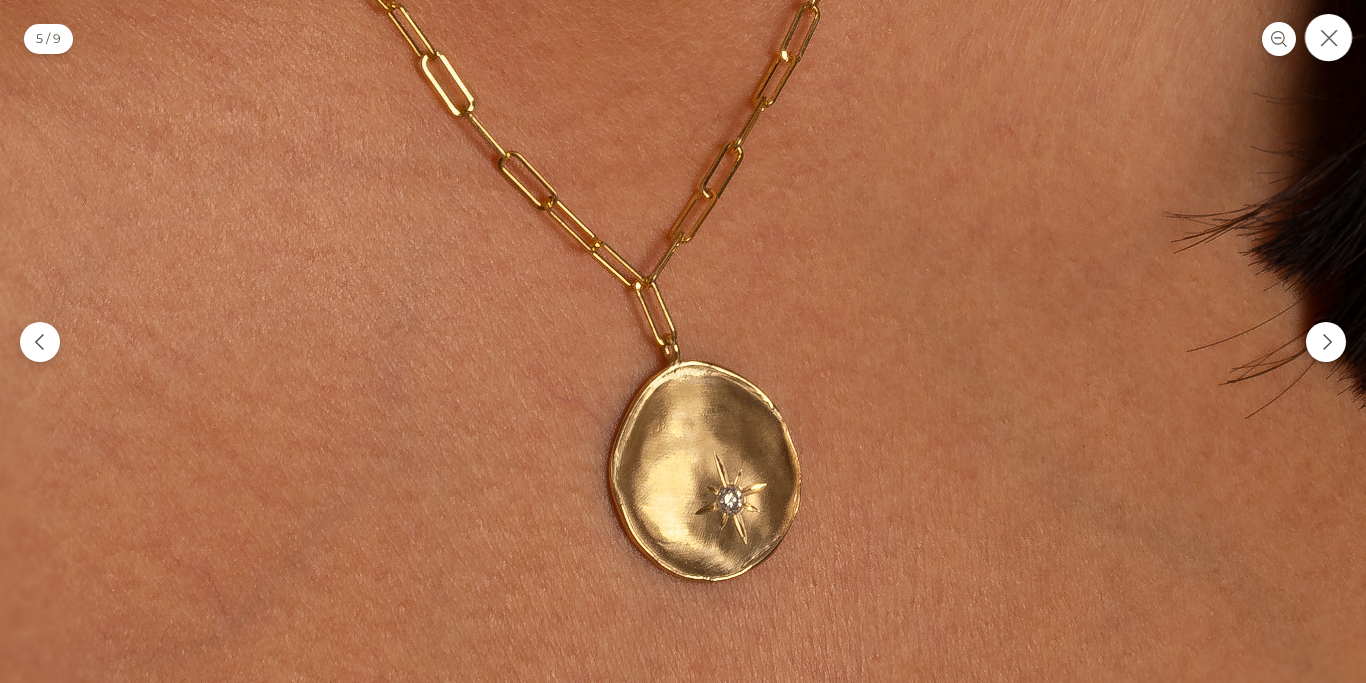 click 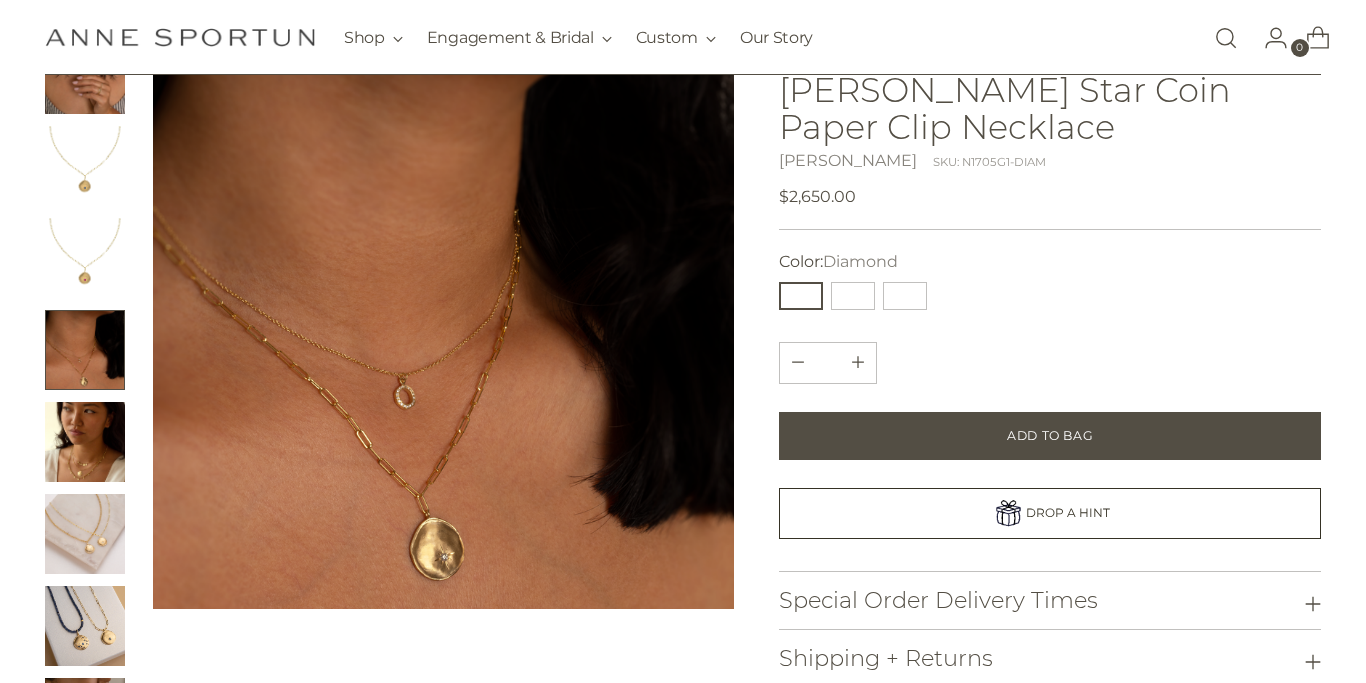 scroll, scrollTop: 343, scrollLeft: 0, axis: vertical 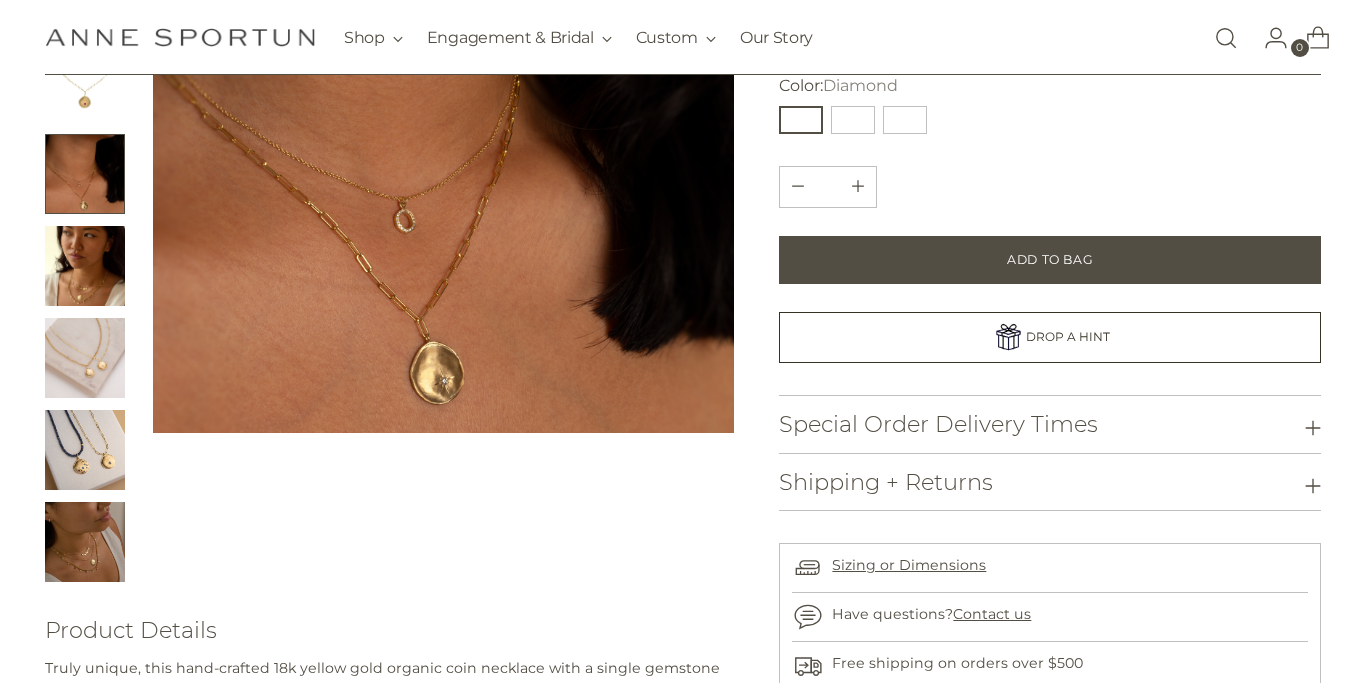 click at bounding box center [85, 450] 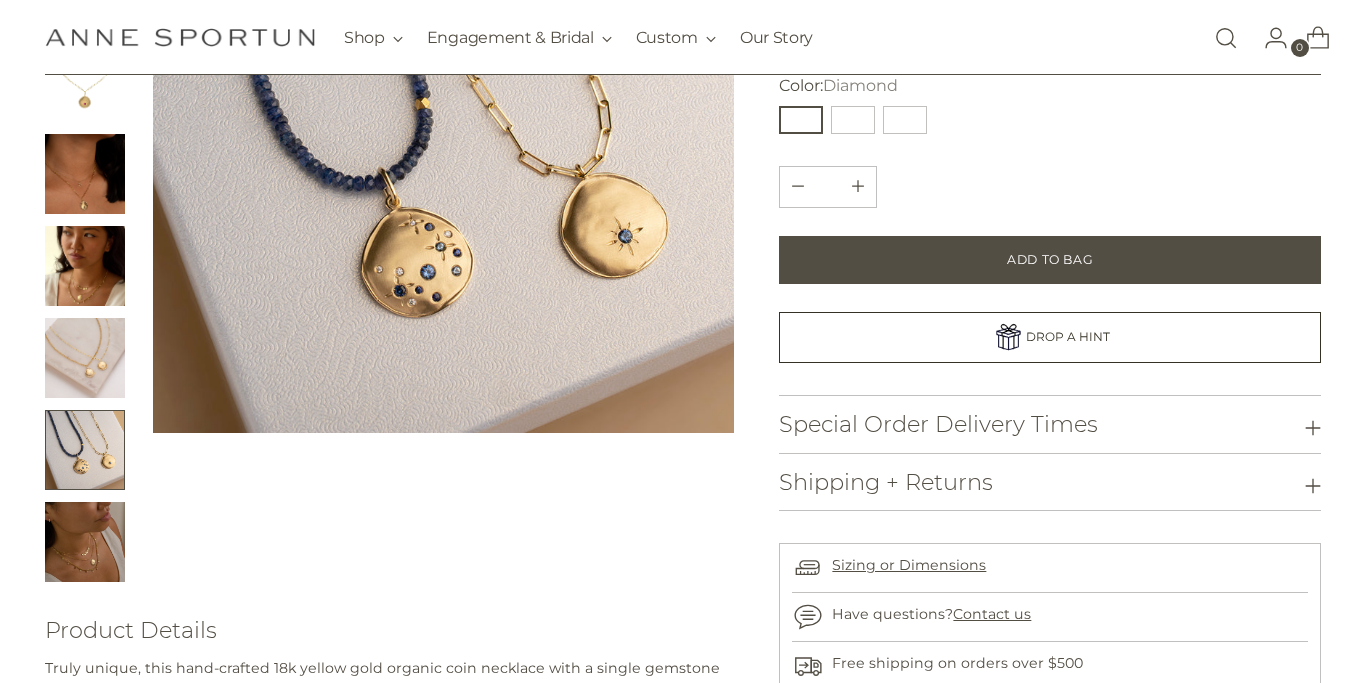 click at bounding box center [85, 542] 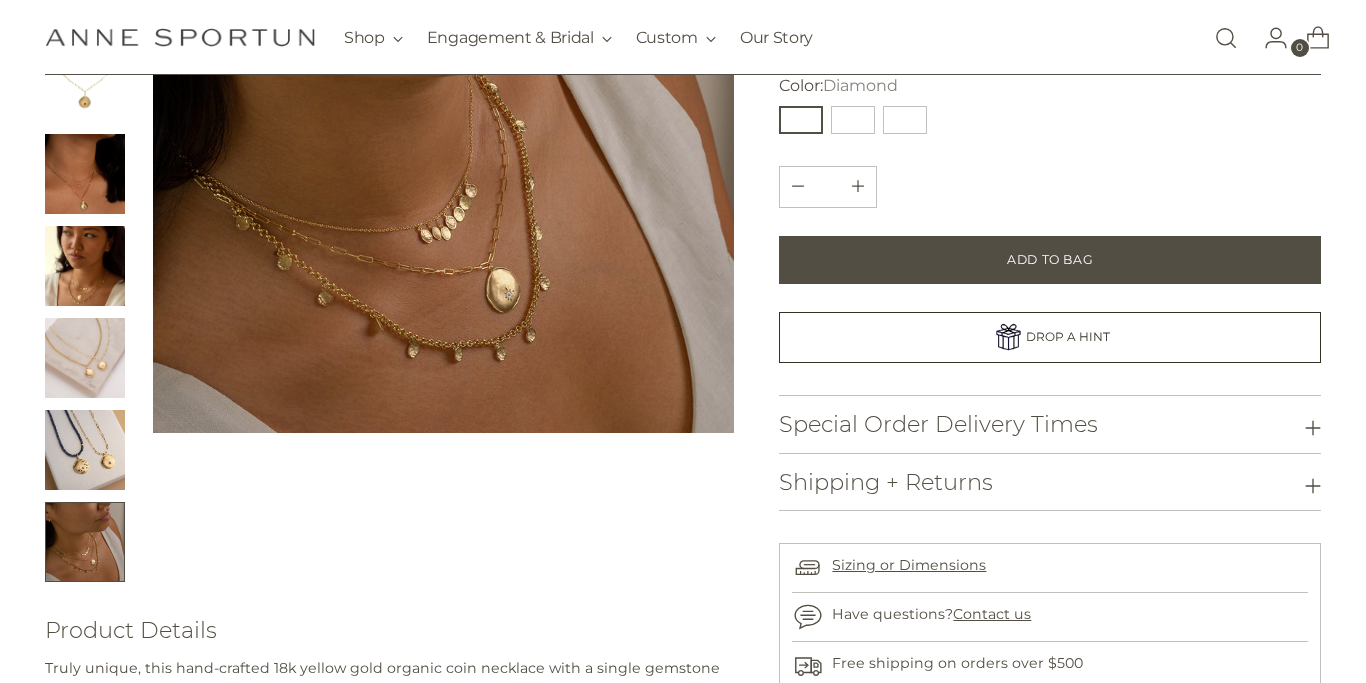 click at bounding box center [443, 142] 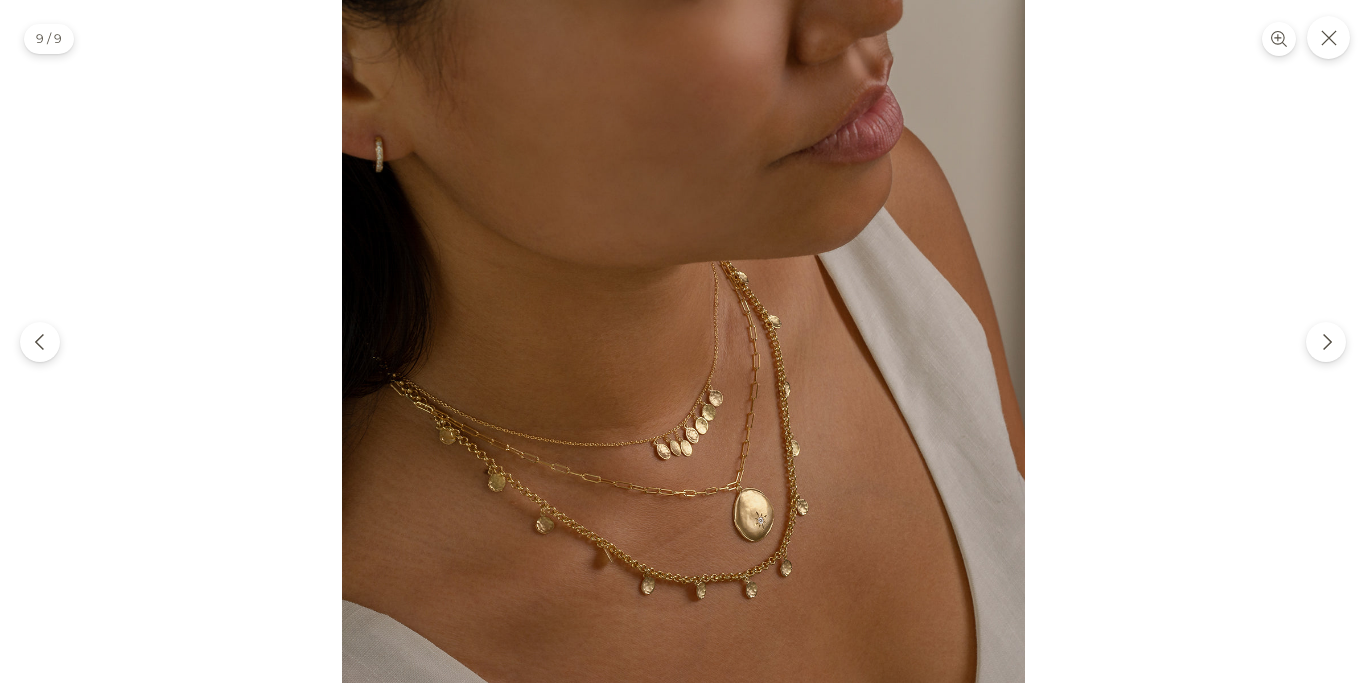 click at bounding box center (683, 341) 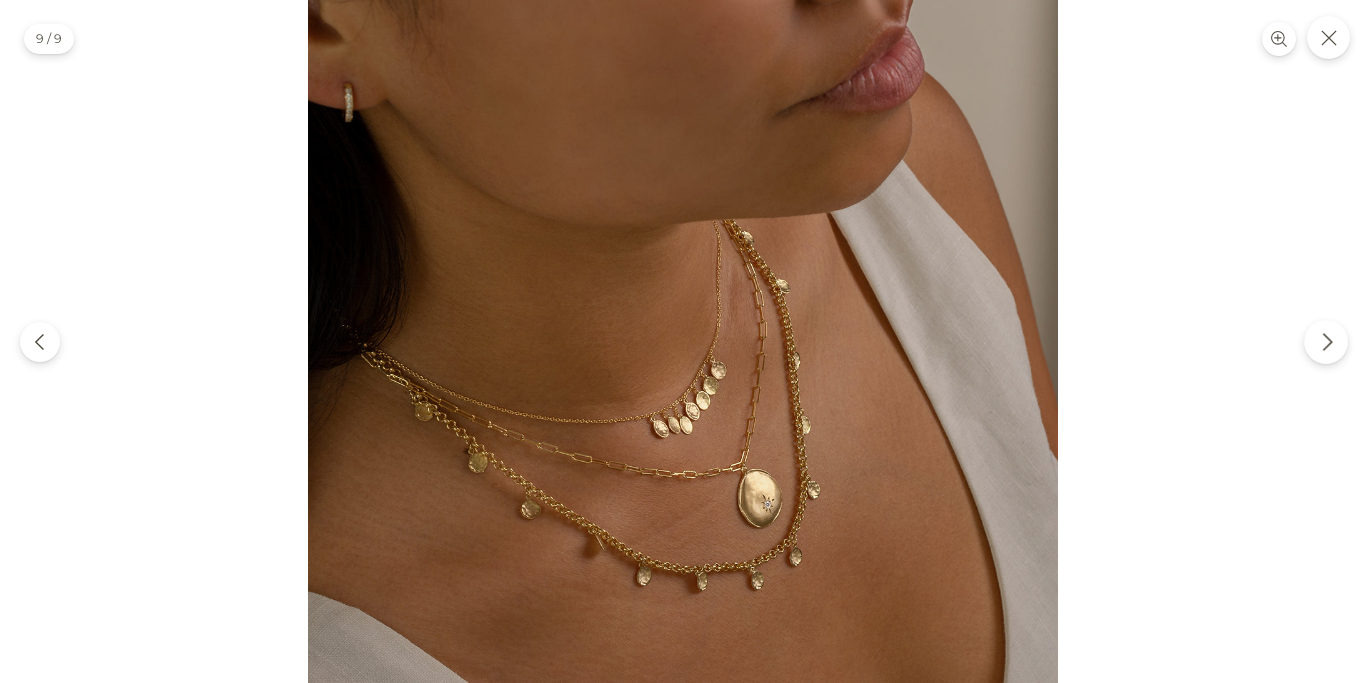 click at bounding box center [1326, 342] 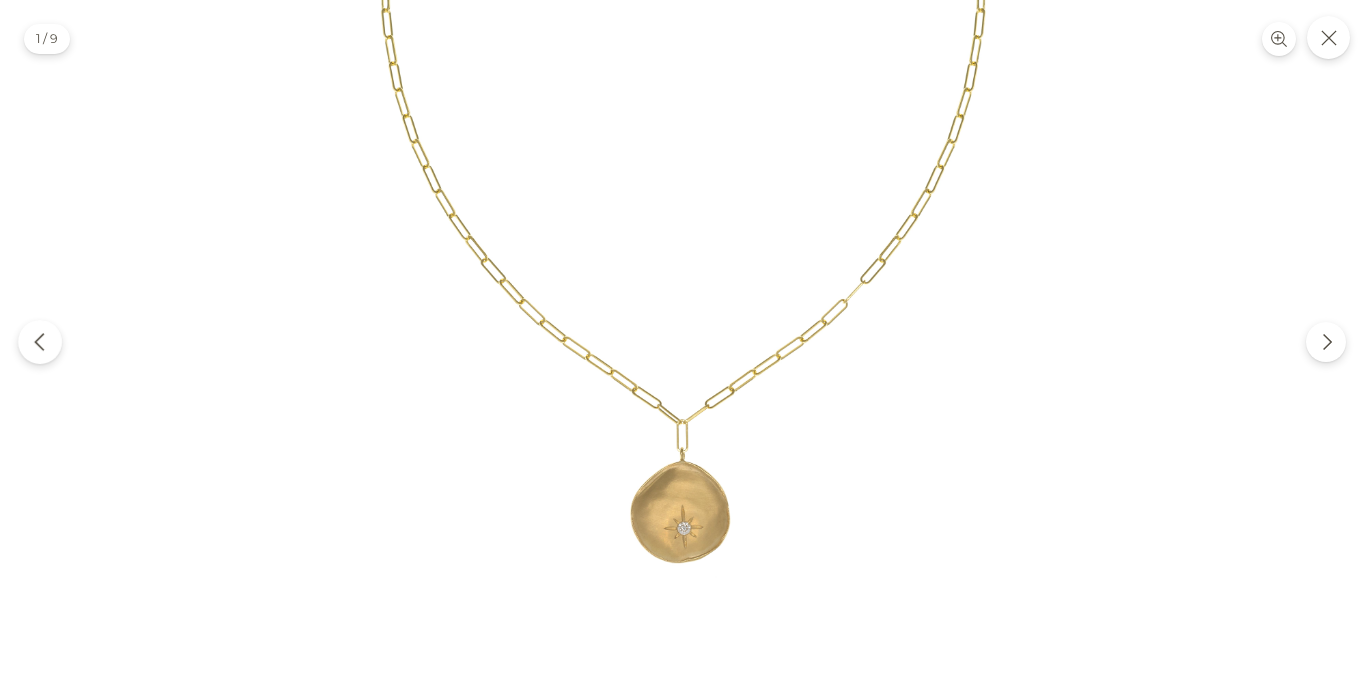click 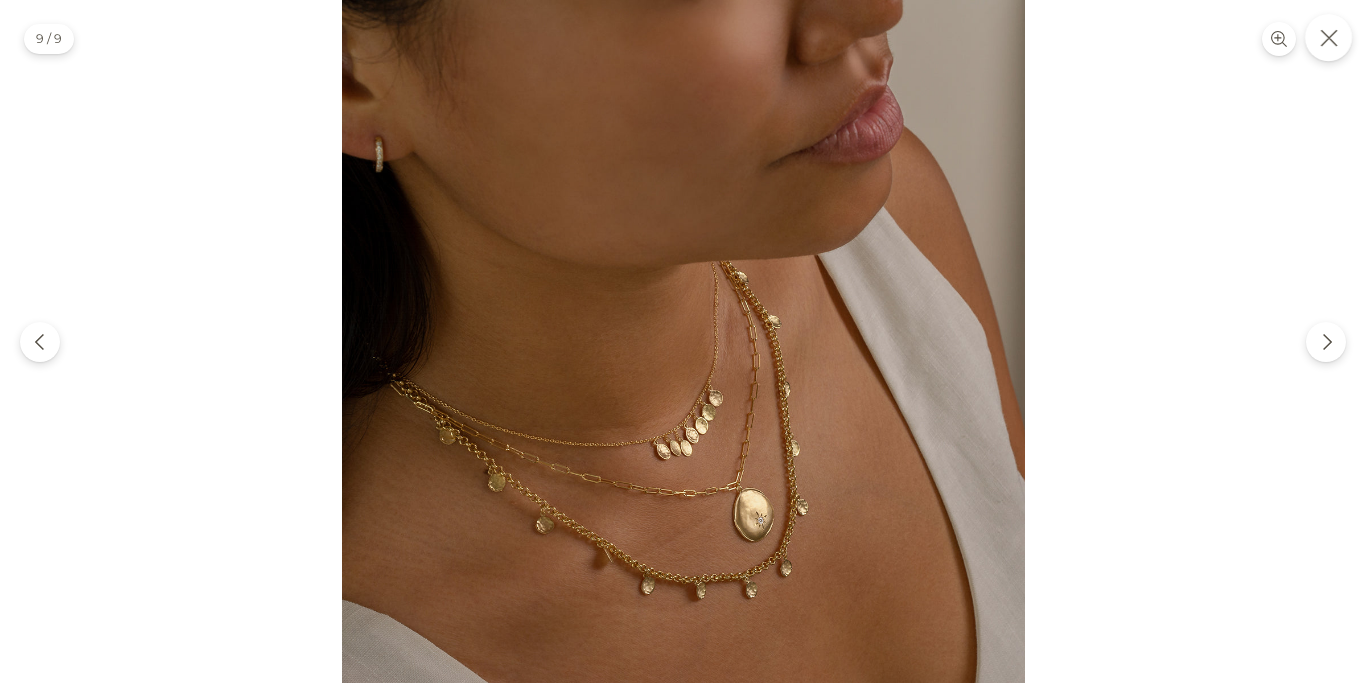 click 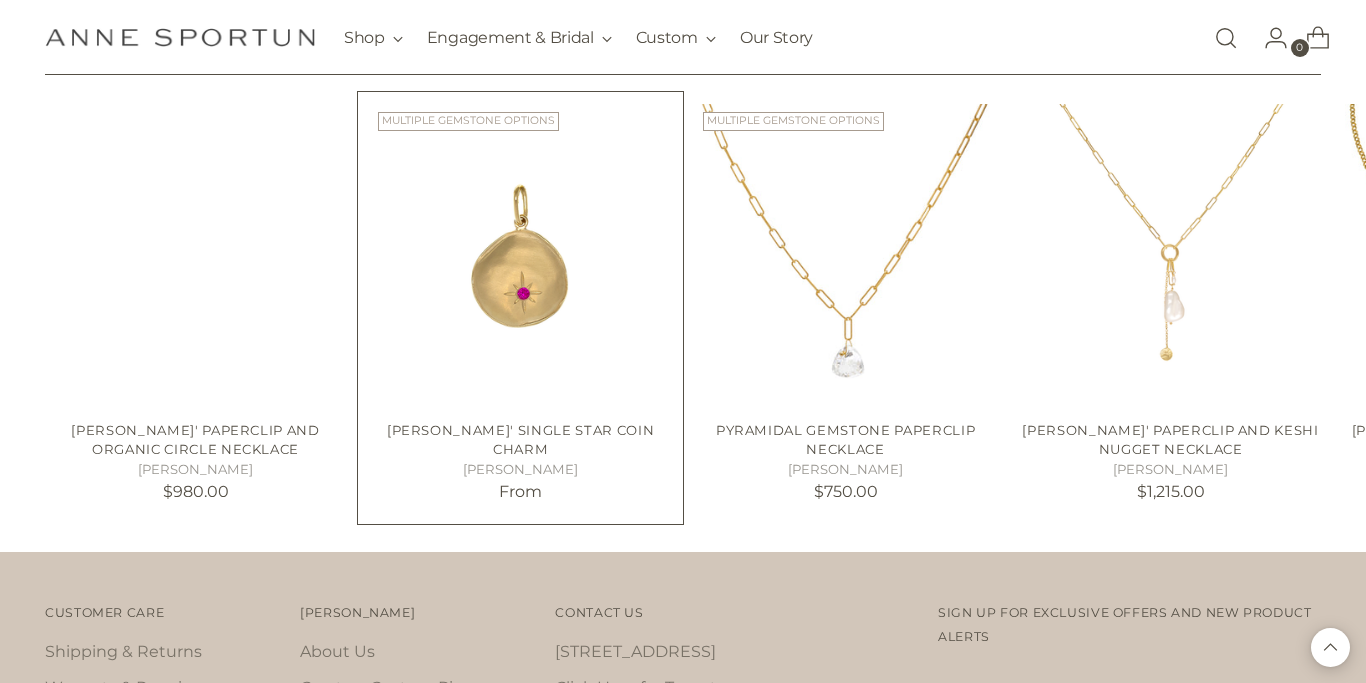 scroll, scrollTop: 1177, scrollLeft: 0, axis: vertical 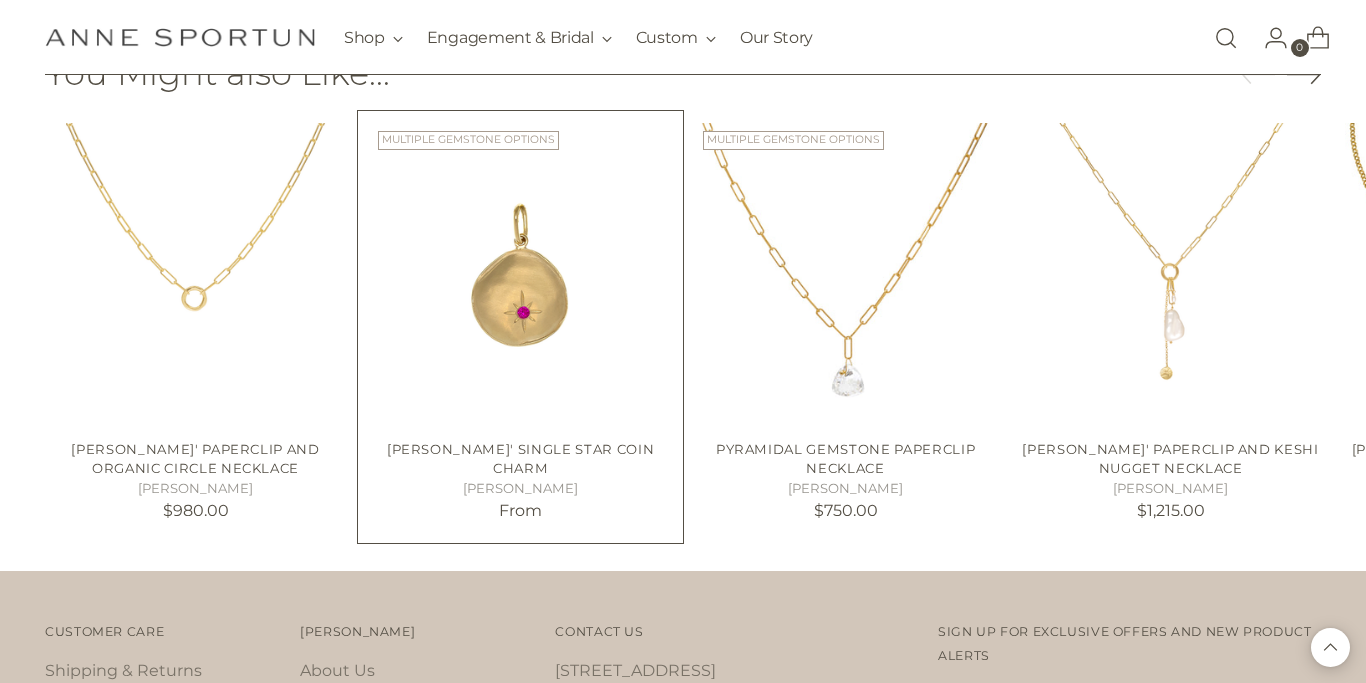click at bounding box center (0, 0) 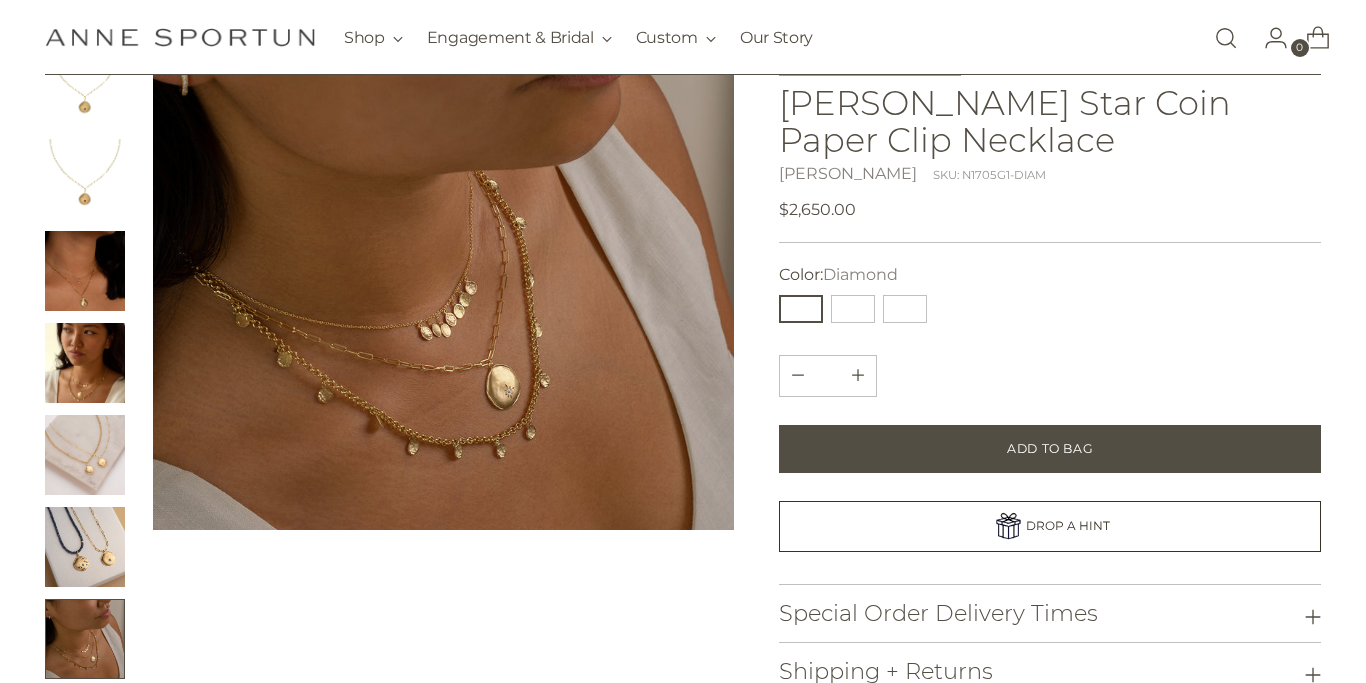 scroll, scrollTop: 241, scrollLeft: 0, axis: vertical 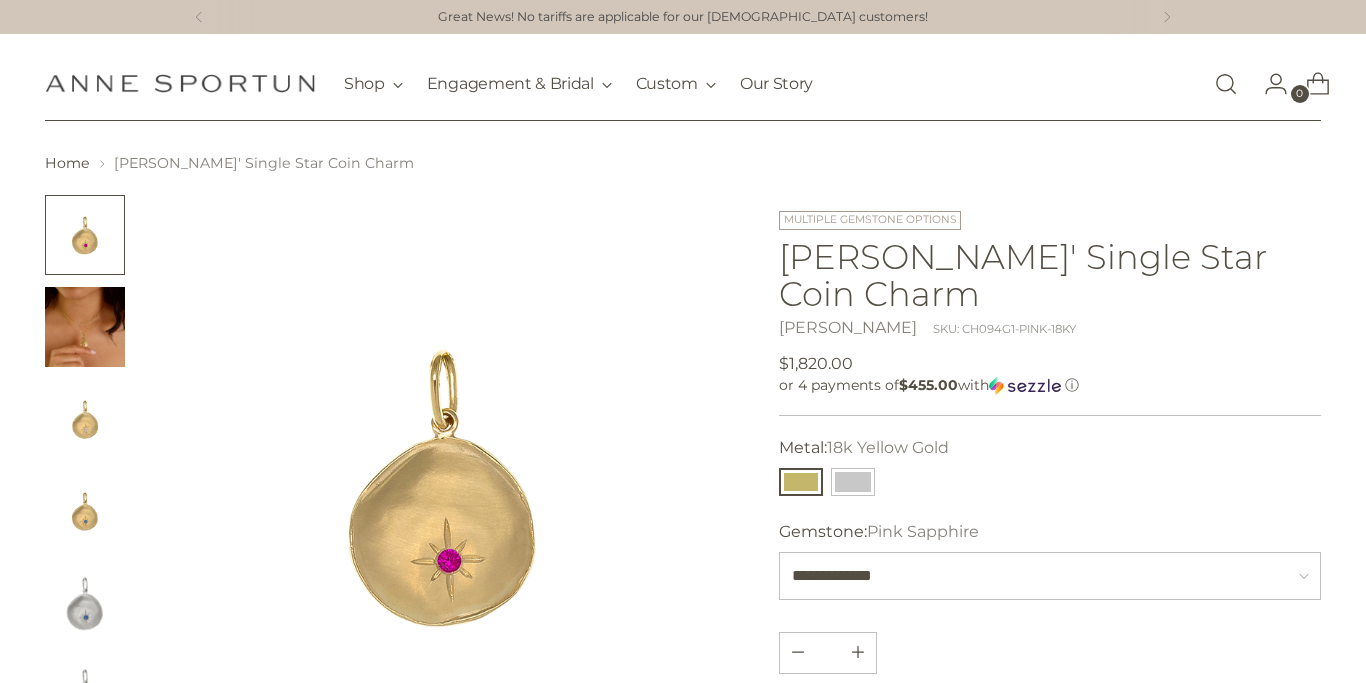 click at bounding box center [85, 327] 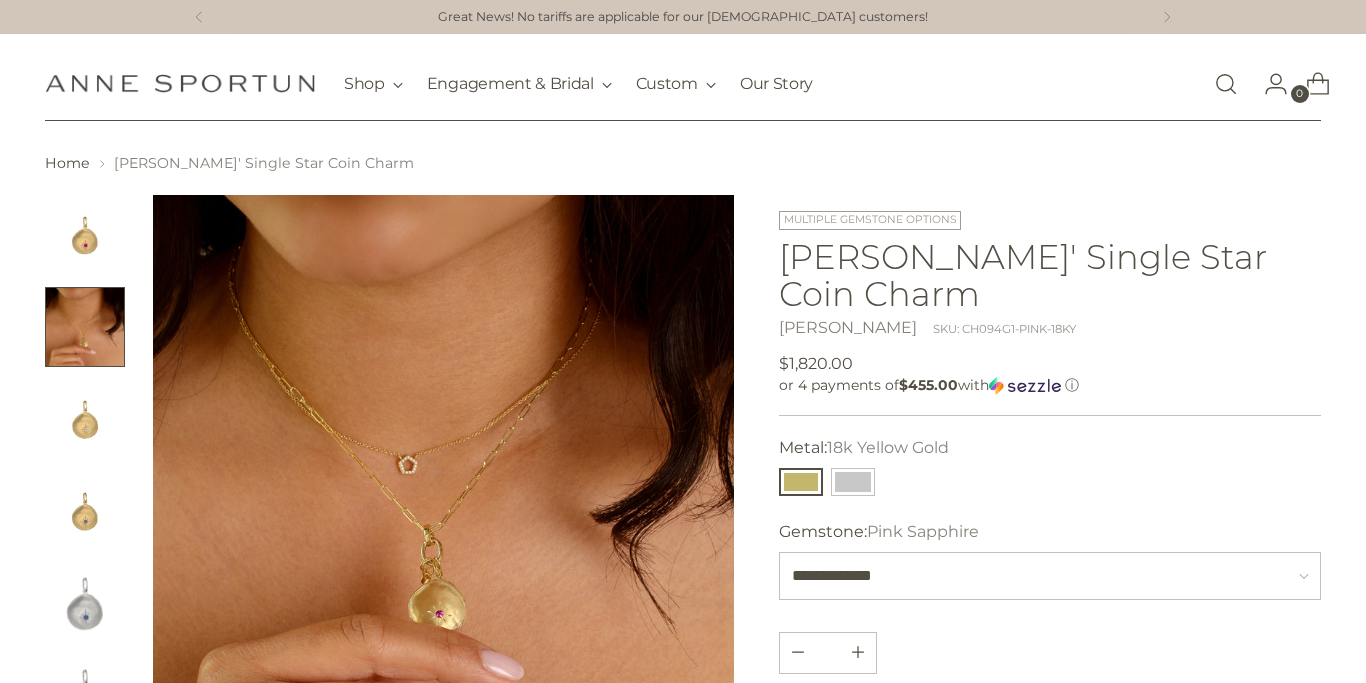 click at bounding box center [85, 419] 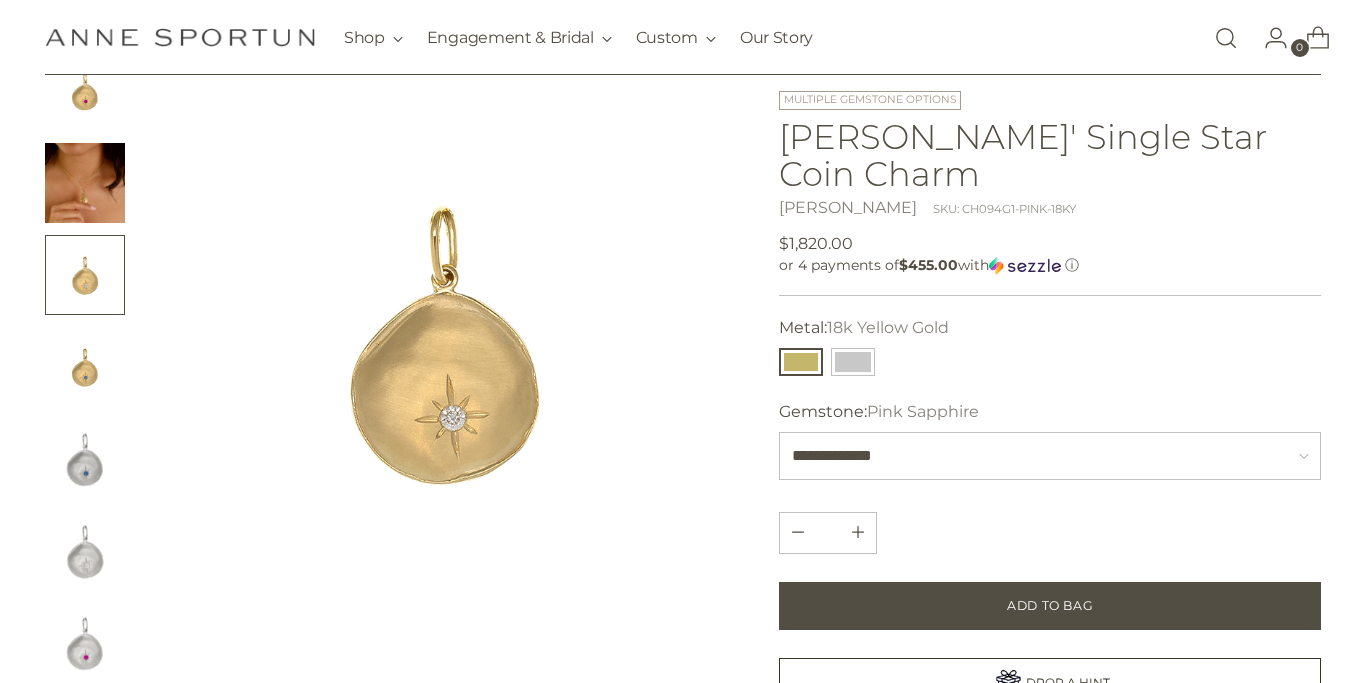 scroll, scrollTop: 150, scrollLeft: 0, axis: vertical 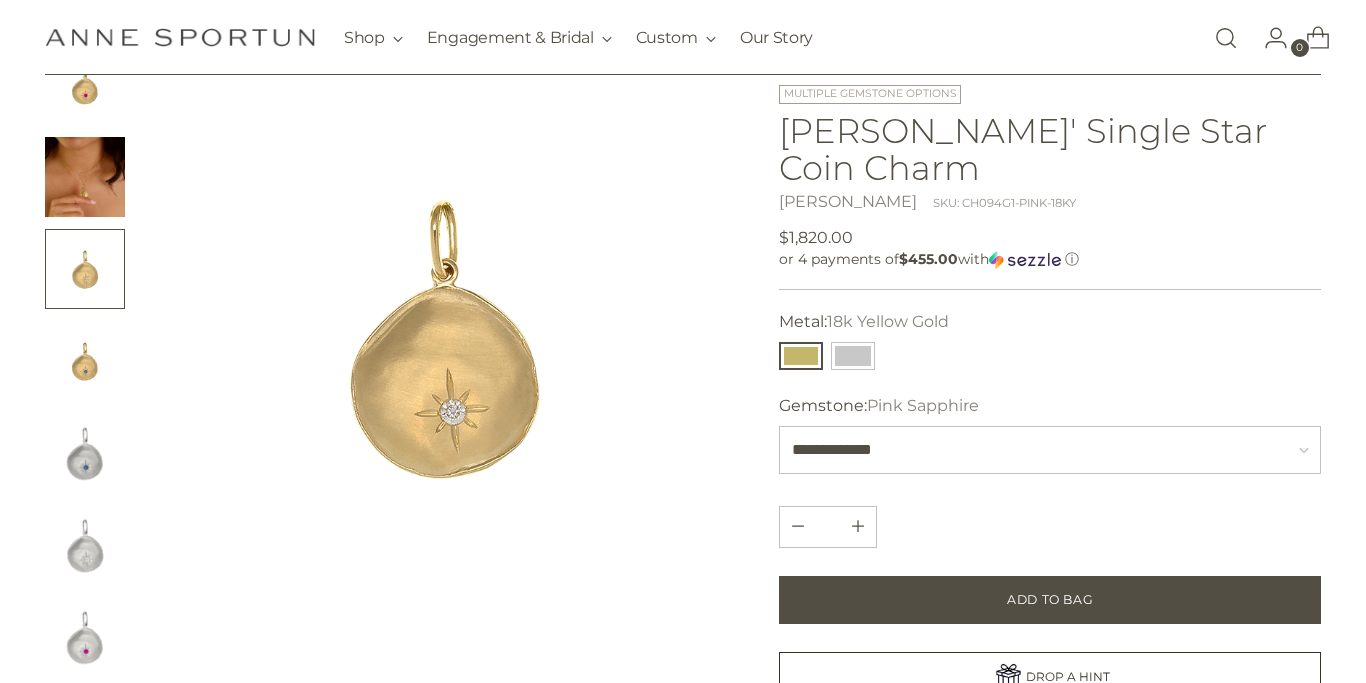 click at bounding box center (85, 177) 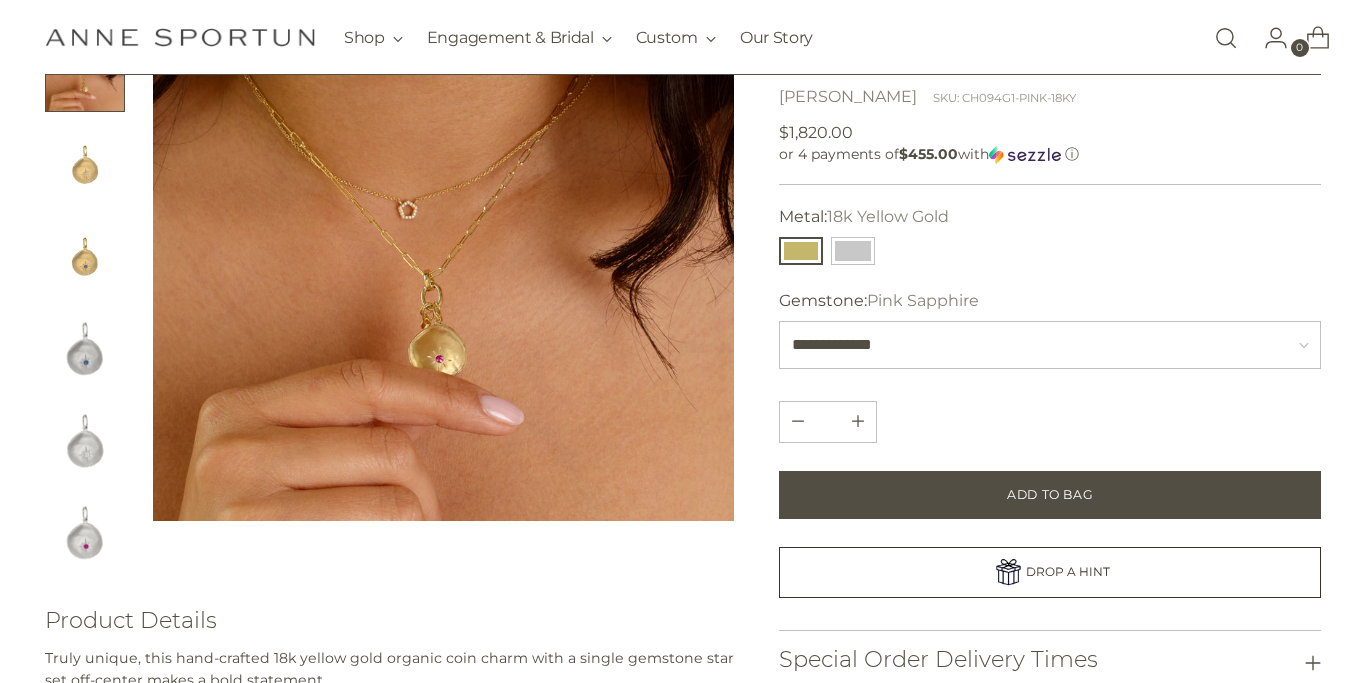 scroll, scrollTop: 242, scrollLeft: 0, axis: vertical 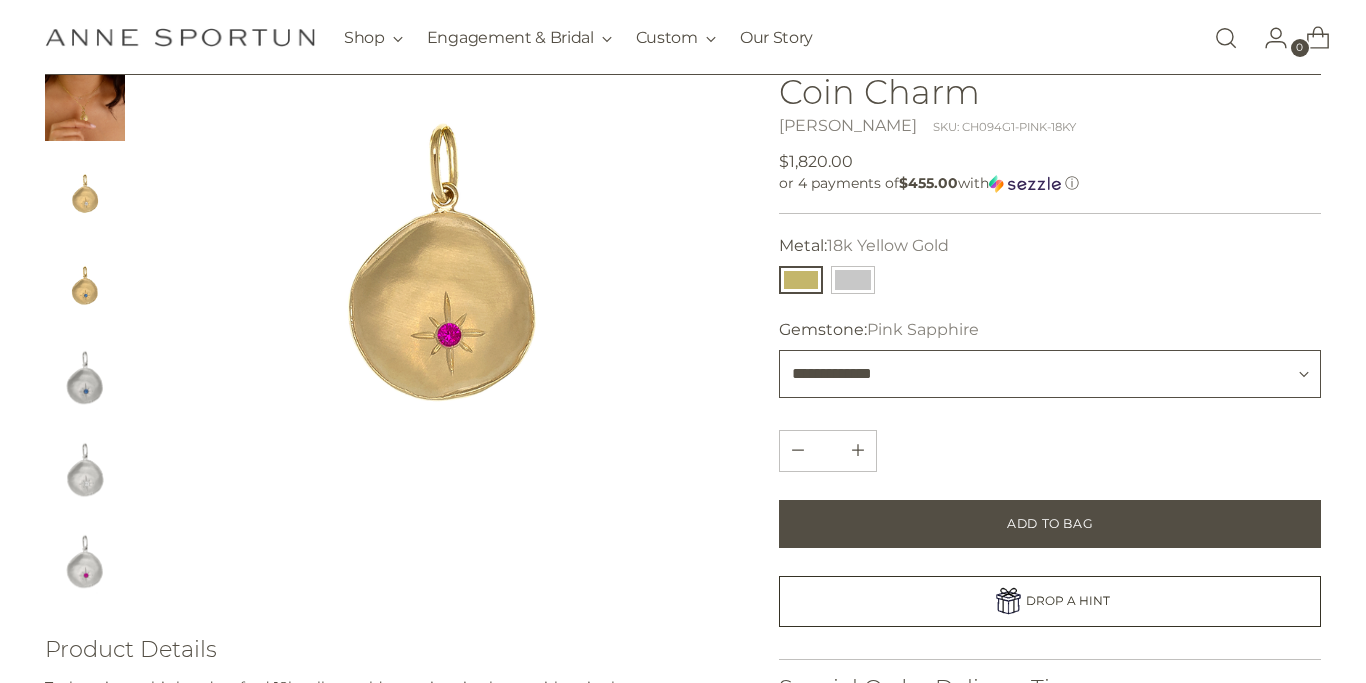 click on "**********" at bounding box center (1050, 374) 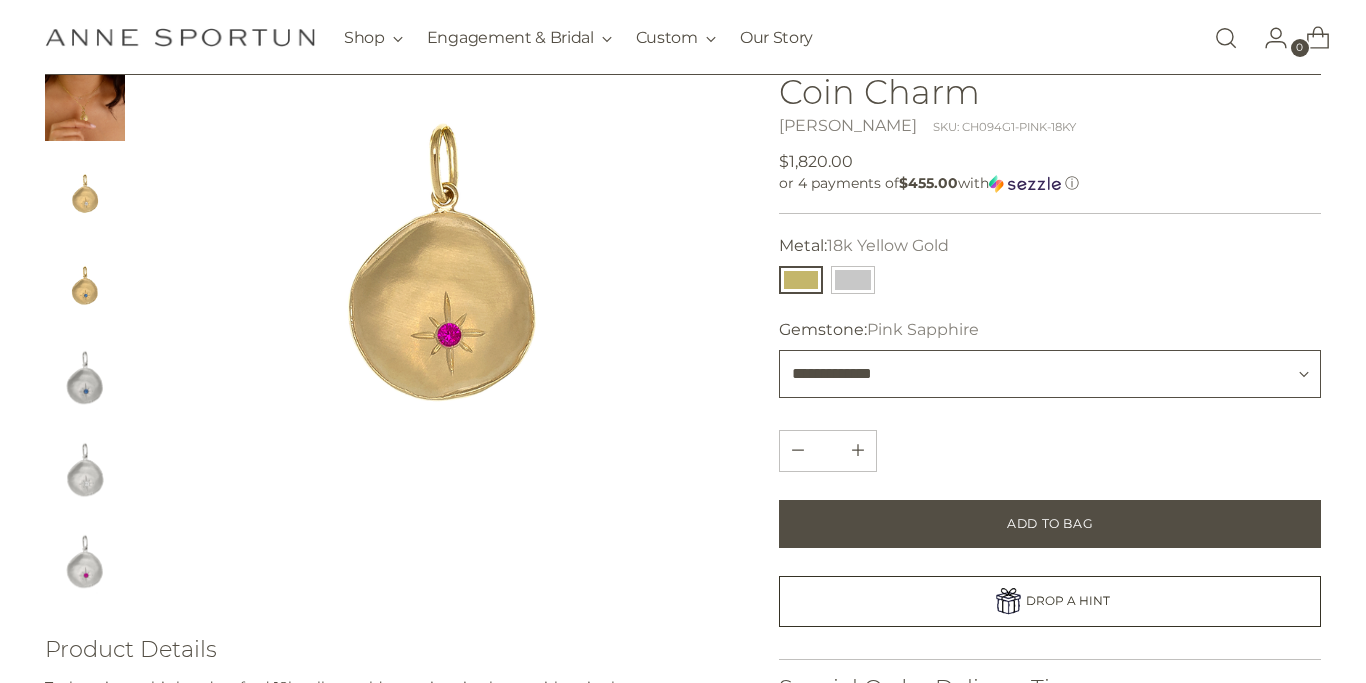 select on "*******" 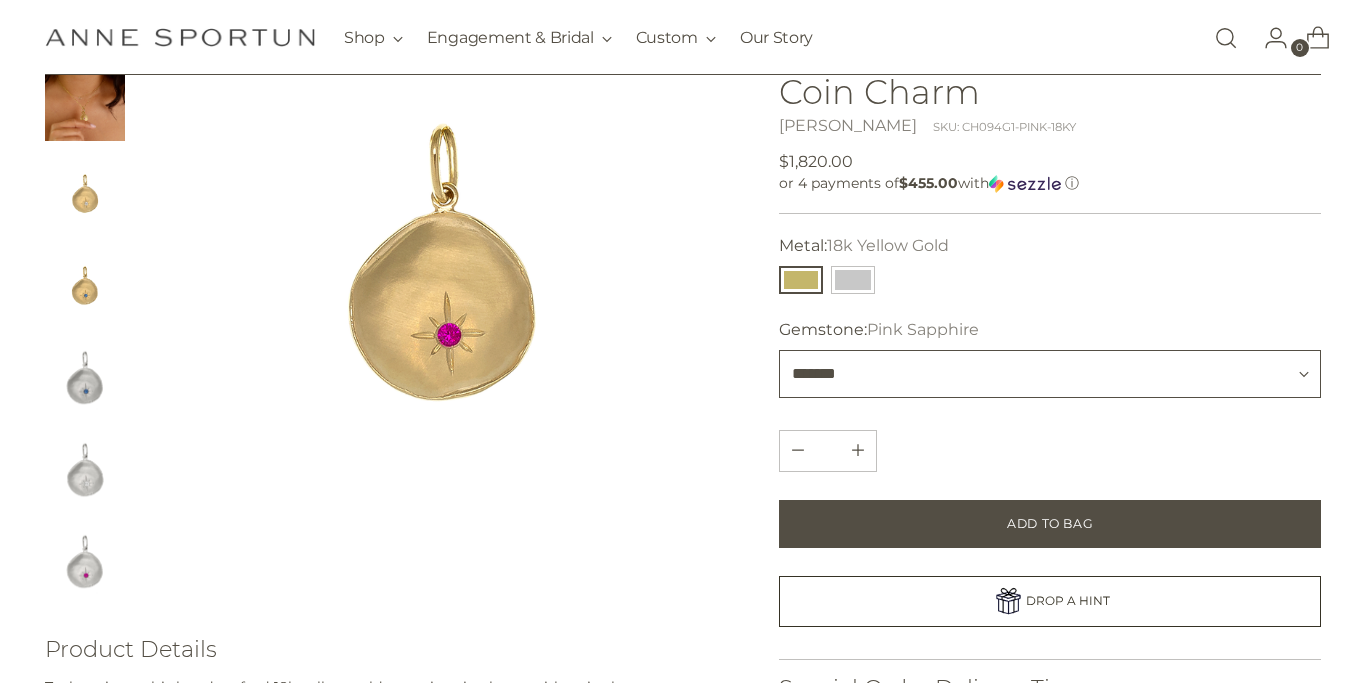 type 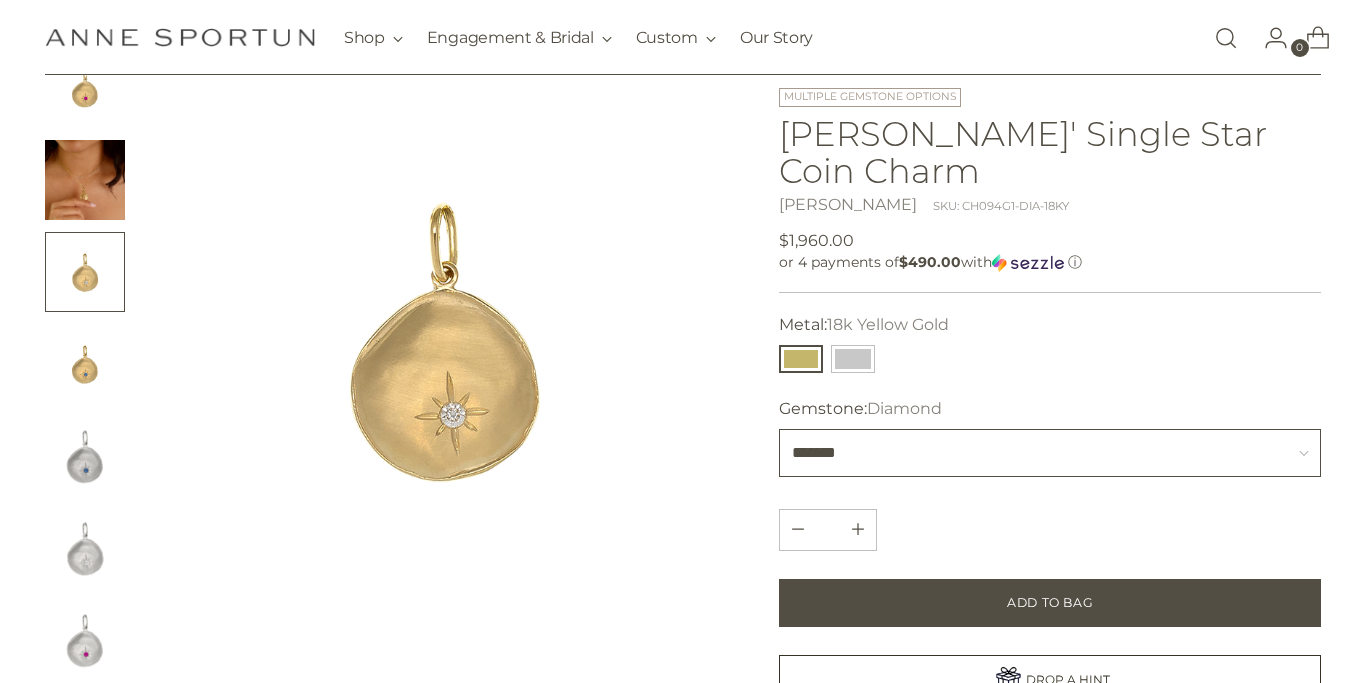 scroll, scrollTop: 39, scrollLeft: 0, axis: vertical 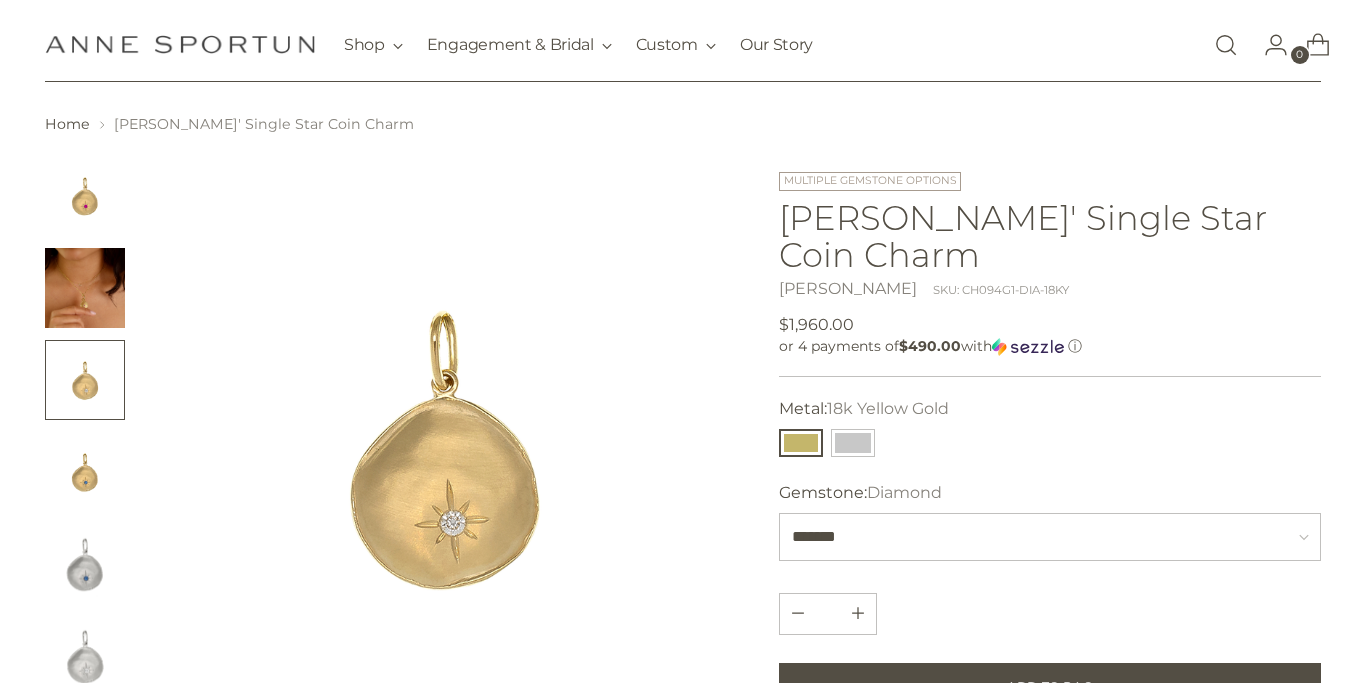 click at bounding box center (85, 288) 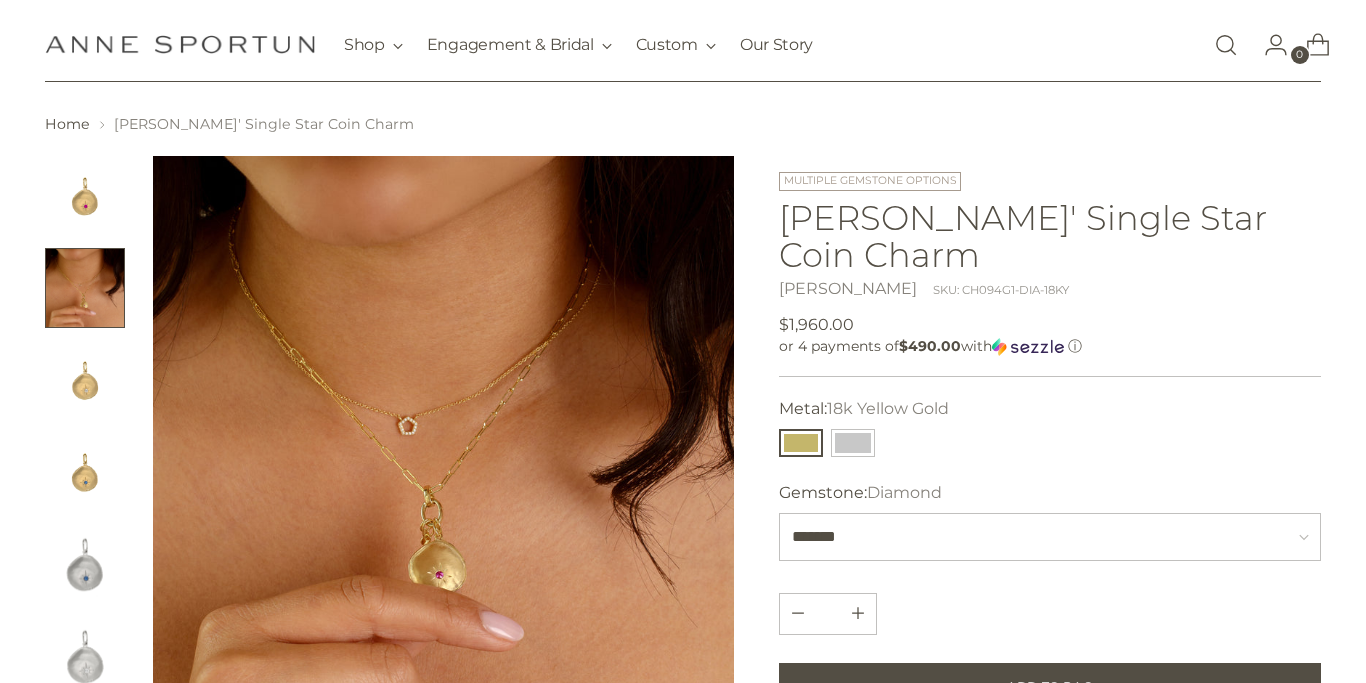 click at bounding box center [443, 446] 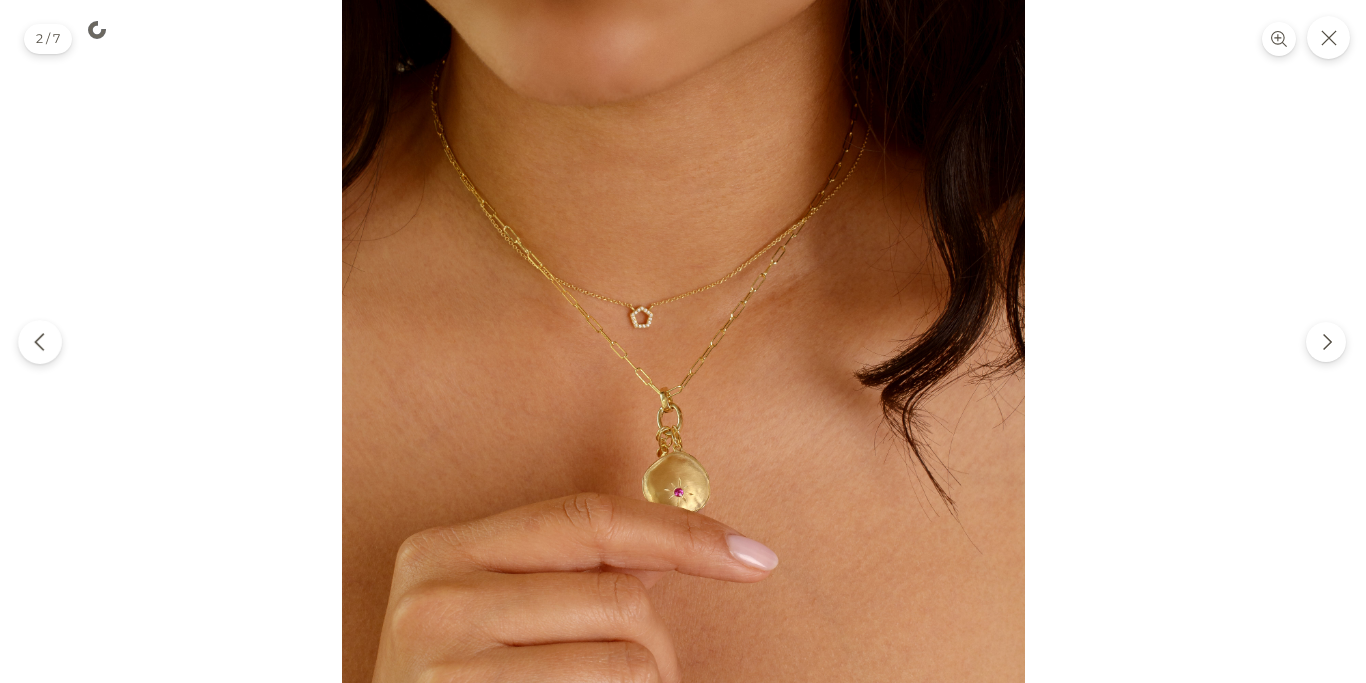 click 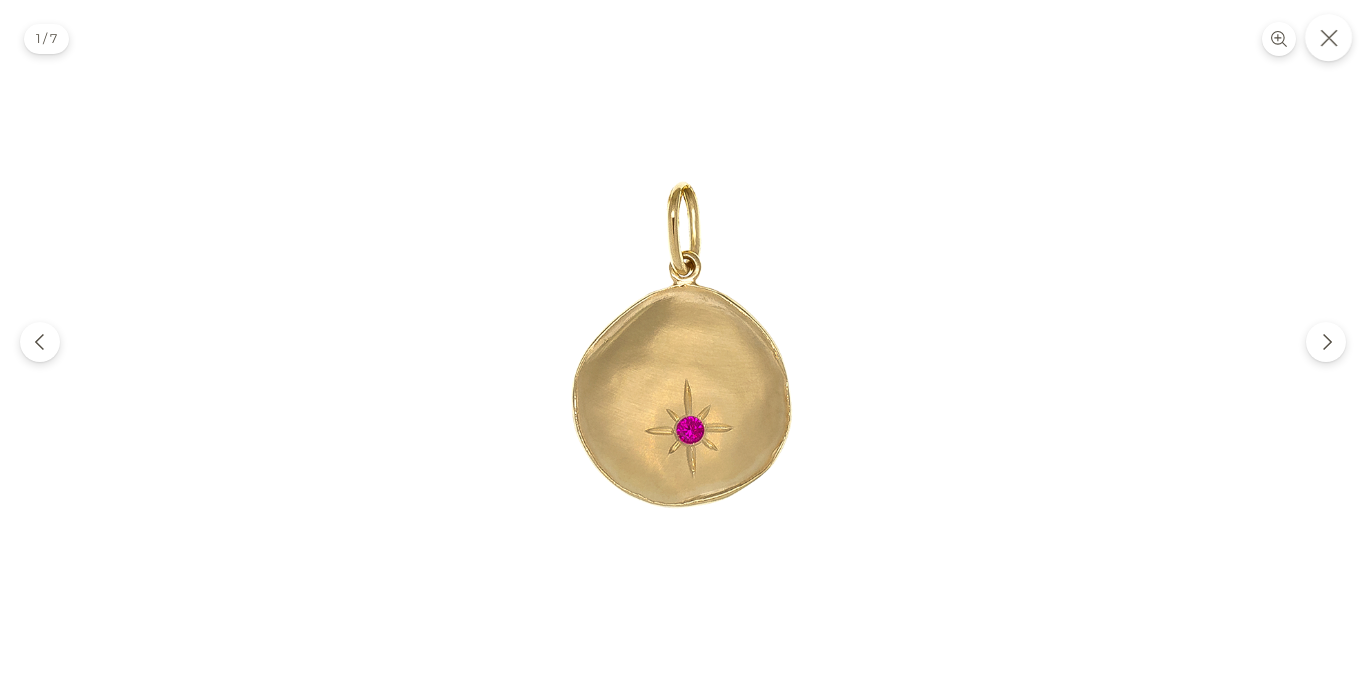 click 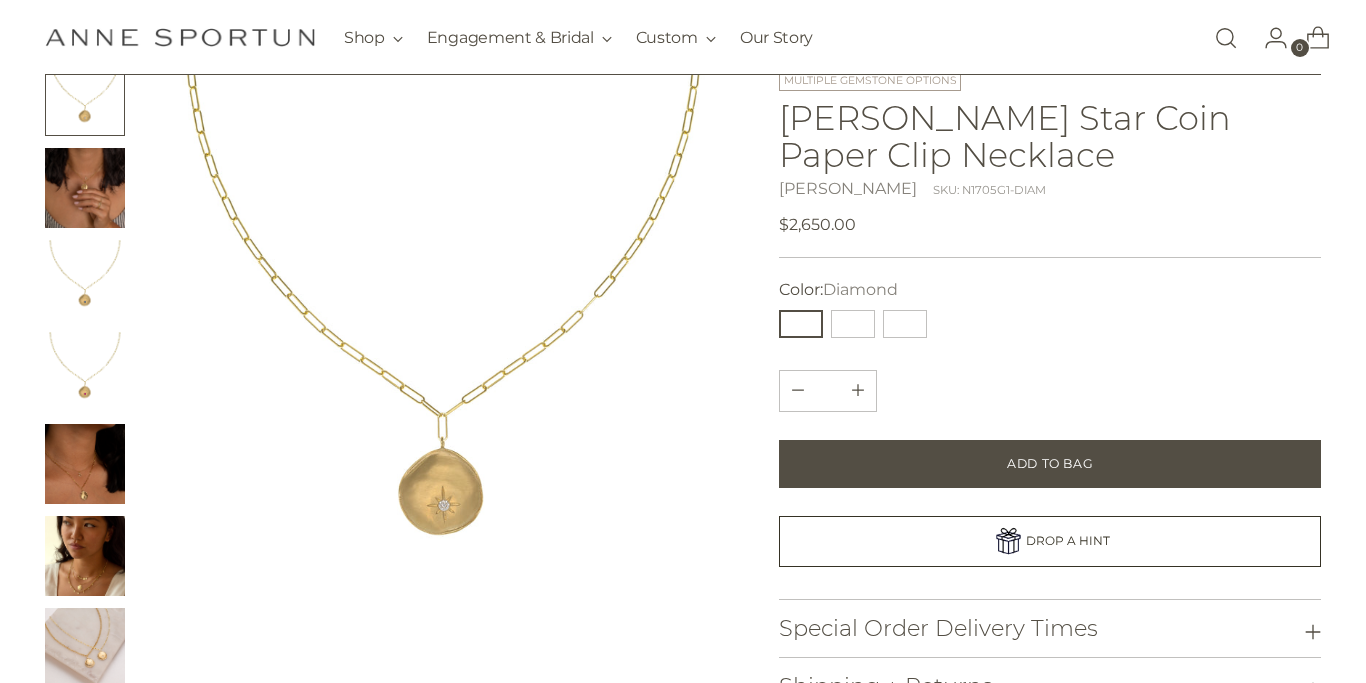 scroll, scrollTop: 100, scrollLeft: 0, axis: vertical 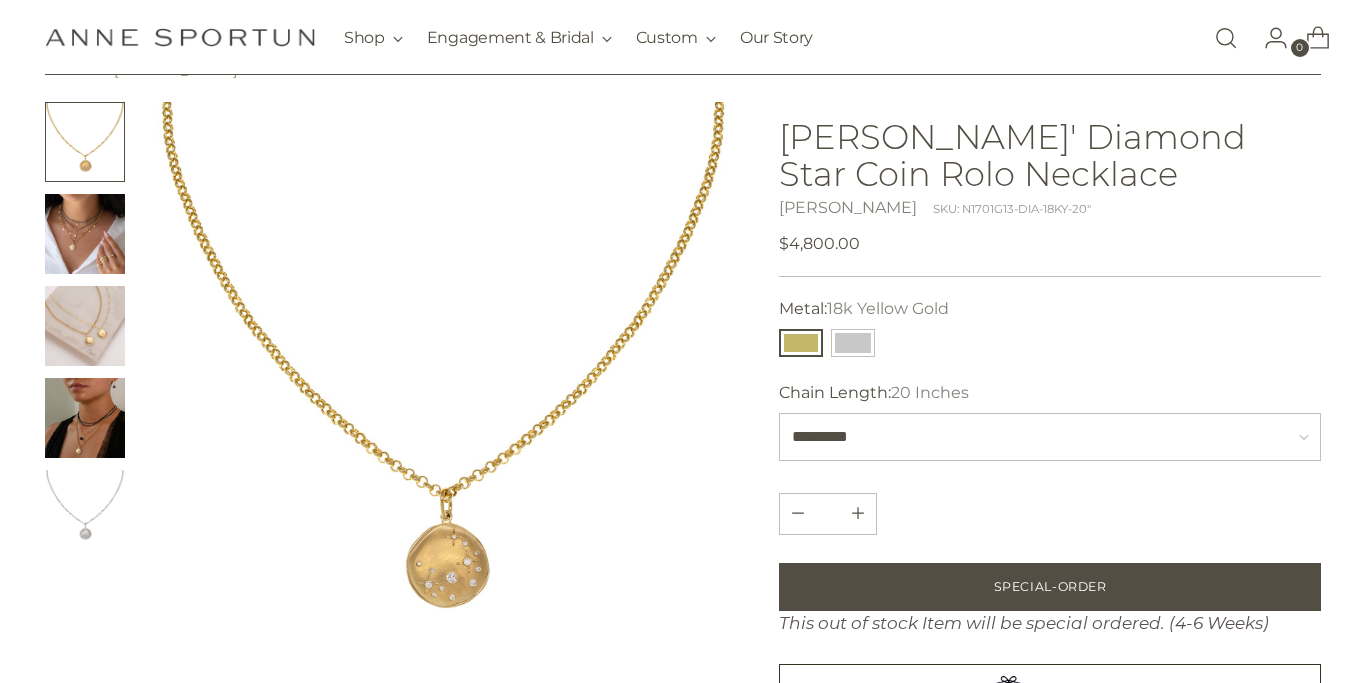 click at bounding box center [85, 234] 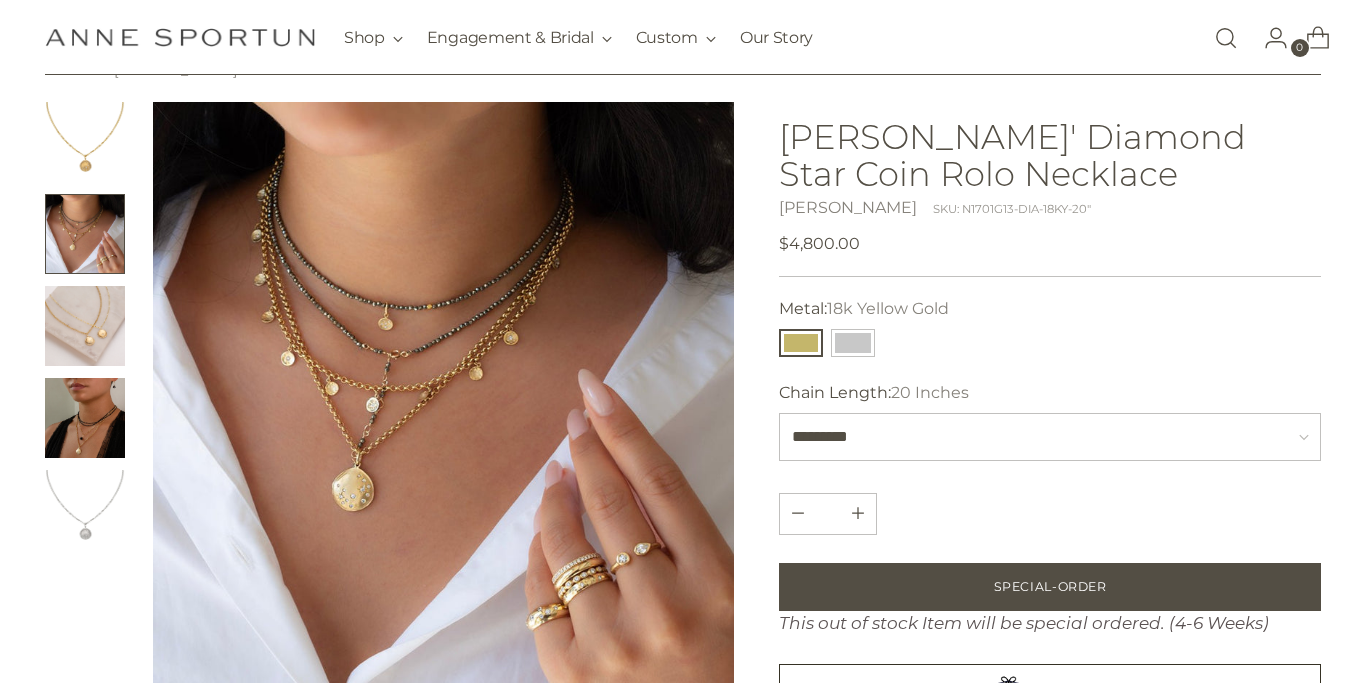 click at bounding box center (85, 326) 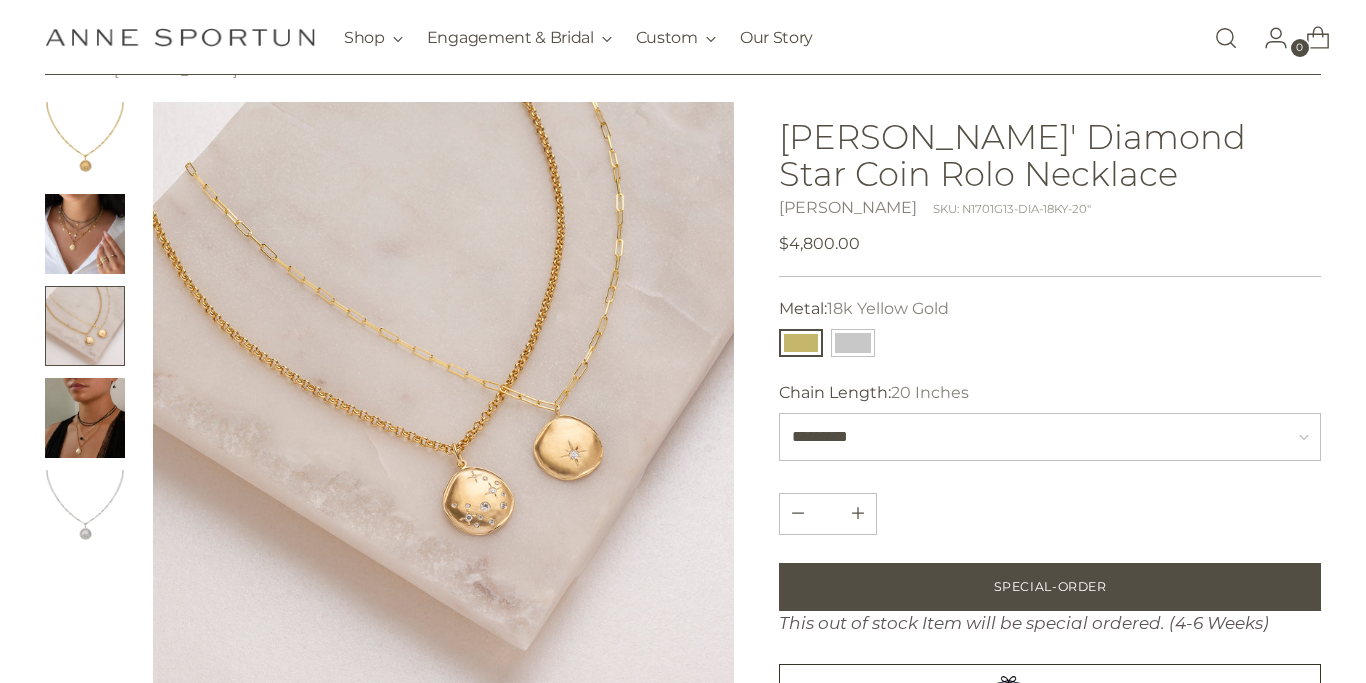 click at bounding box center (85, 418) 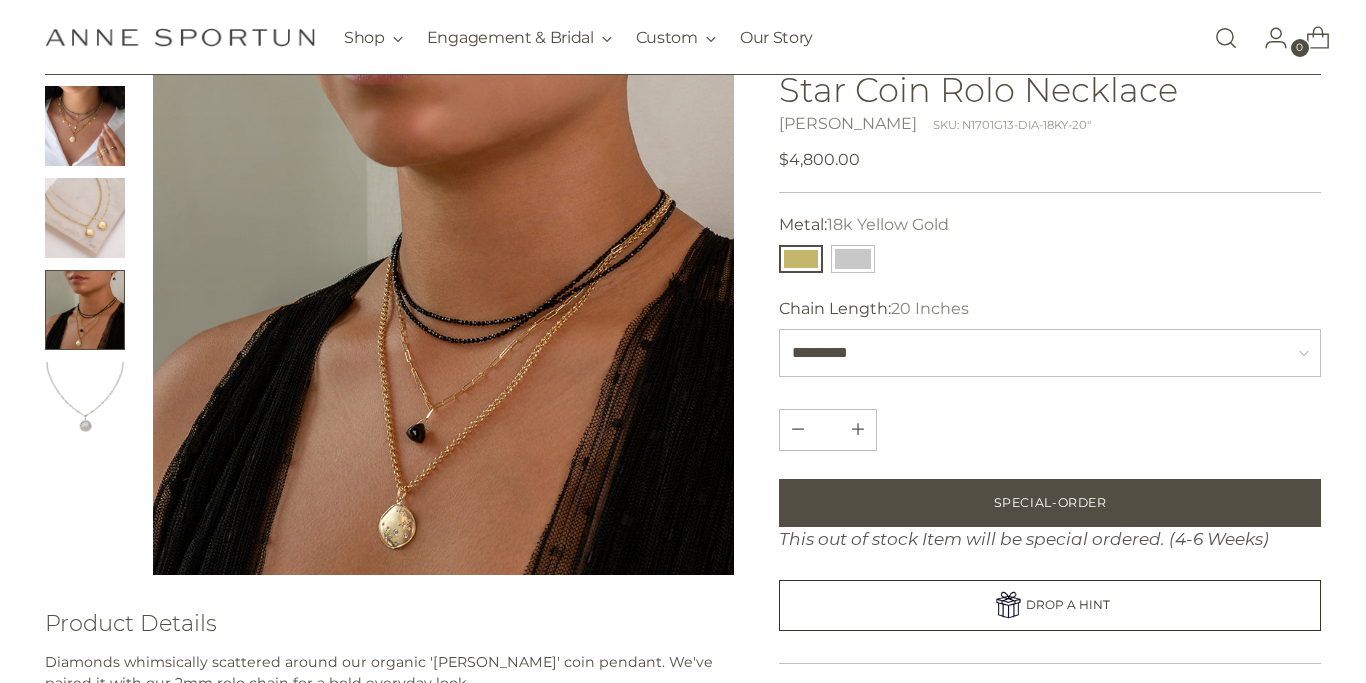 scroll, scrollTop: 208, scrollLeft: 0, axis: vertical 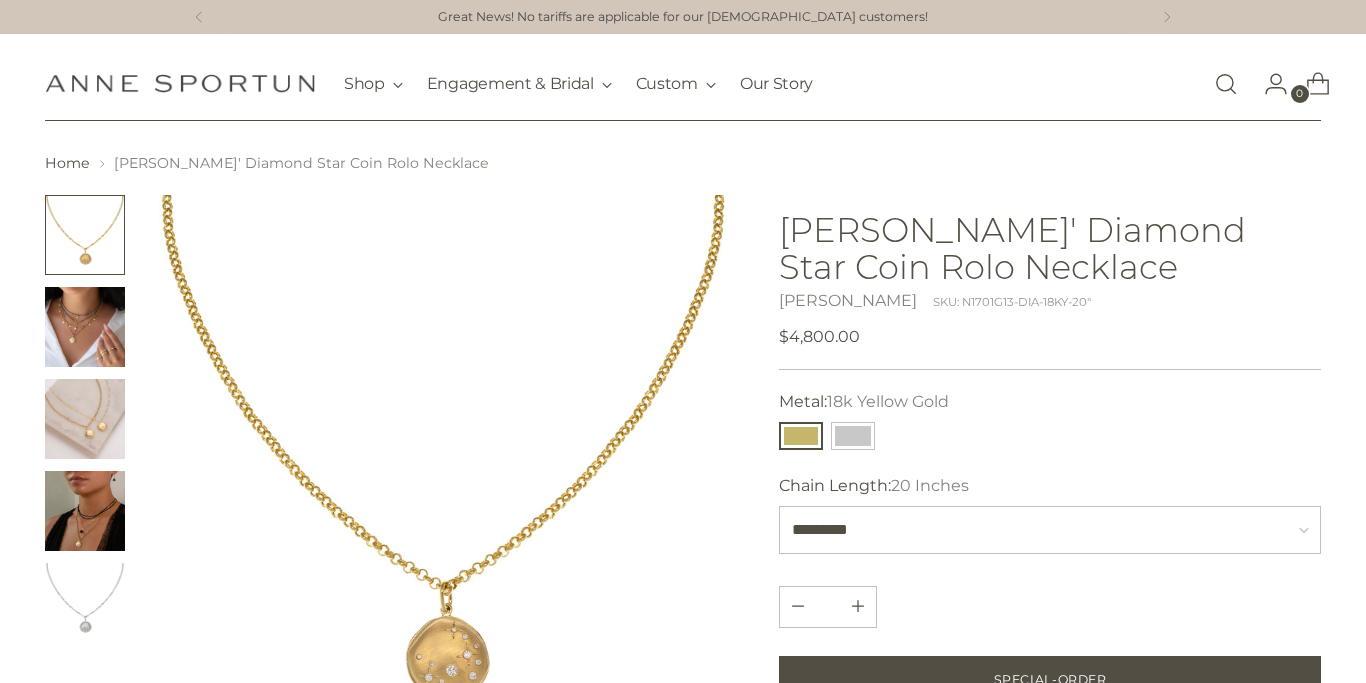 click at bounding box center [85, 327] 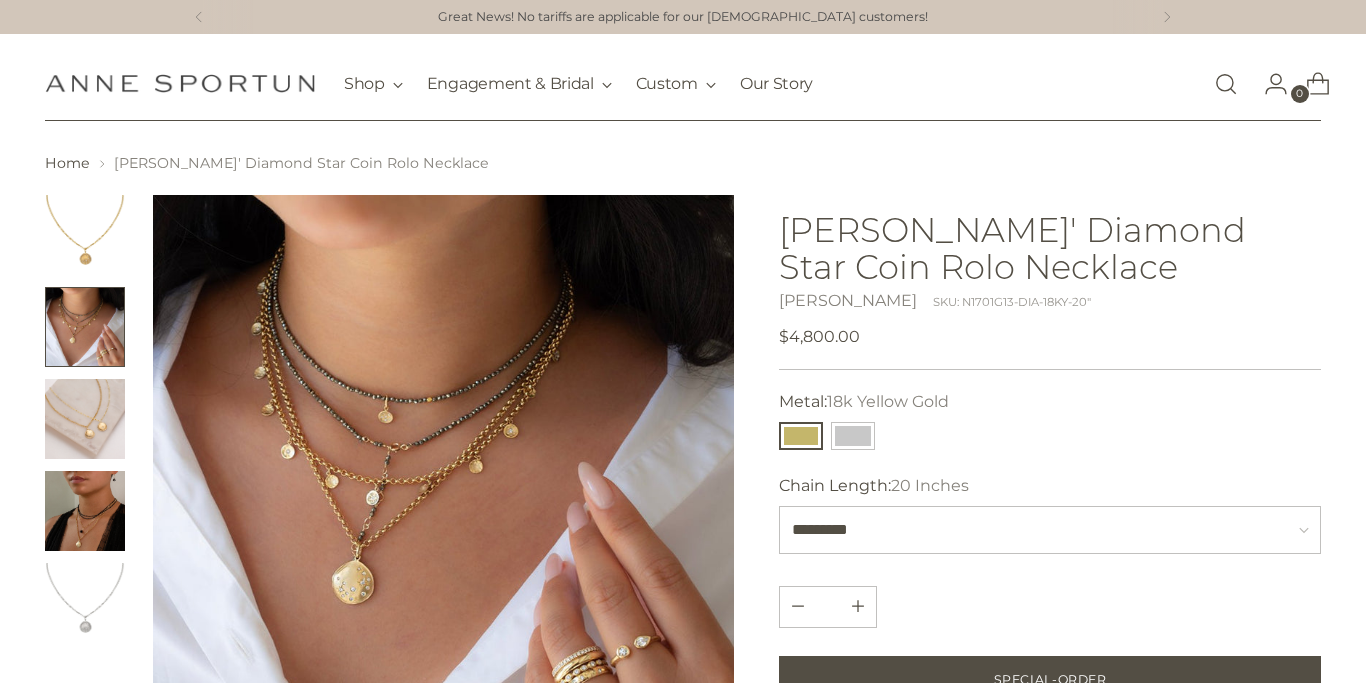 click at bounding box center [85, 511] 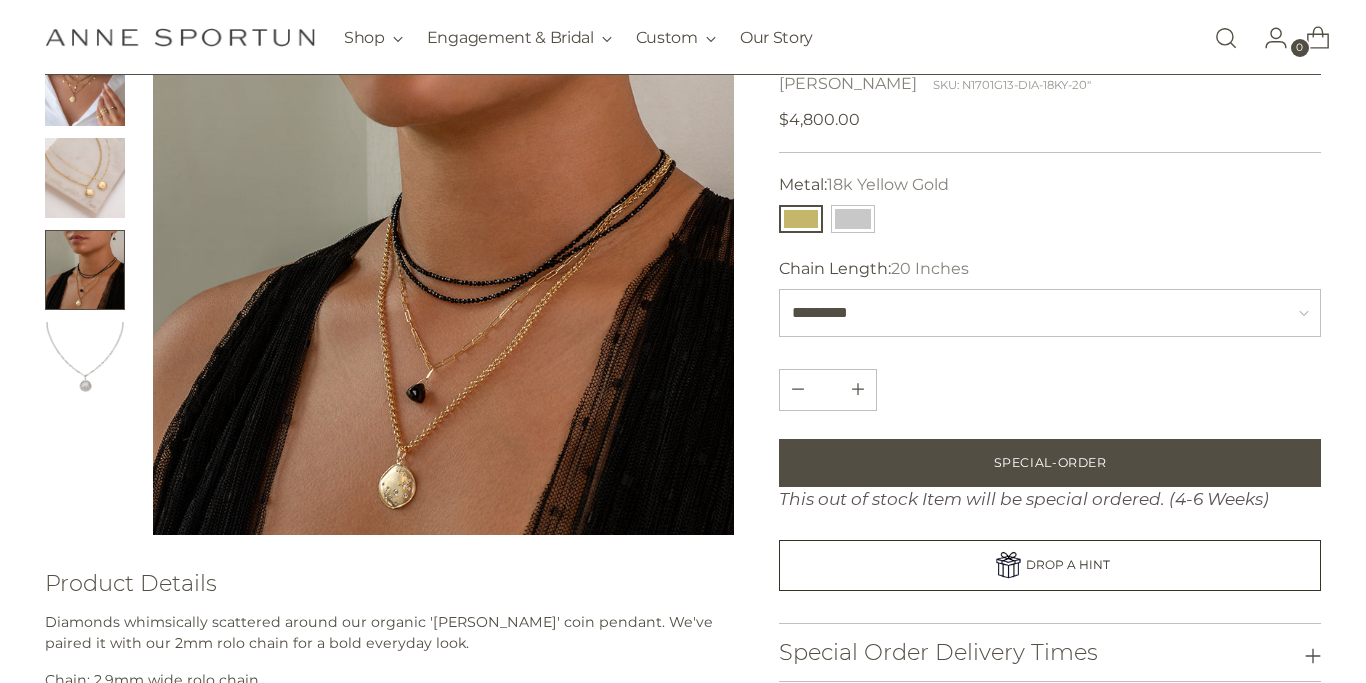 scroll, scrollTop: 264, scrollLeft: 0, axis: vertical 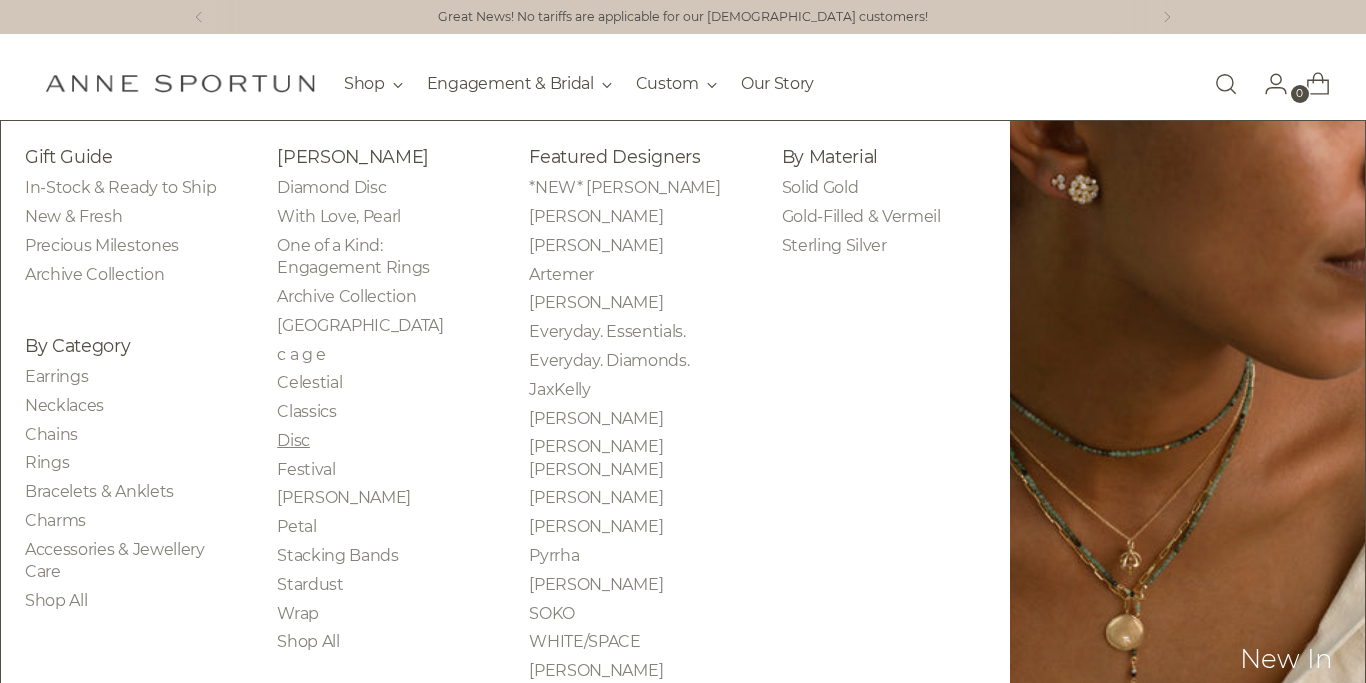 click on "Disc" at bounding box center [293, 440] 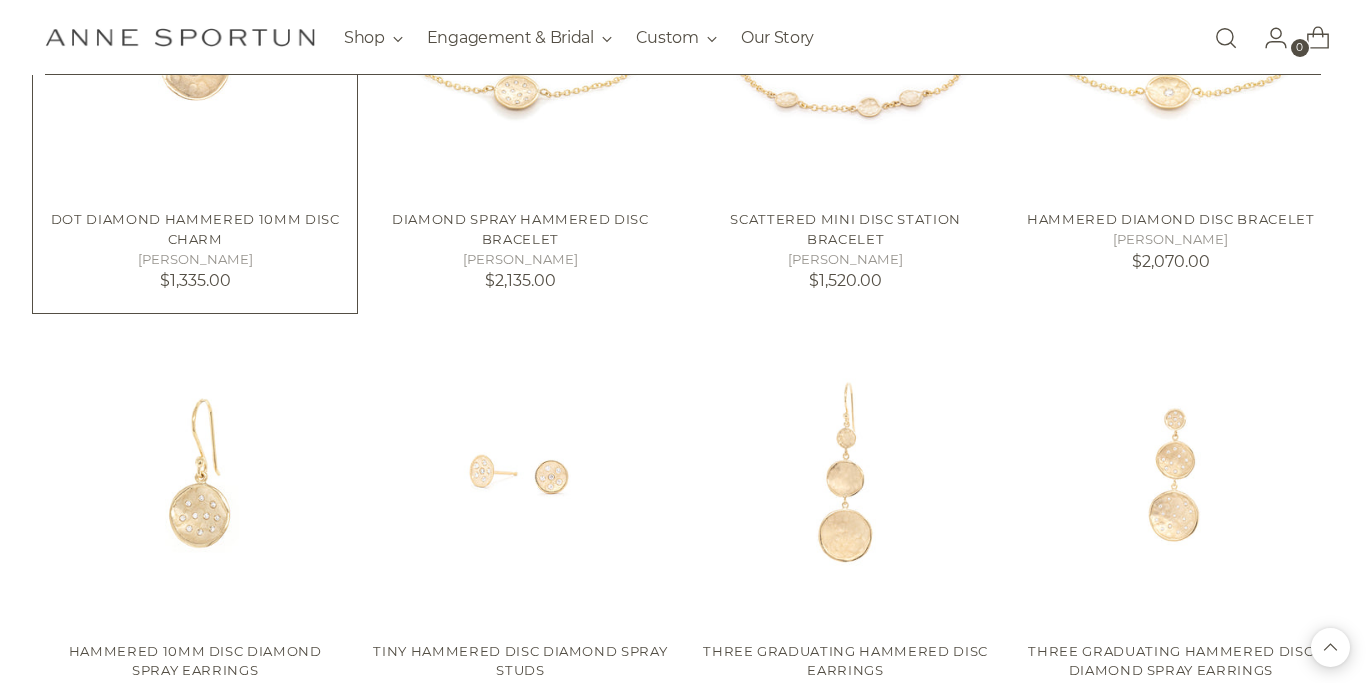scroll, scrollTop: 1573, scrollLeft: 0, axis: vertical 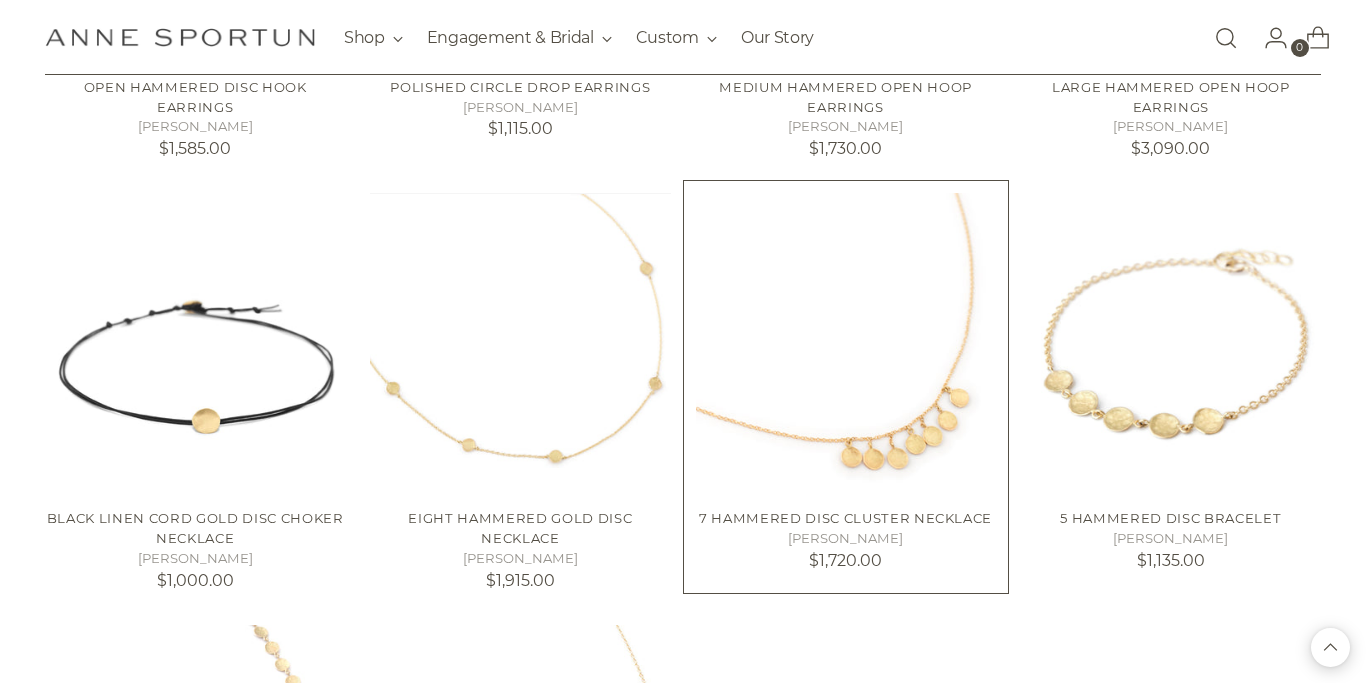 click at bounding box center (0, 0) 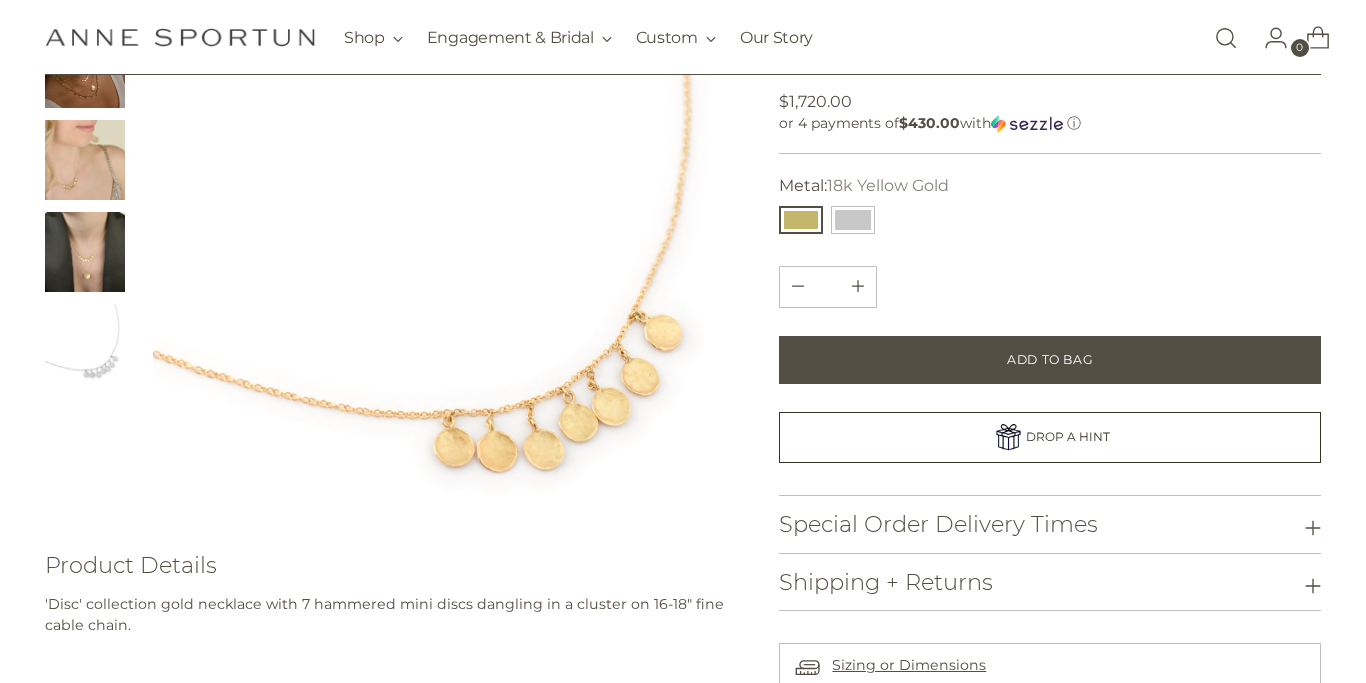 scroll, scrollTop: 264, scrollLeft: 0, axis: vertical 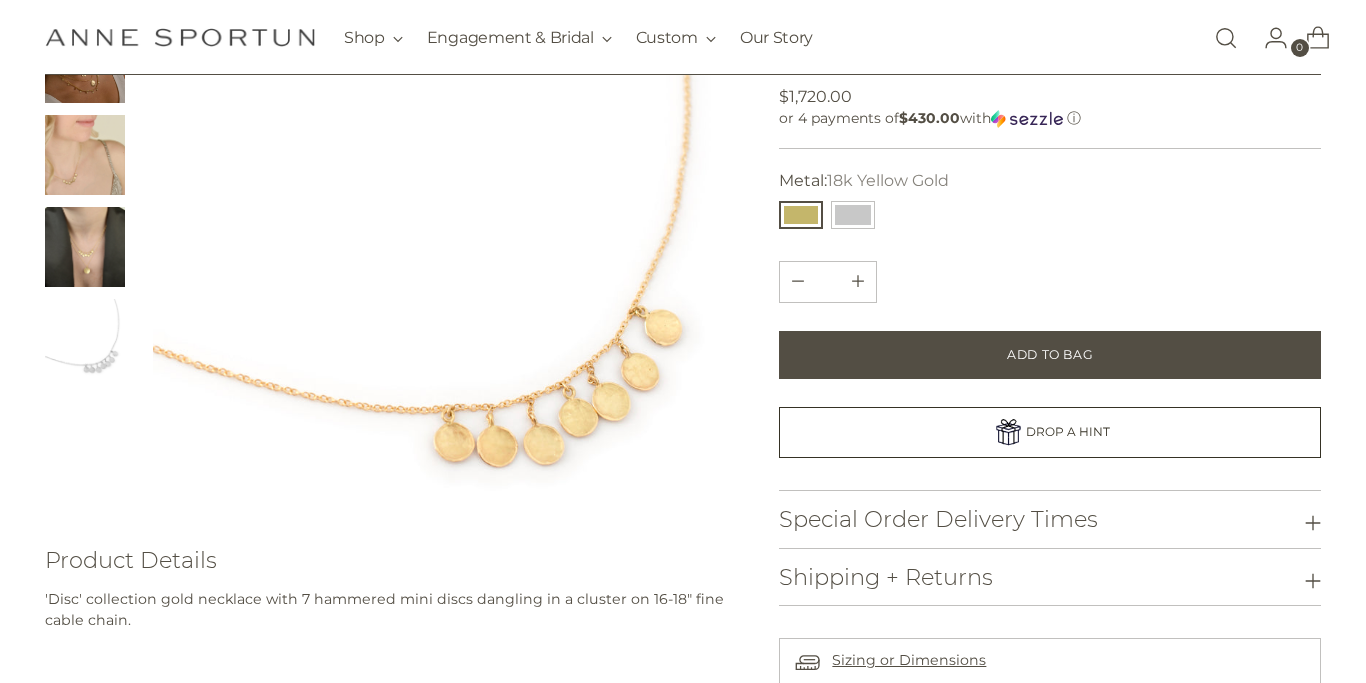 click at bounding box center (85, 155) 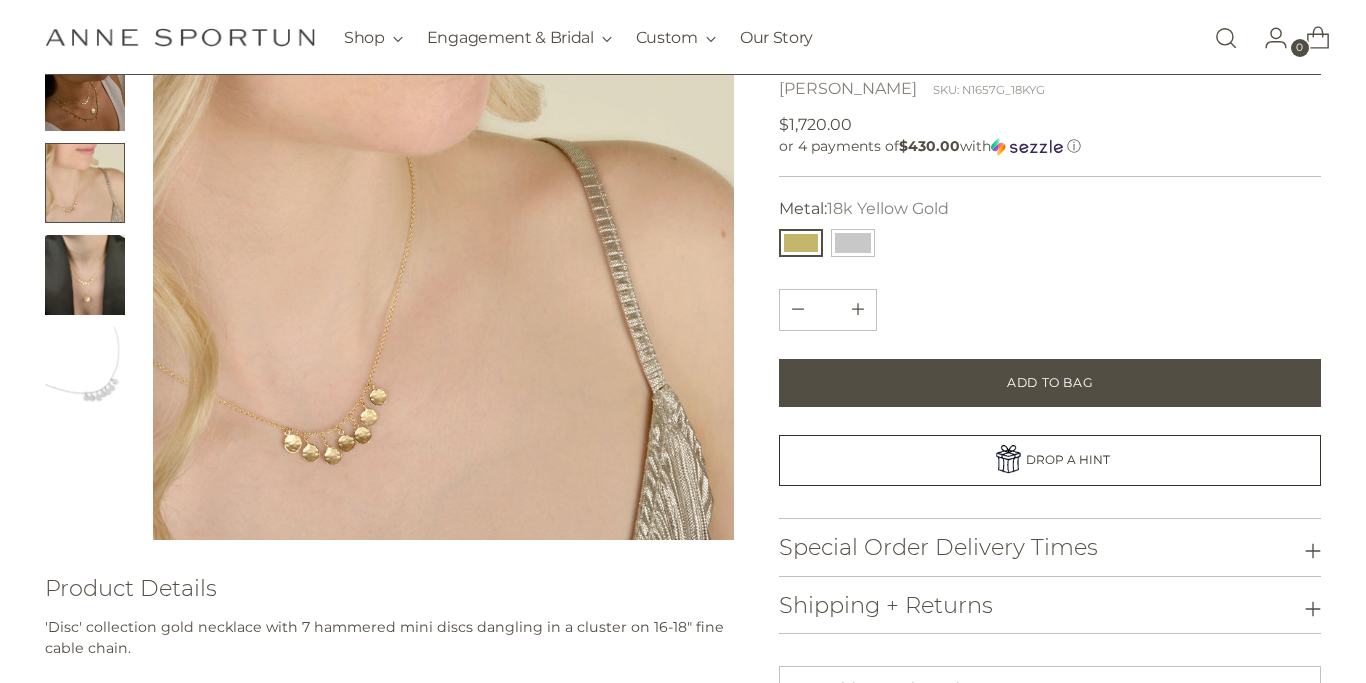 scroll, scrollTop: 220, scrollLeft: 0, axis: vertical 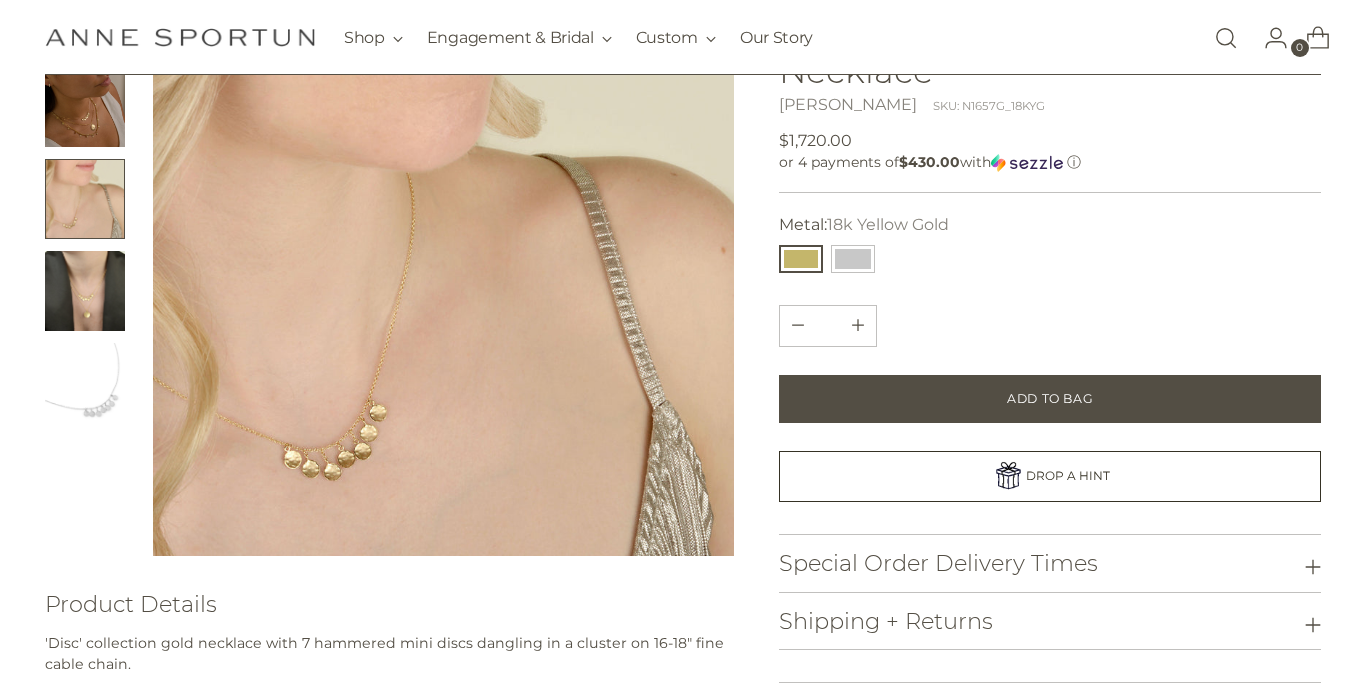 click at bounding box center [85, 291] 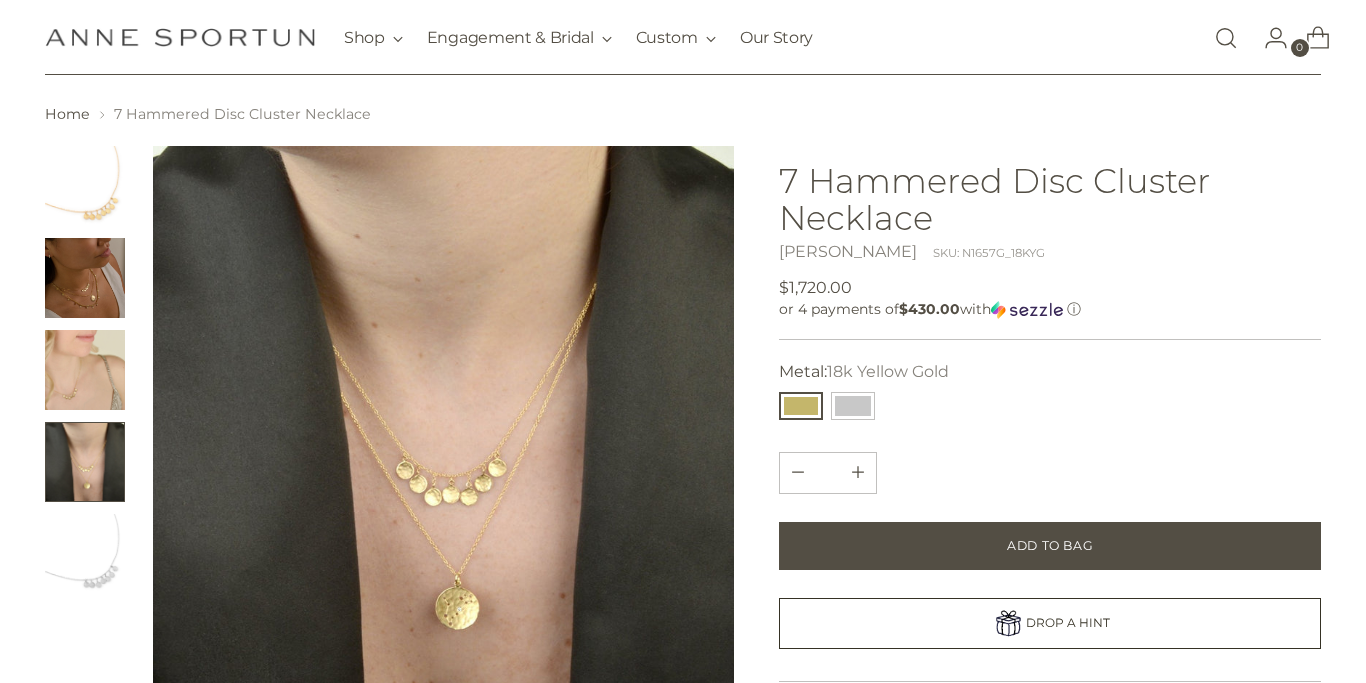 scroll, scrollTop: 0, scrollLeft: 0, axis: both 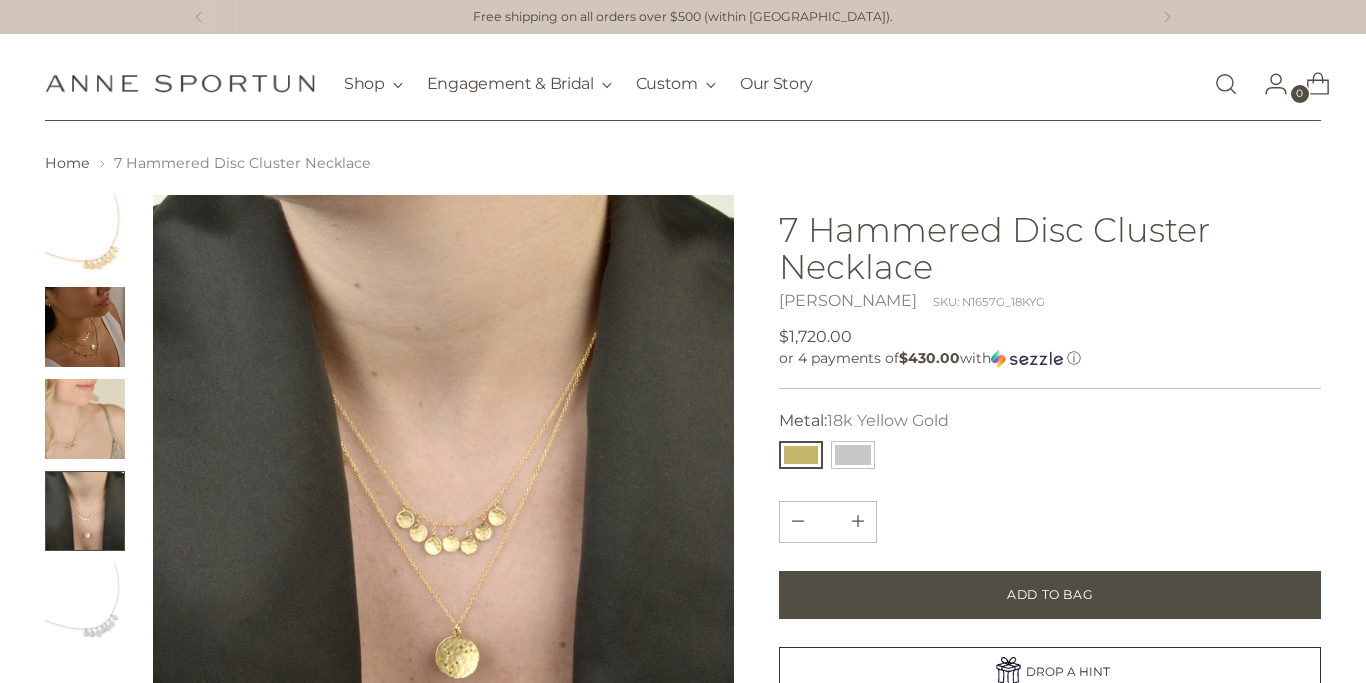 click at bounding box center [85, 327] 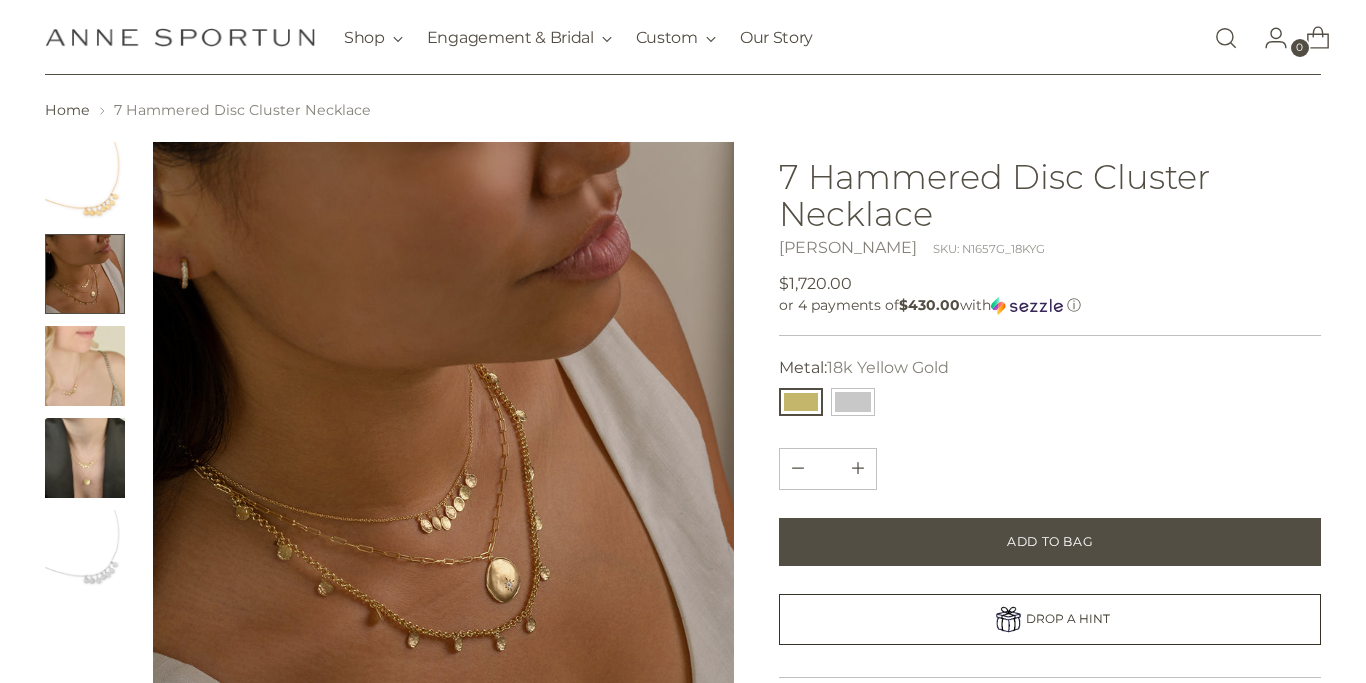 scroll, scrollTop: 124, scrollLeft: 0, axis: vertical 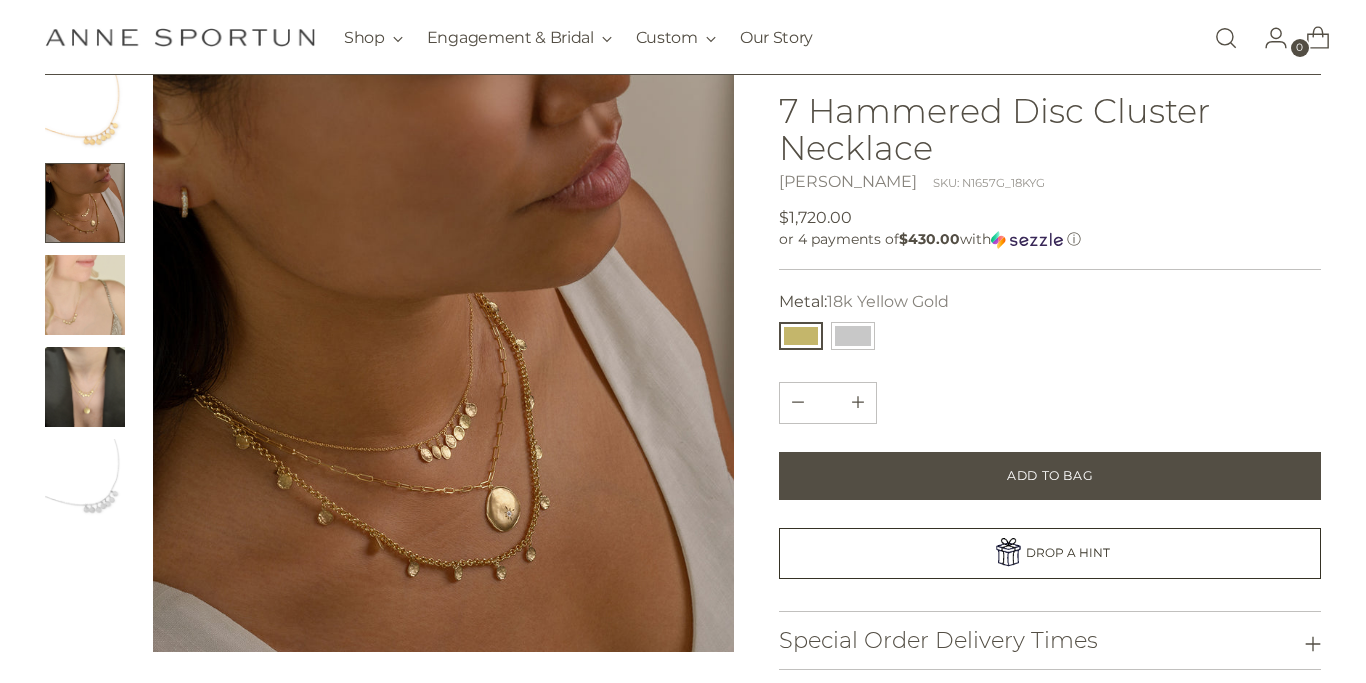 click at bounding box center (443, 361) 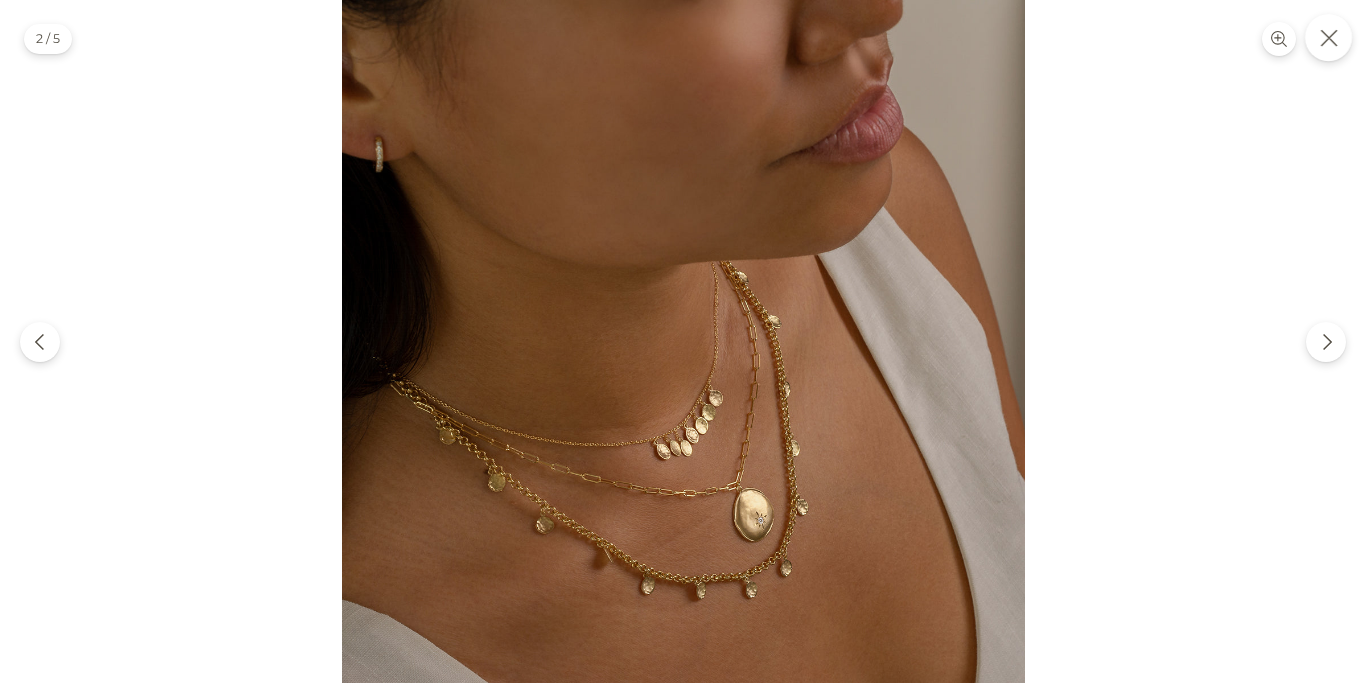 click at bounding box center (1328, 37) 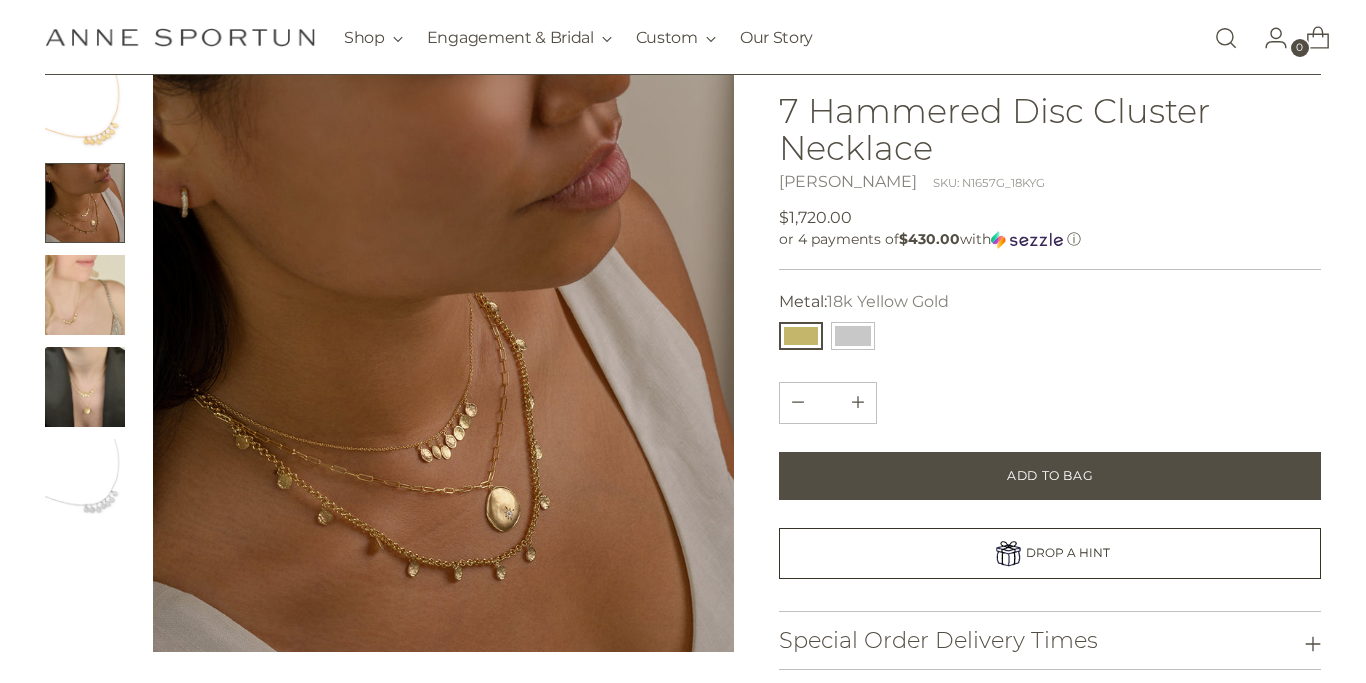 click at bounding box center (85, 295) 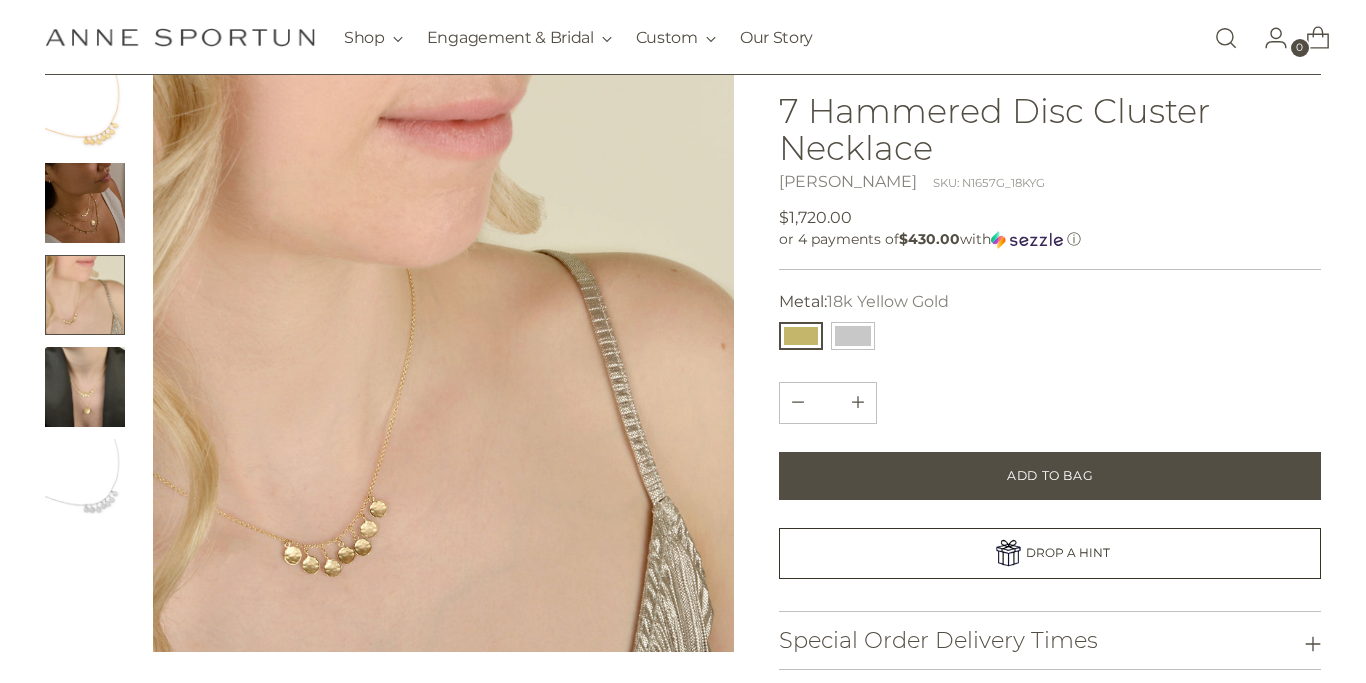 click at bounding box center [85, 203] 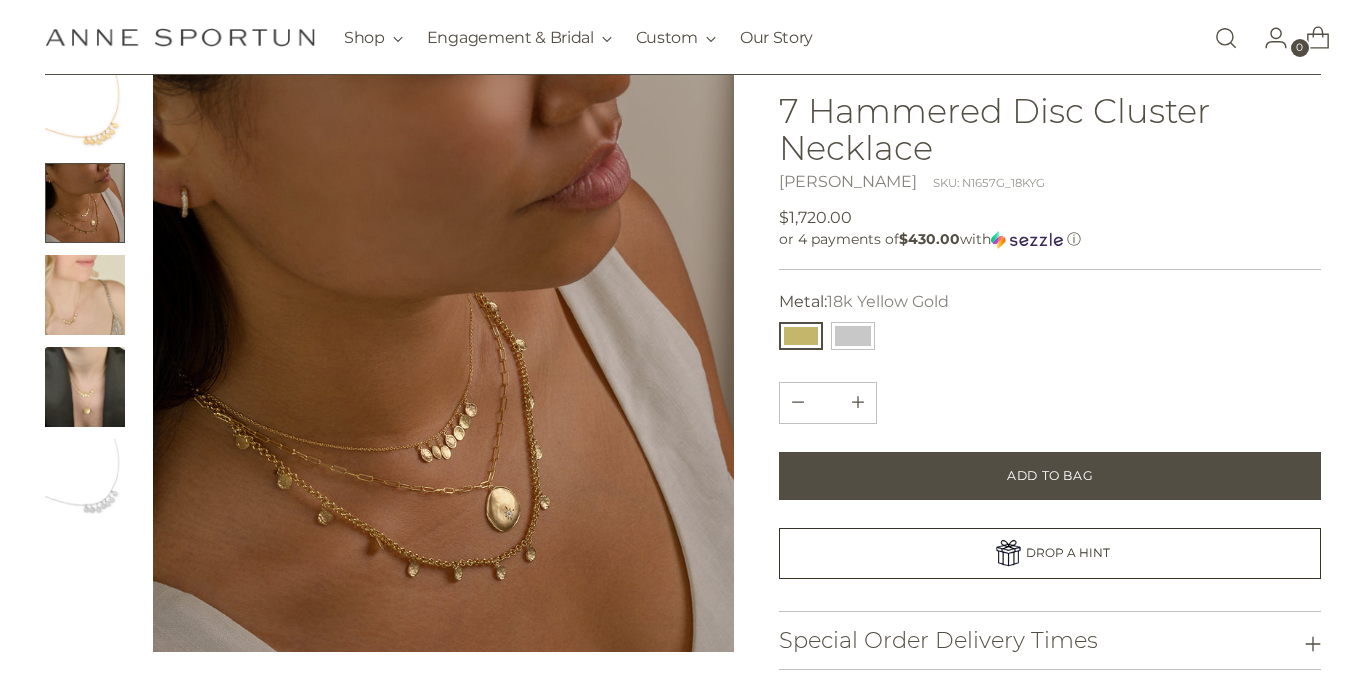 click at bounding box center [85, 111] 